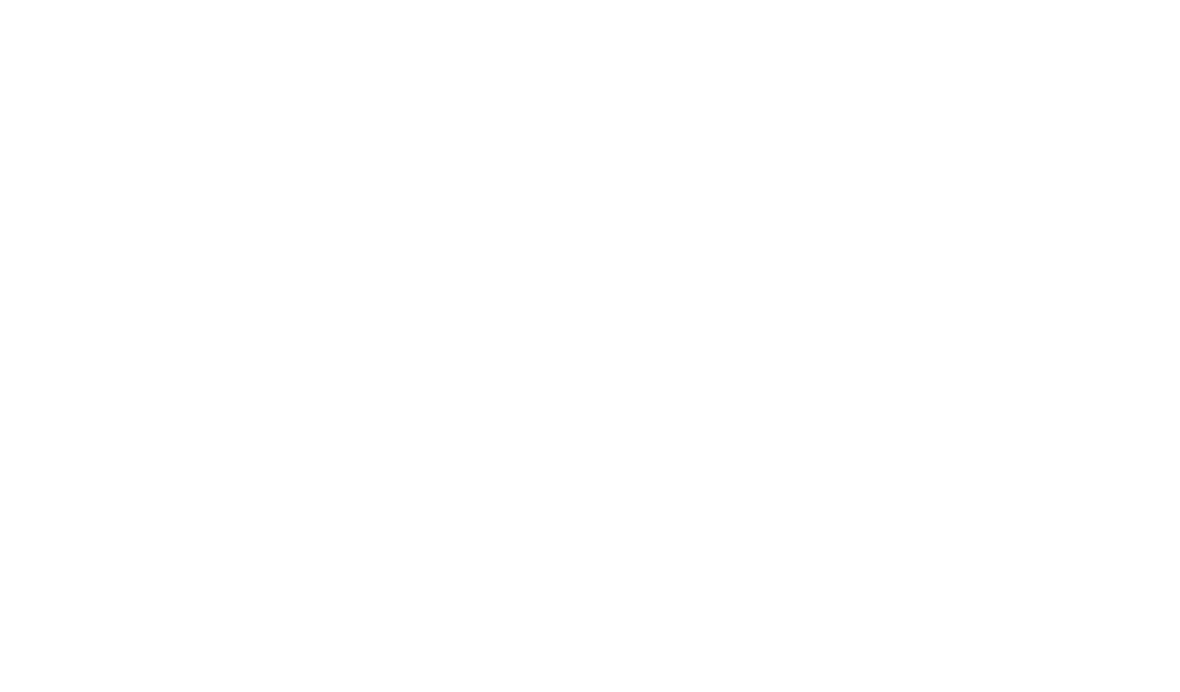 scroll, scrollTop: 0, scrollLeft: 0, axis: both 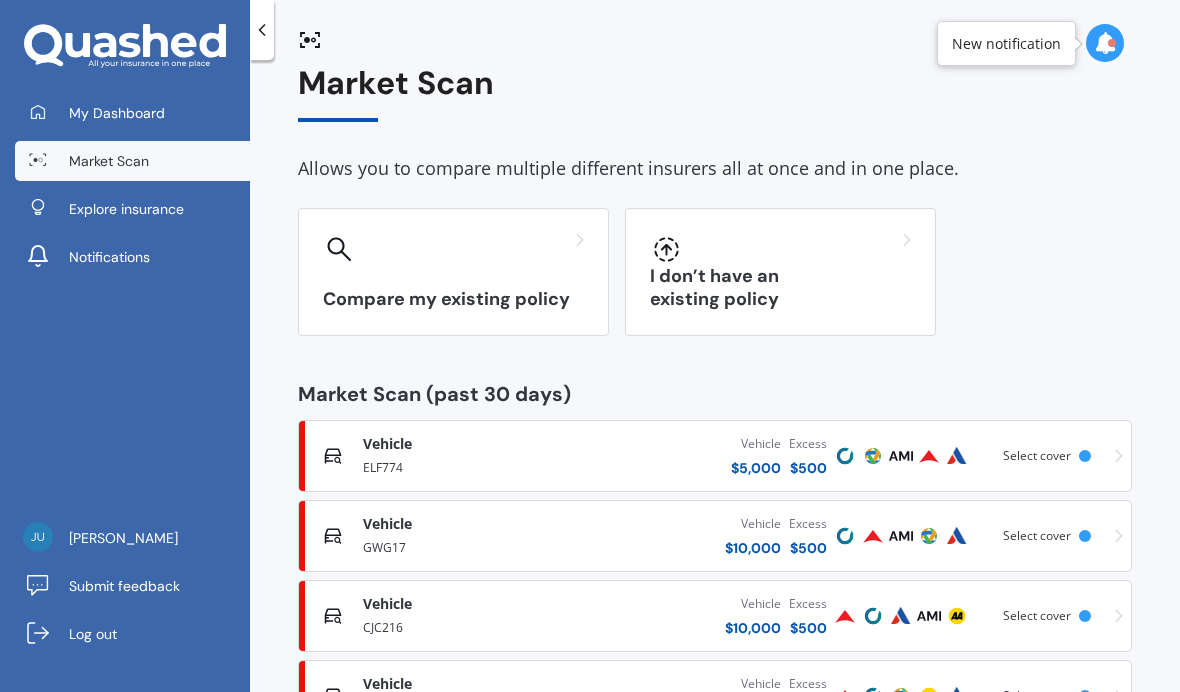 click on "Vehicle Comprehensive ELF774 Vehicle $ 5,000 Excess $ 500 Scanned a day ago Select cover" at bounding box center [715, 456] 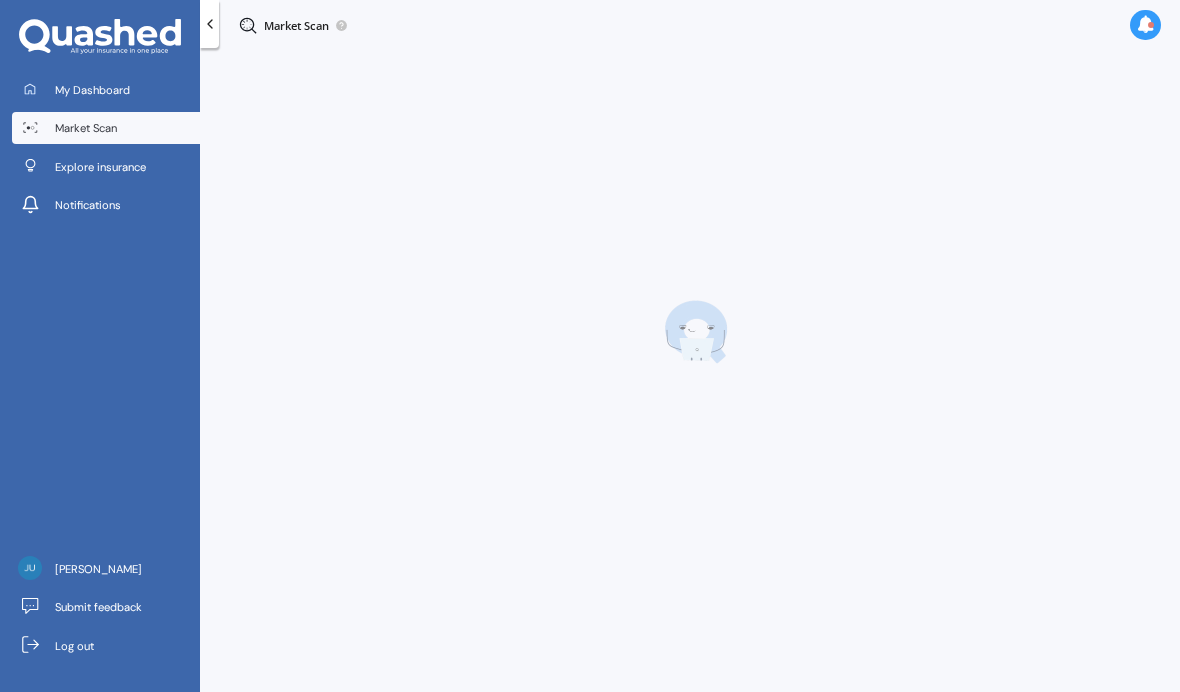 scroll, scrollTop: 0, scrollLeft: 0, axis: both 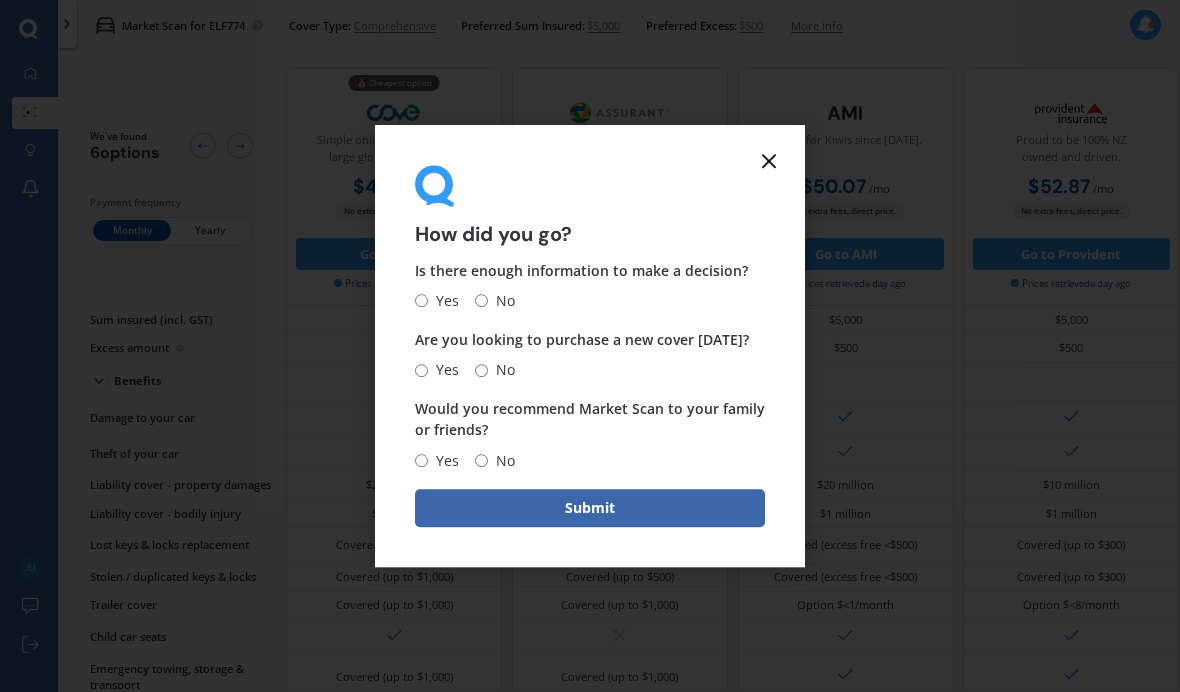 click 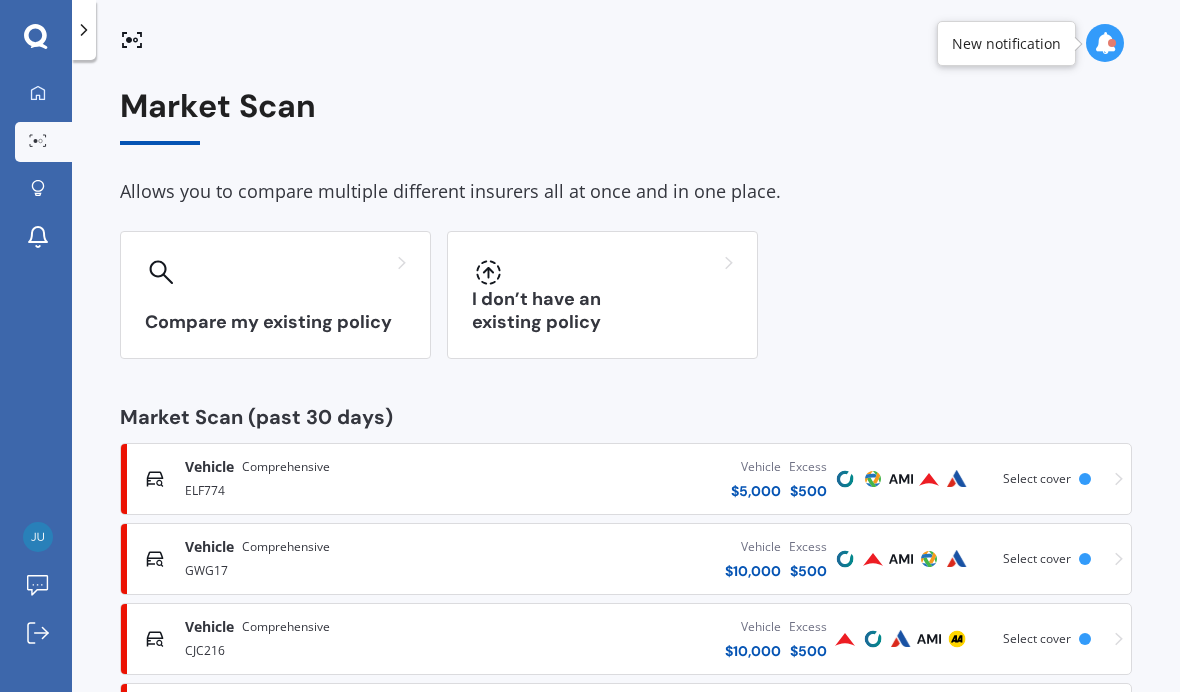 click on "Select cover" at bounding box center (1051, 559) 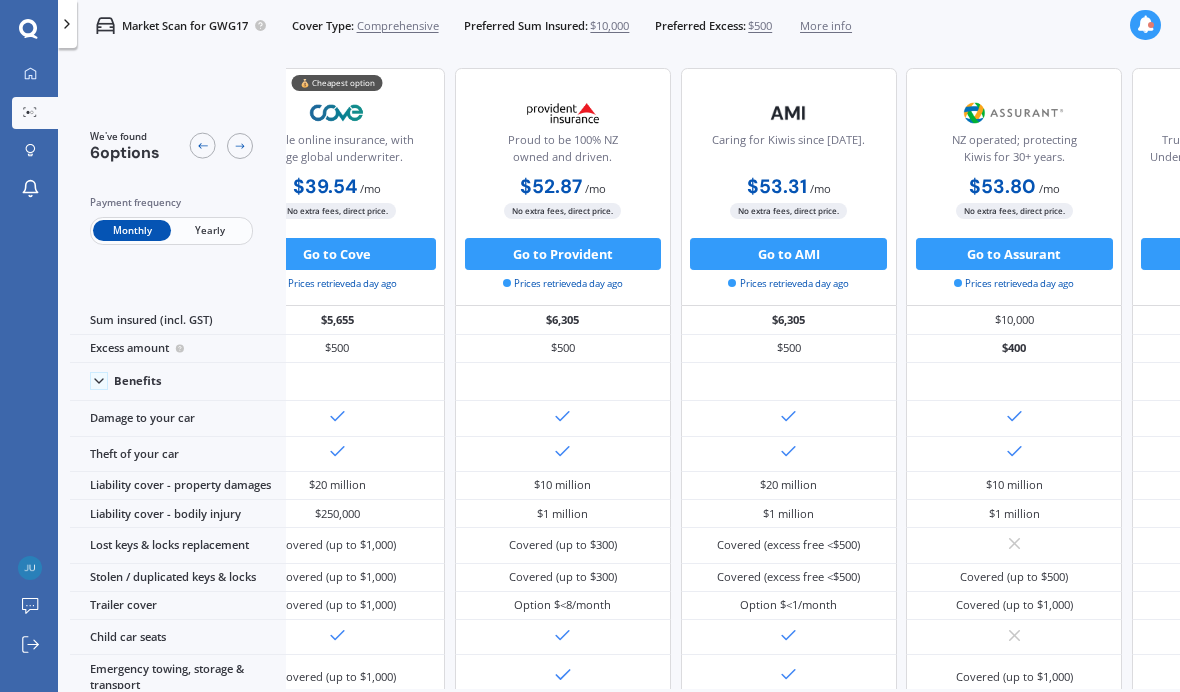 scroll, scrollTop: 0, scrollLeft: 73, axis: horizontal 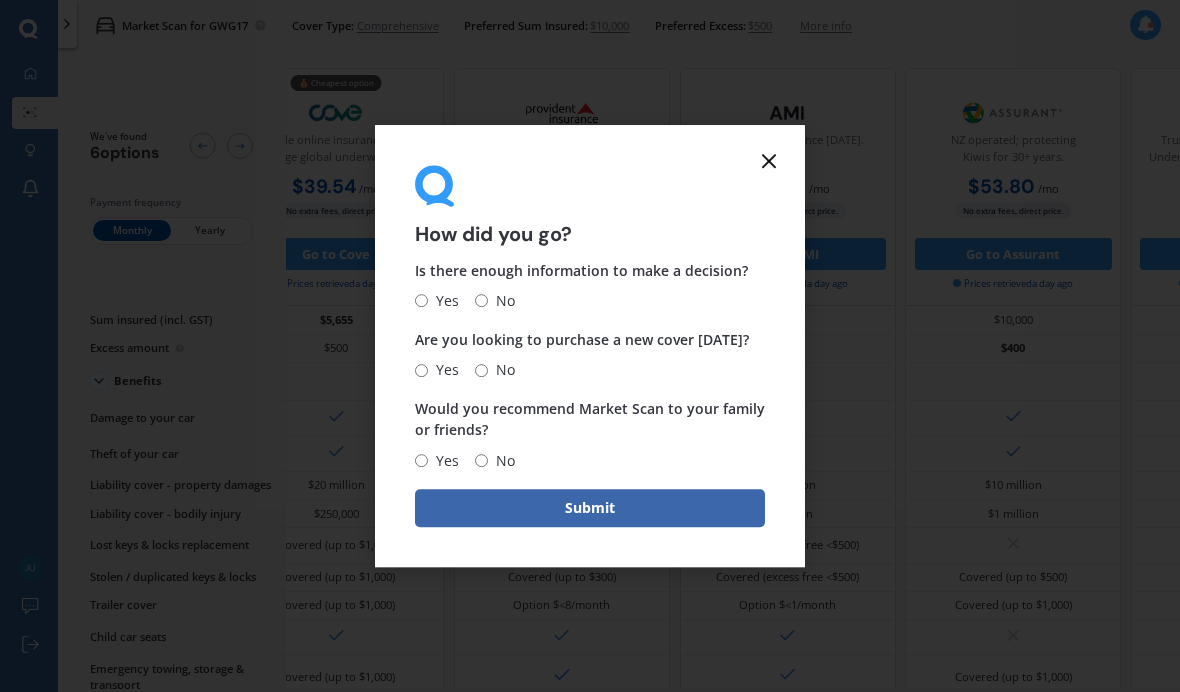 click 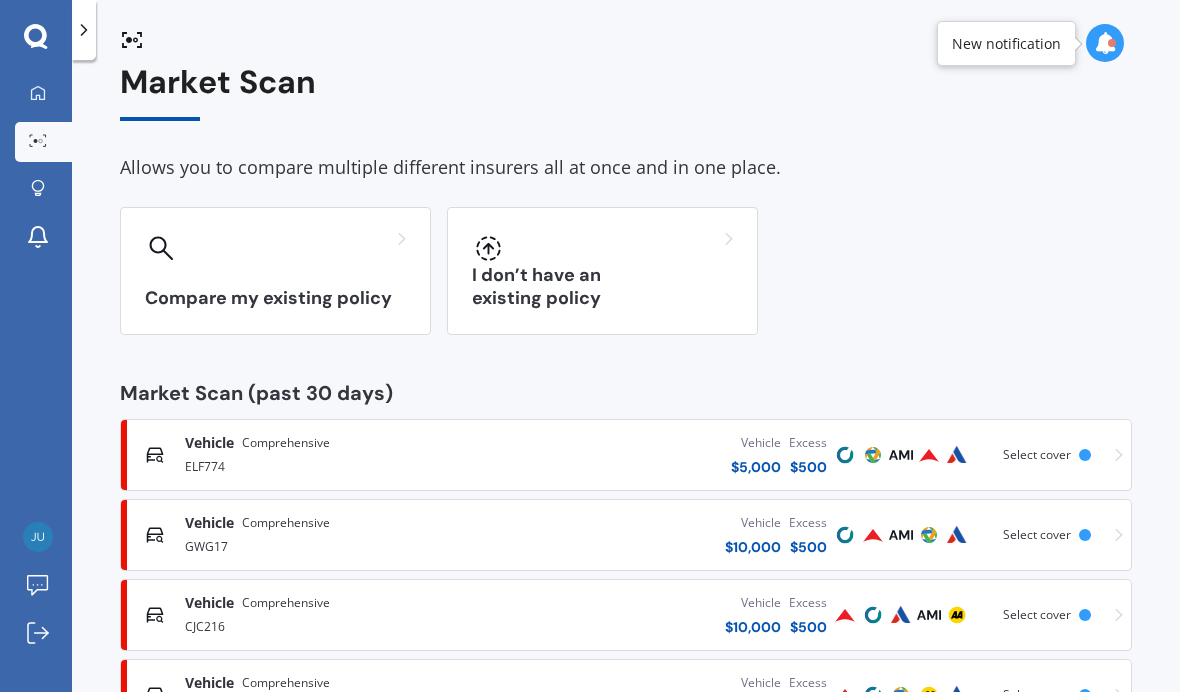scroll, scrollTop: 23, scrollLeft: 0, axis: vertical 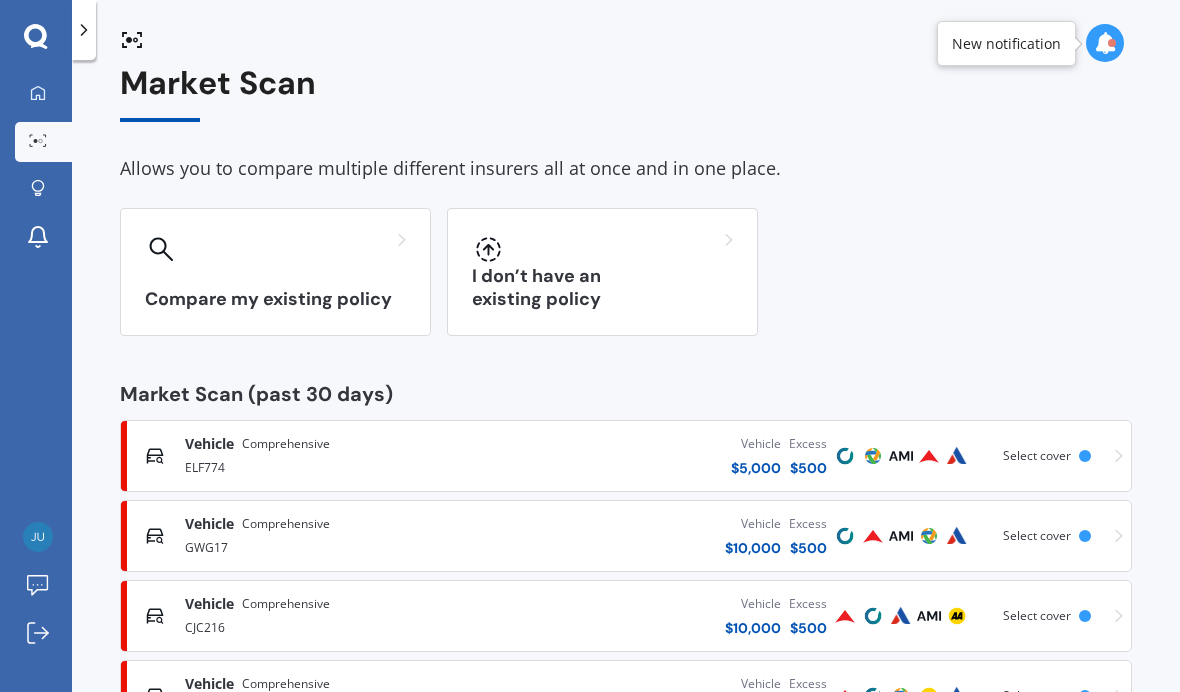 click on "Select cover" at bounding box center [1041, 616] 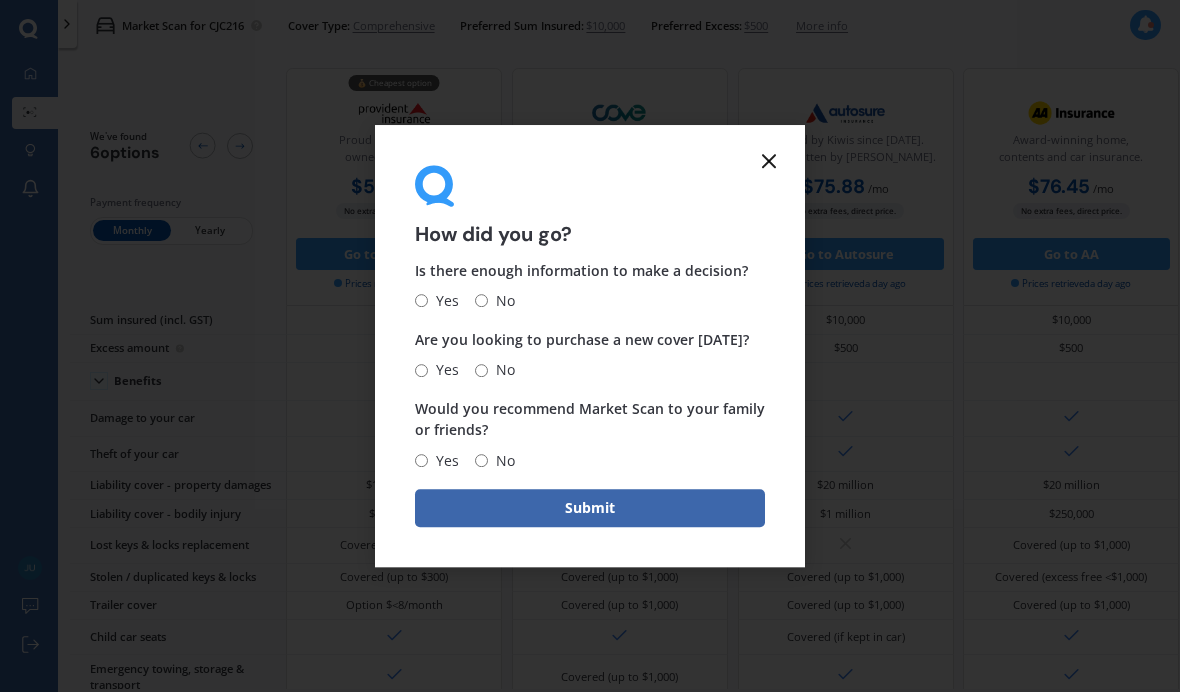 click on "How did you go?" at bounding box center [590, 204] 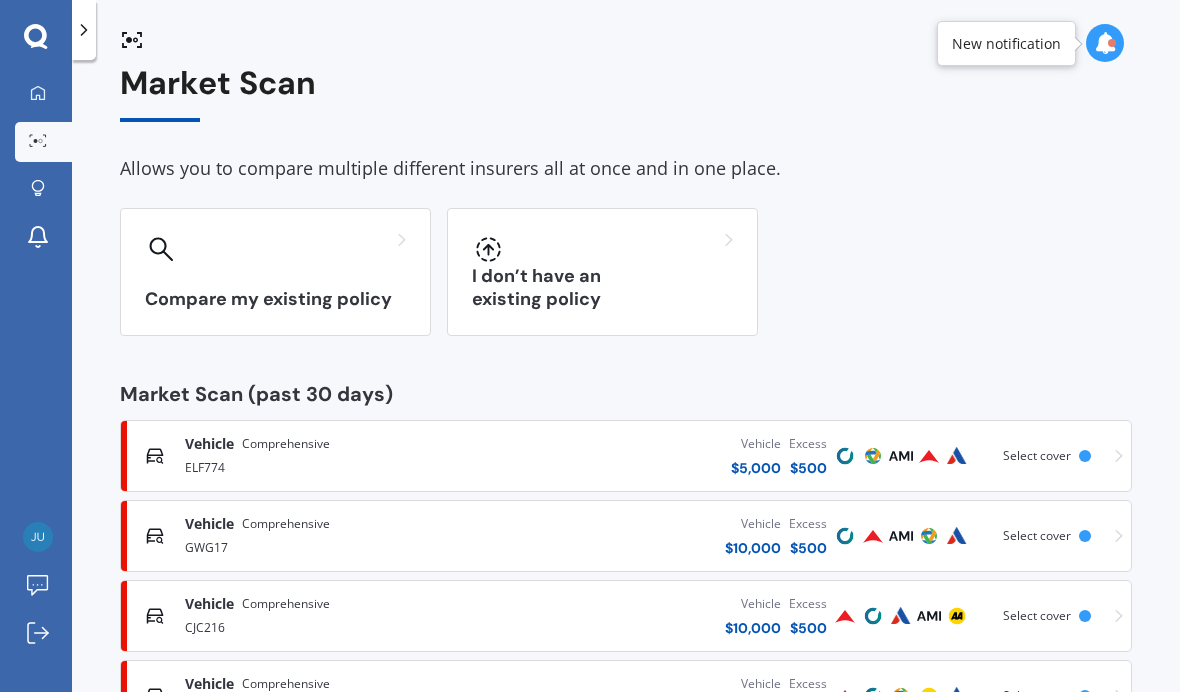 scroll, scrollTop: 23, scrollLeft: 0, axis: vertical 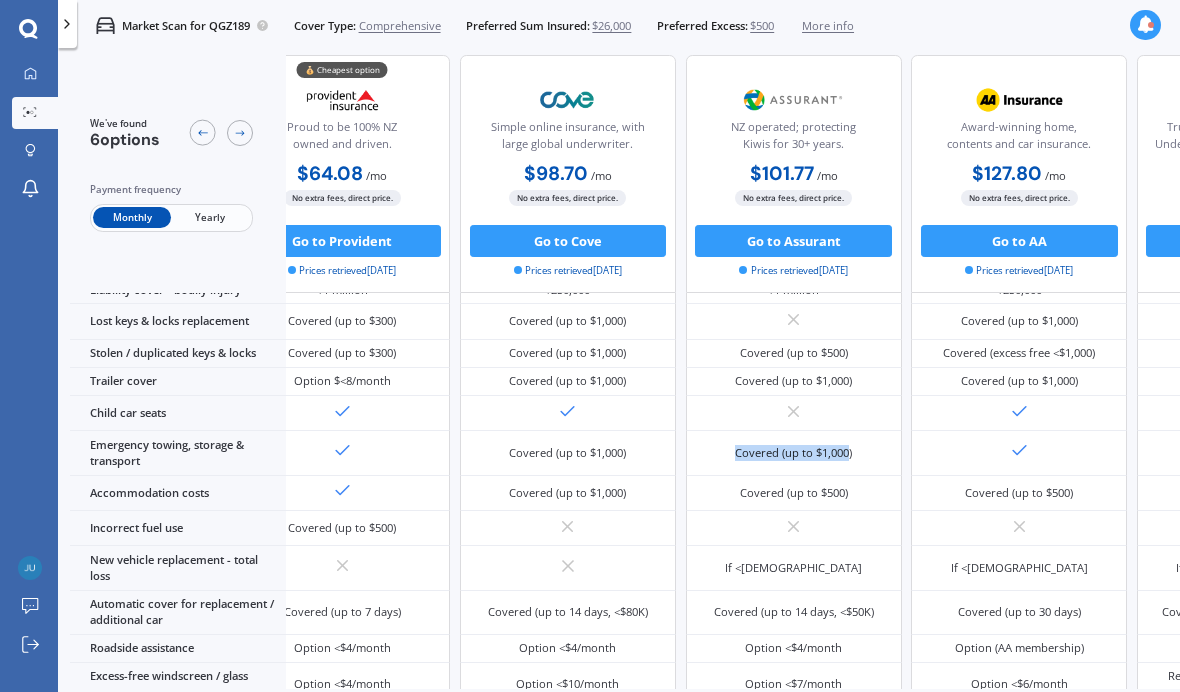 click on "Covered (up to $500)" at bounding box center [794, 354] 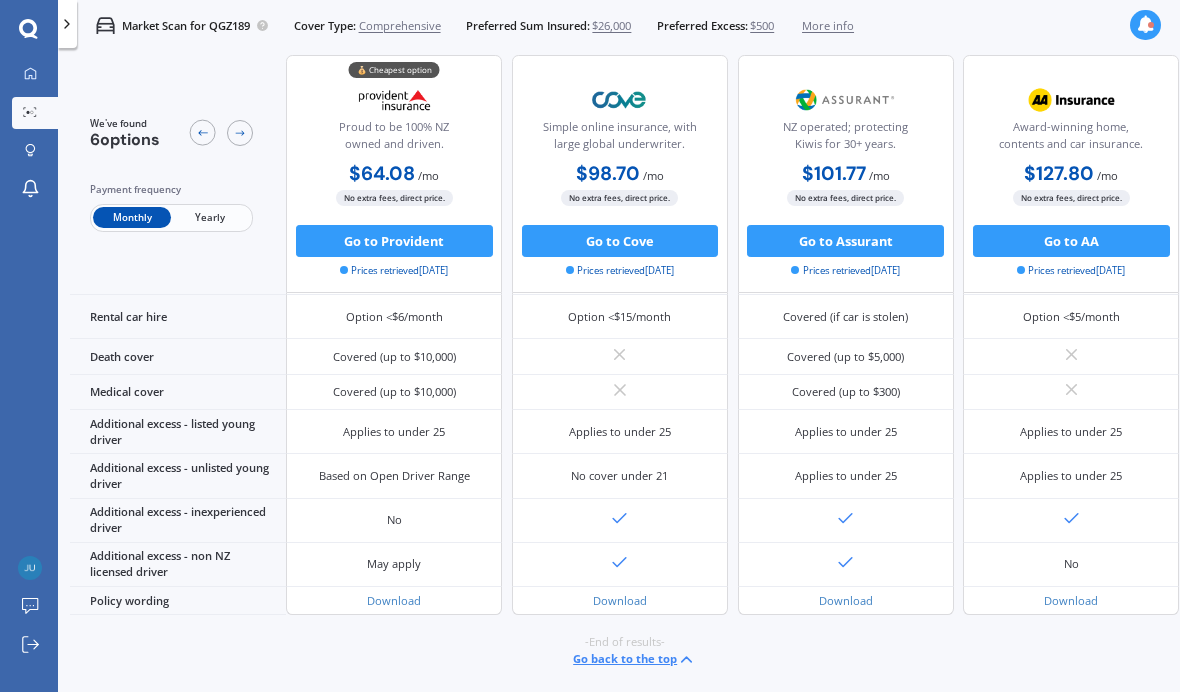 scroll, scrollTop: 1076, scrollLeft: 0, axis: vertical 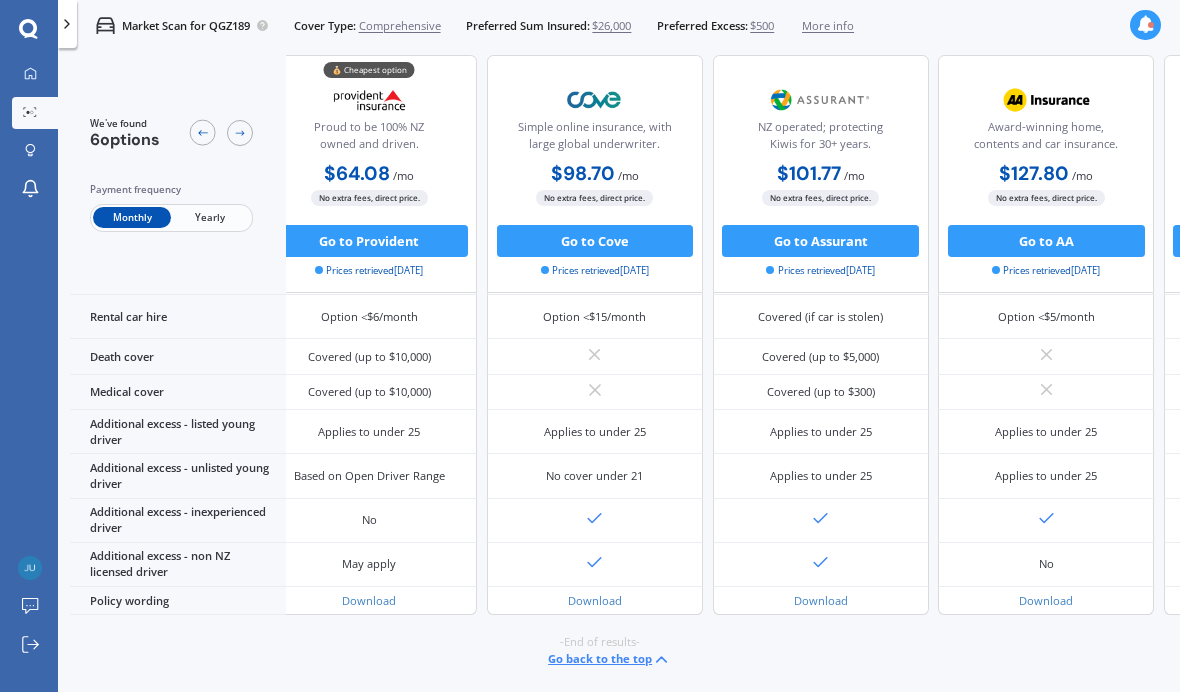 click on "Yearly" at bounding box center (210, 218) 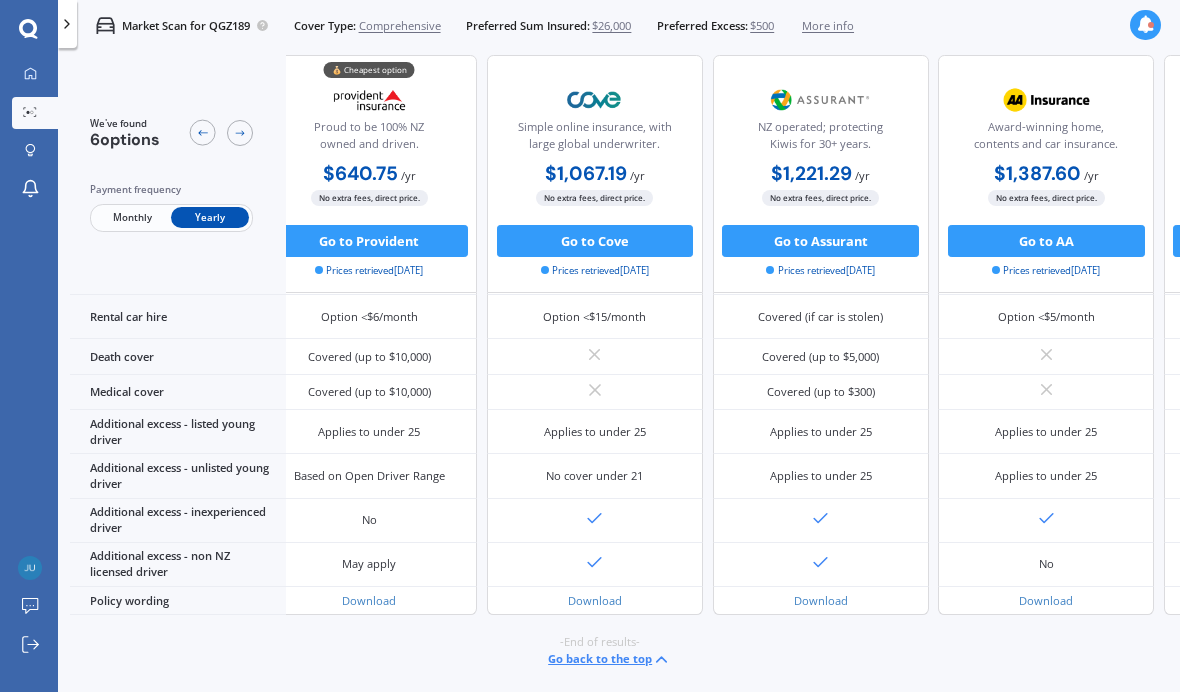 click on "Monthly" at bounding box center (132, 218) 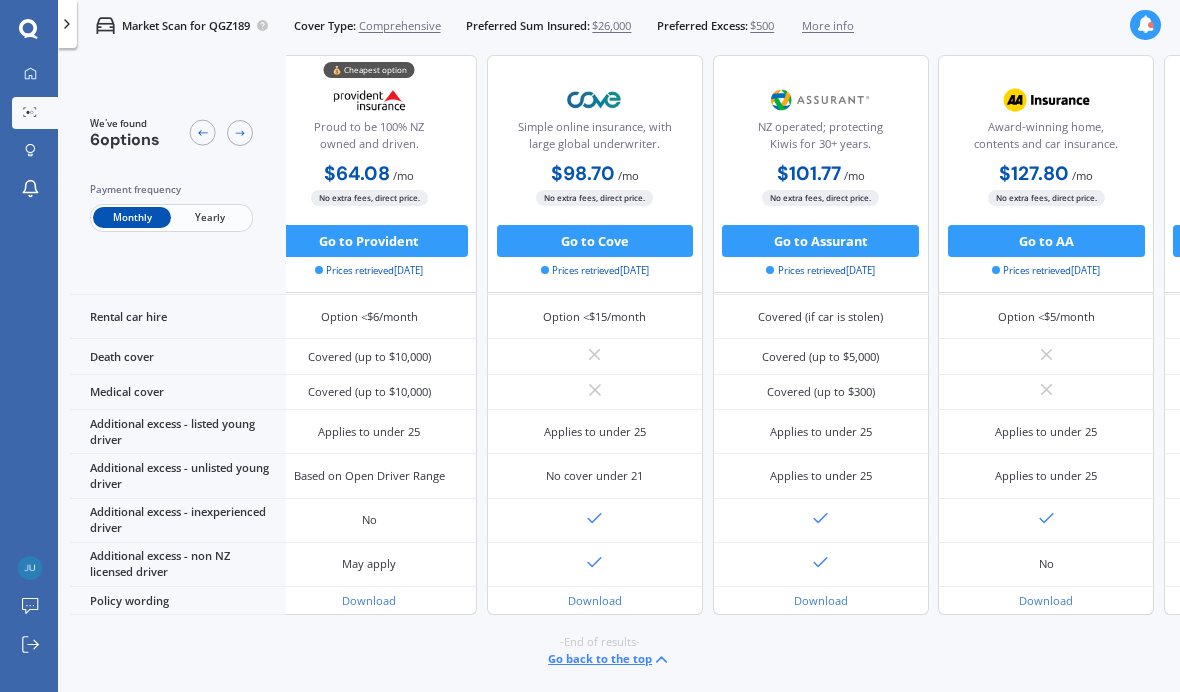 click on "Yearly" at bounding box center (210, 218) 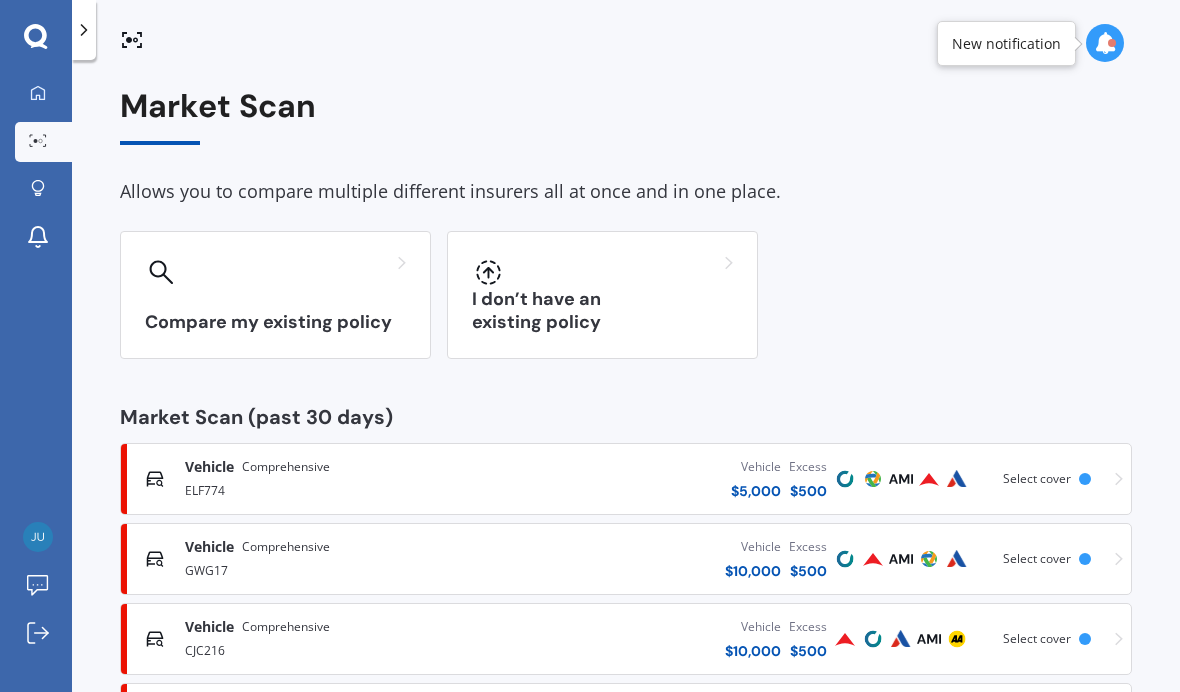 scroll, scrollTop: 82, scrollLeft: 0, axis: vertical 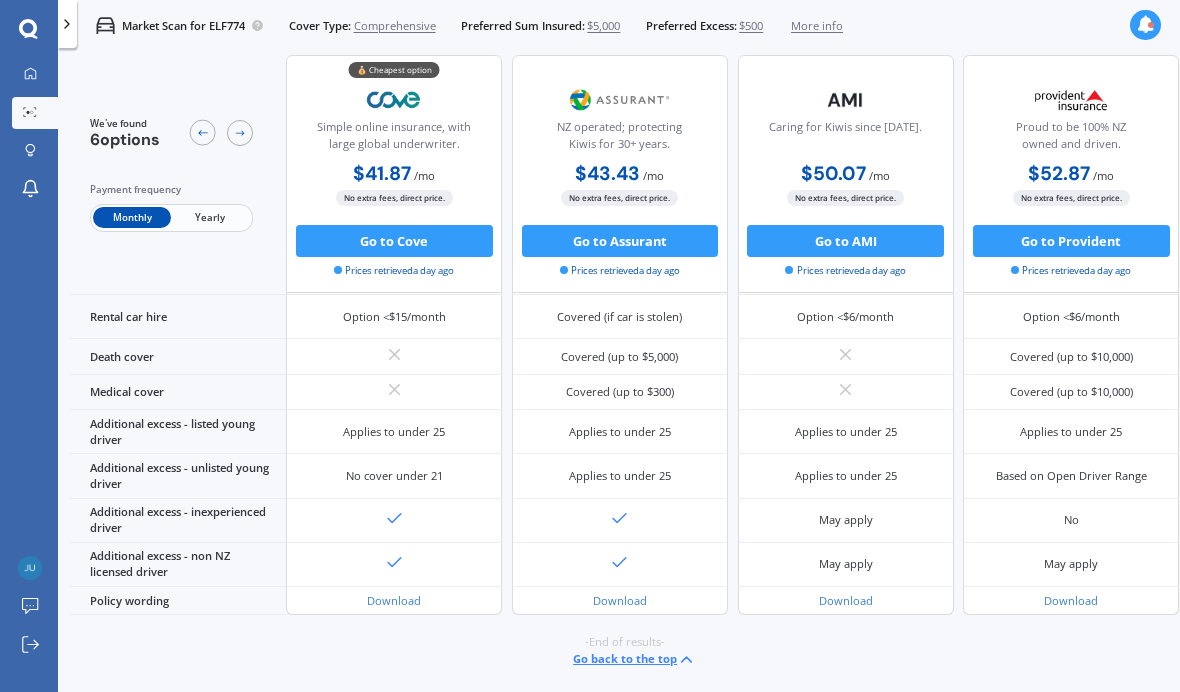 click on "Applies to under 25" at bounding box center [394, 432] 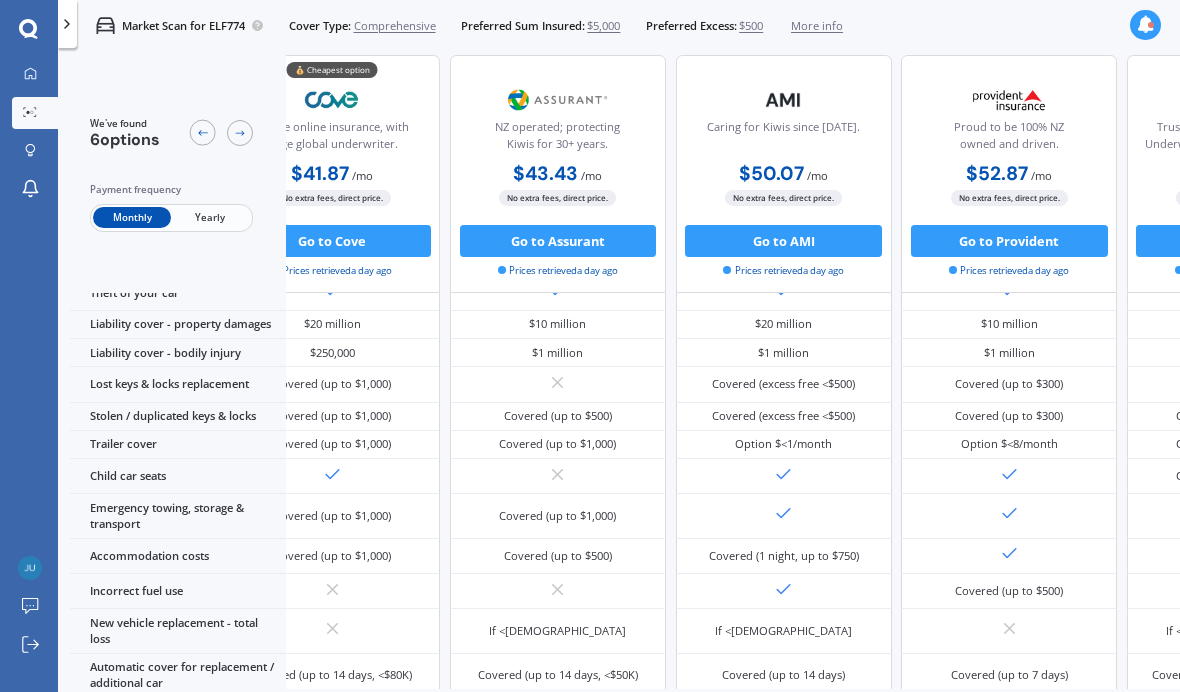 scroll, scrollTop: 202, scrollLeft: 76, axis: both 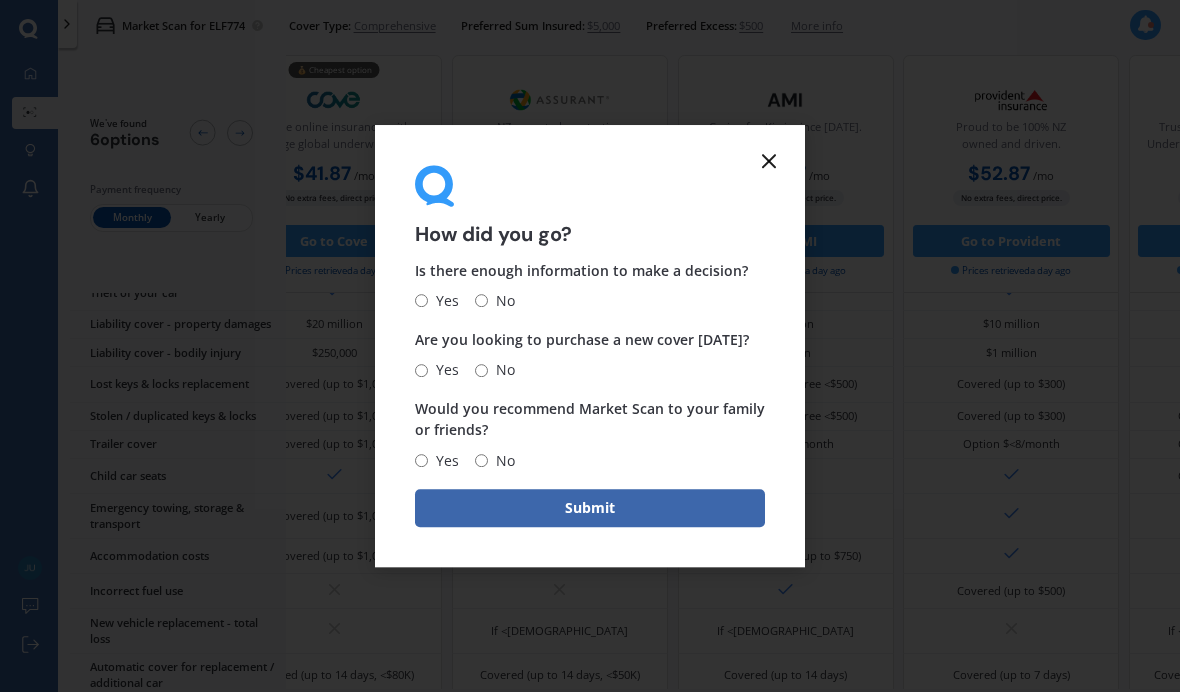 click 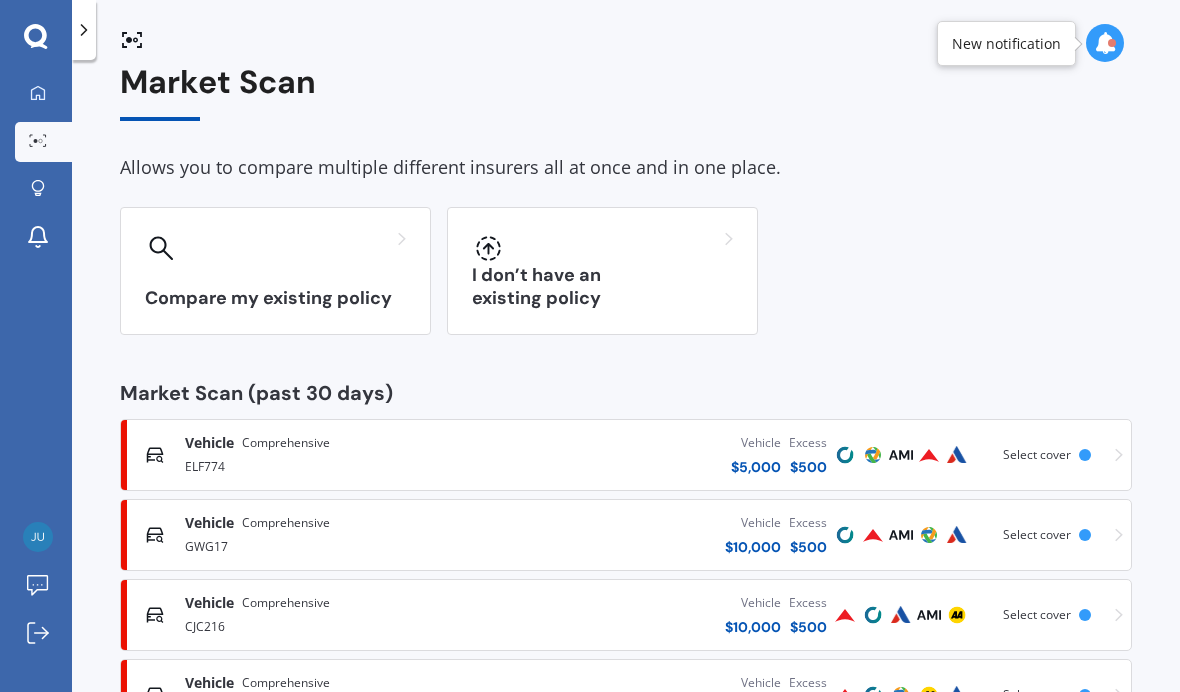 scroll, scrollTop: 23, scrollLeft: 0, axis: vertical 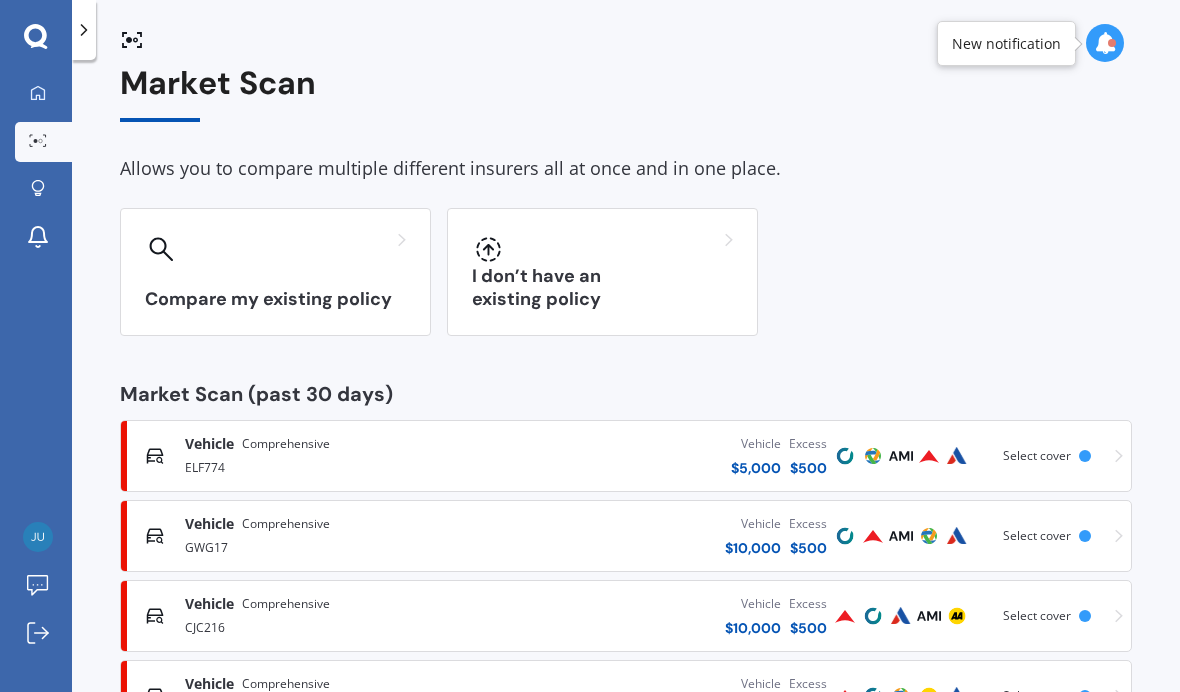 click on "CJC216" at bounding box center [336, 626] 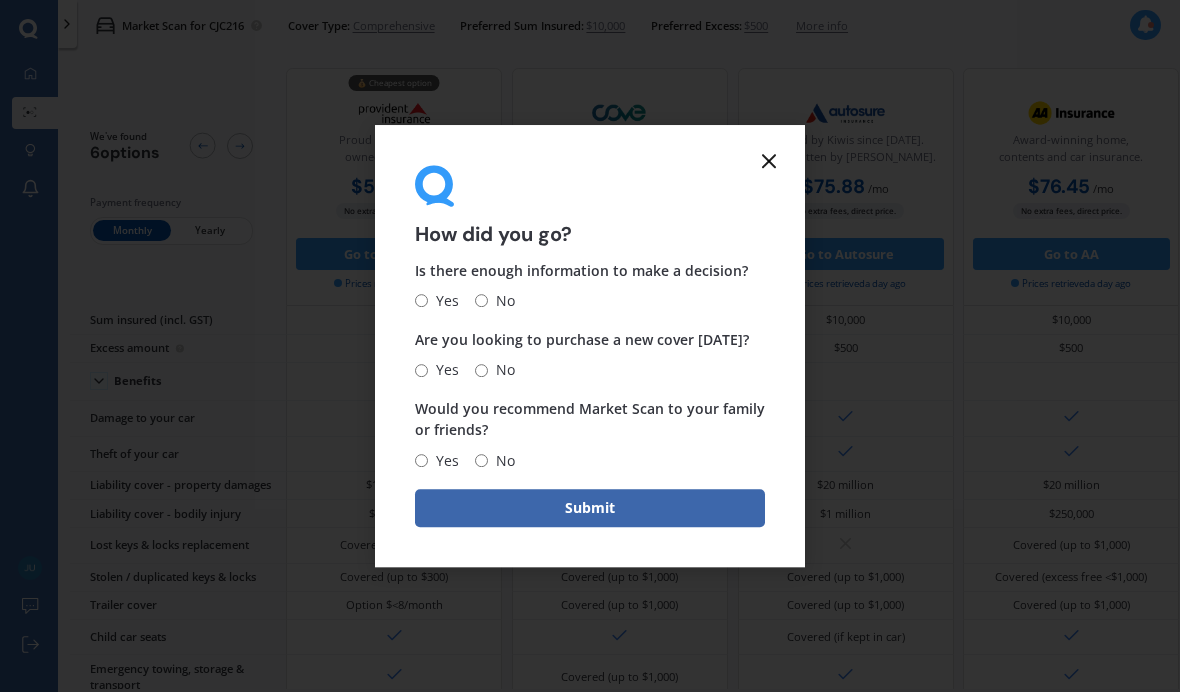 click 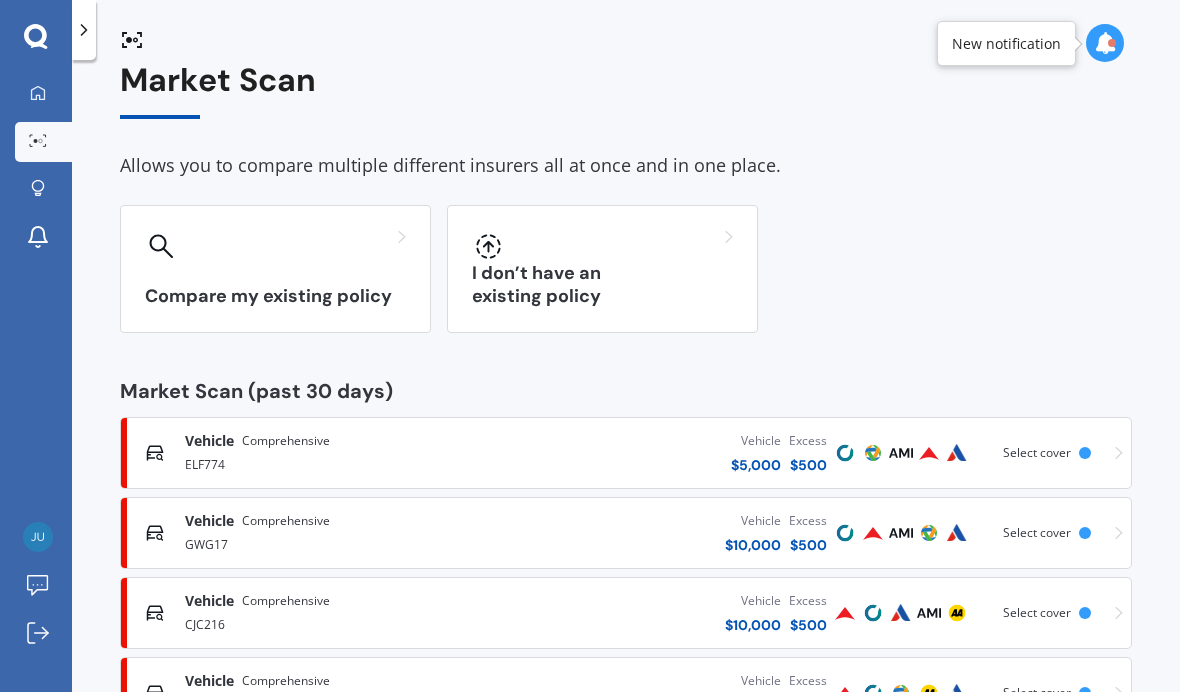 scroll, scrollTop: 23, scrollLeft: 0, axis: vertical 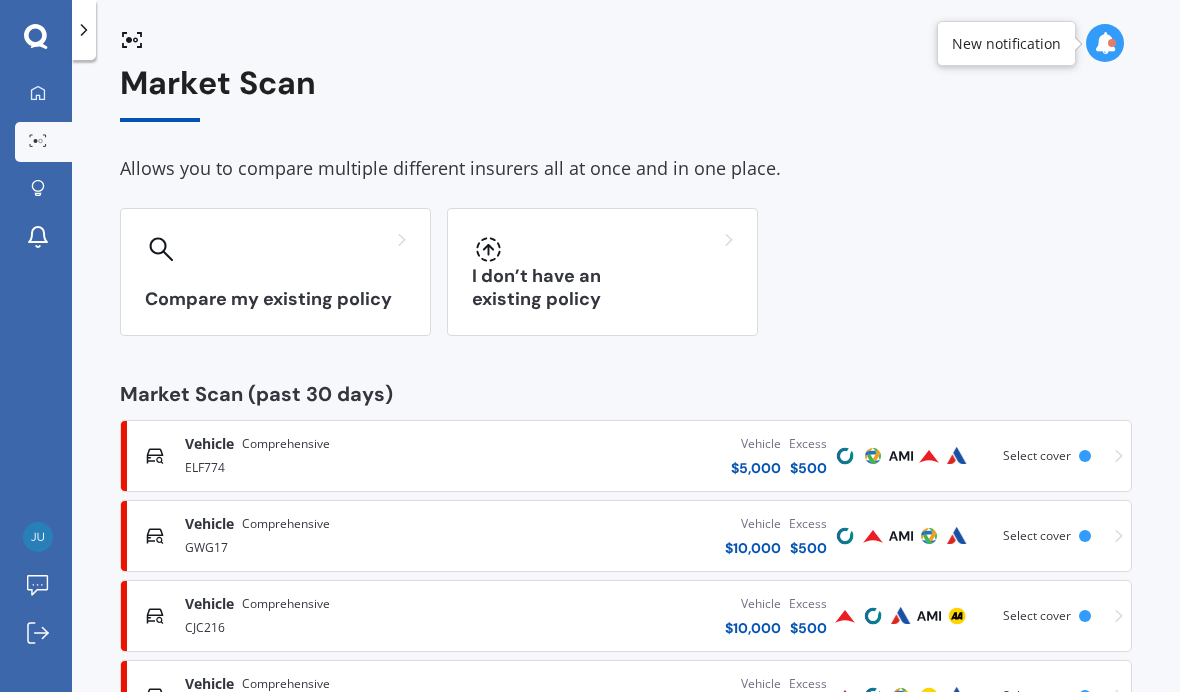 click on "Comprehensive" at bounding box center [286, 684] 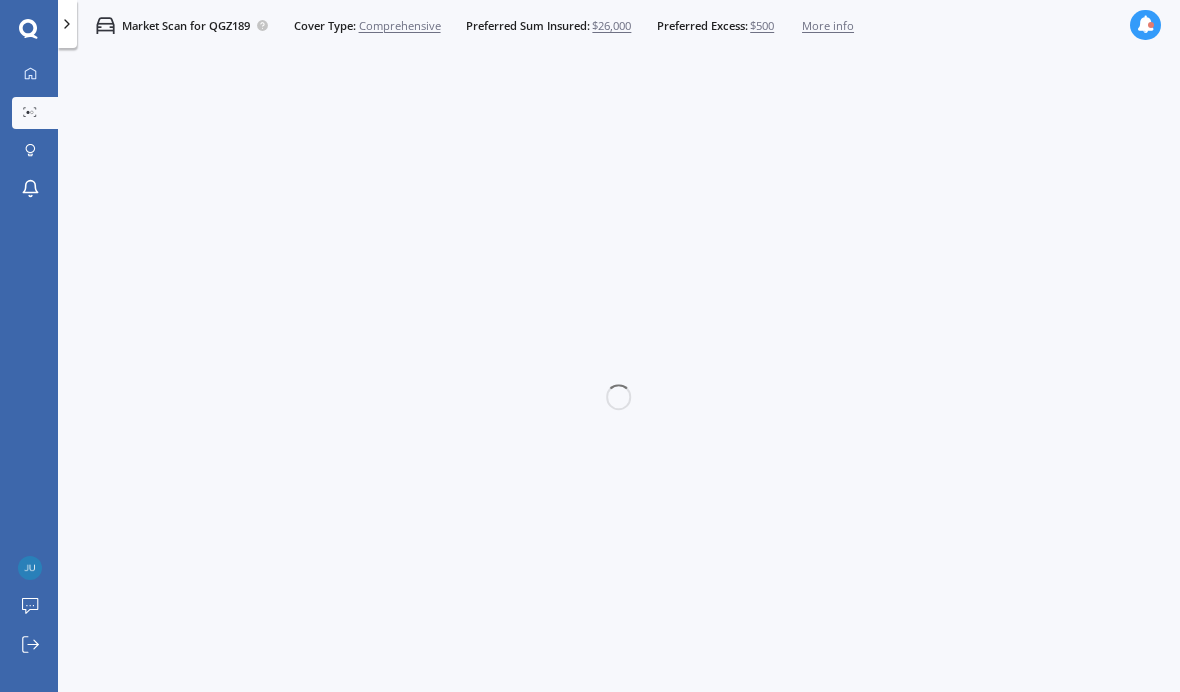 scroll, scrollTop: 0, scrollLeft: 0, axis: both 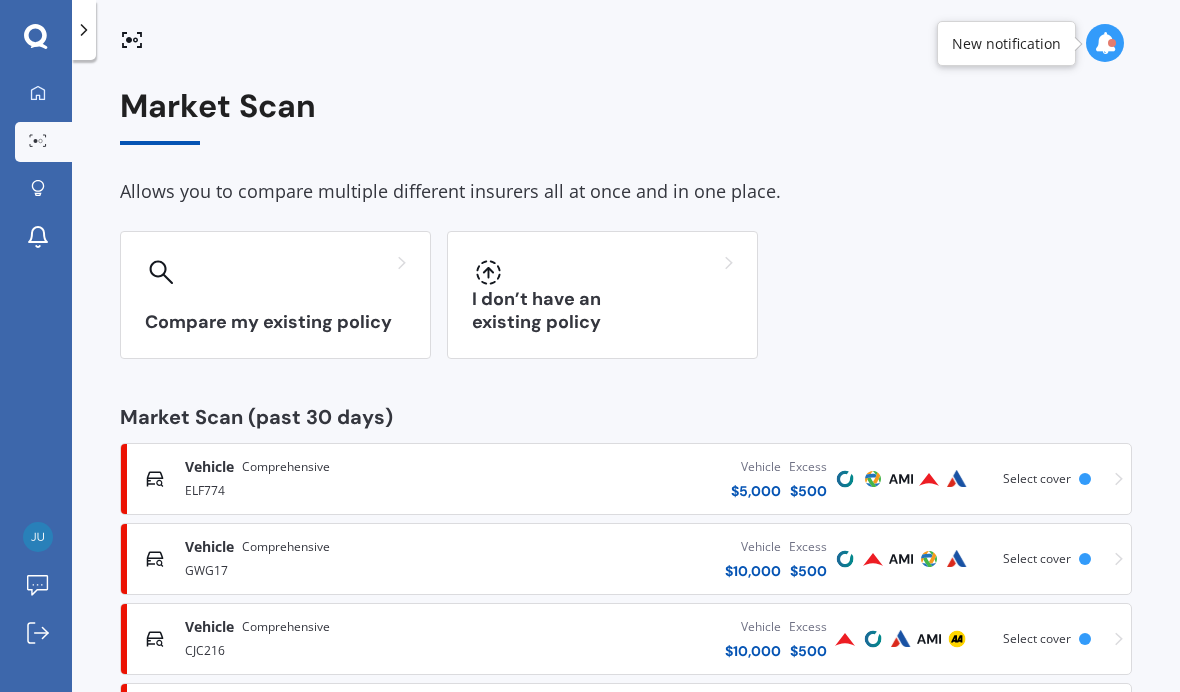 click on "ELF774" at bounding box center [336, 489] 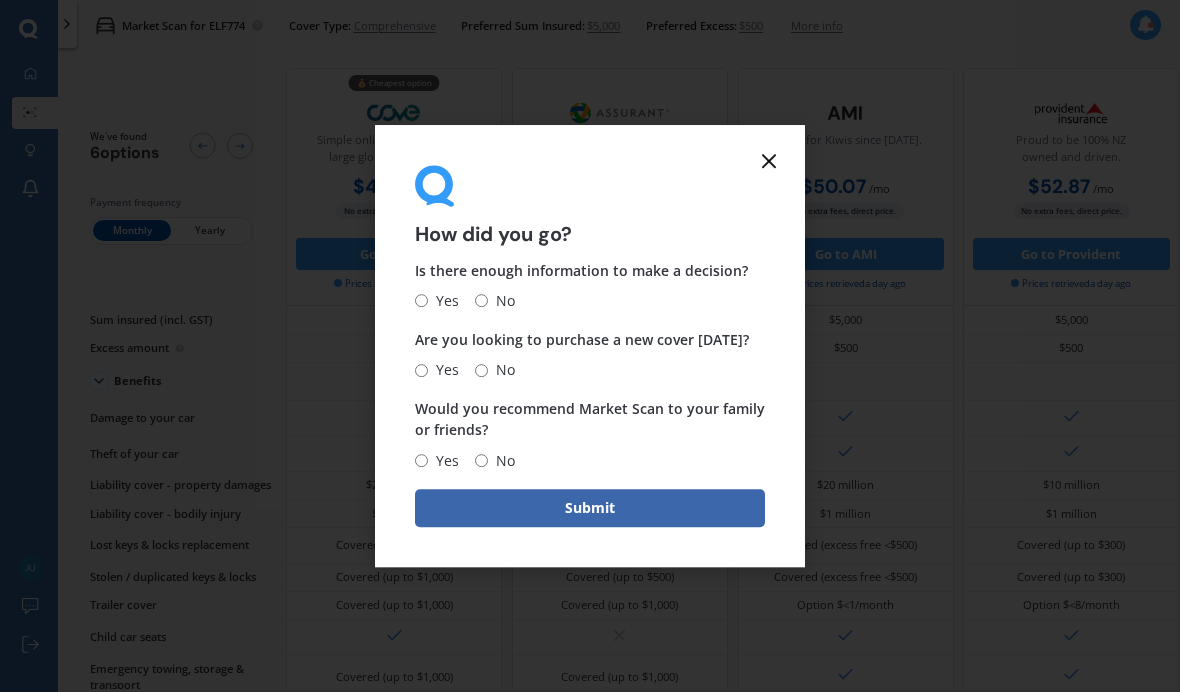 click 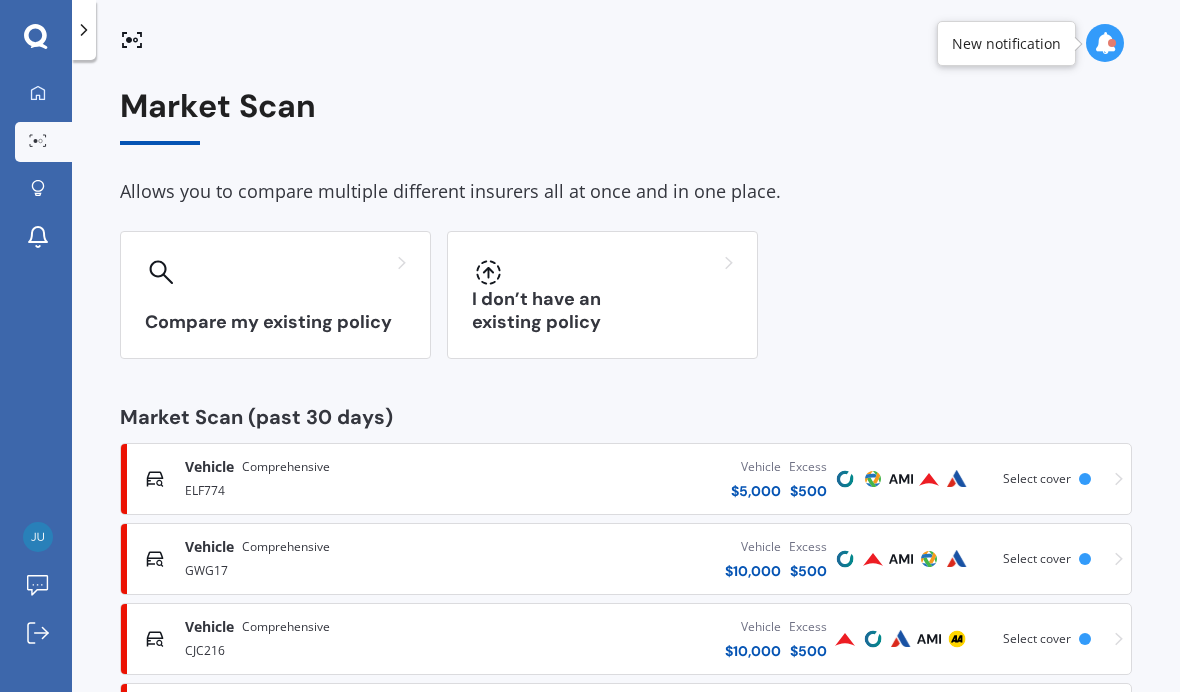 click on "Vehicle $ 10,000 Excess $ 500" at bounding box center (659, 559) 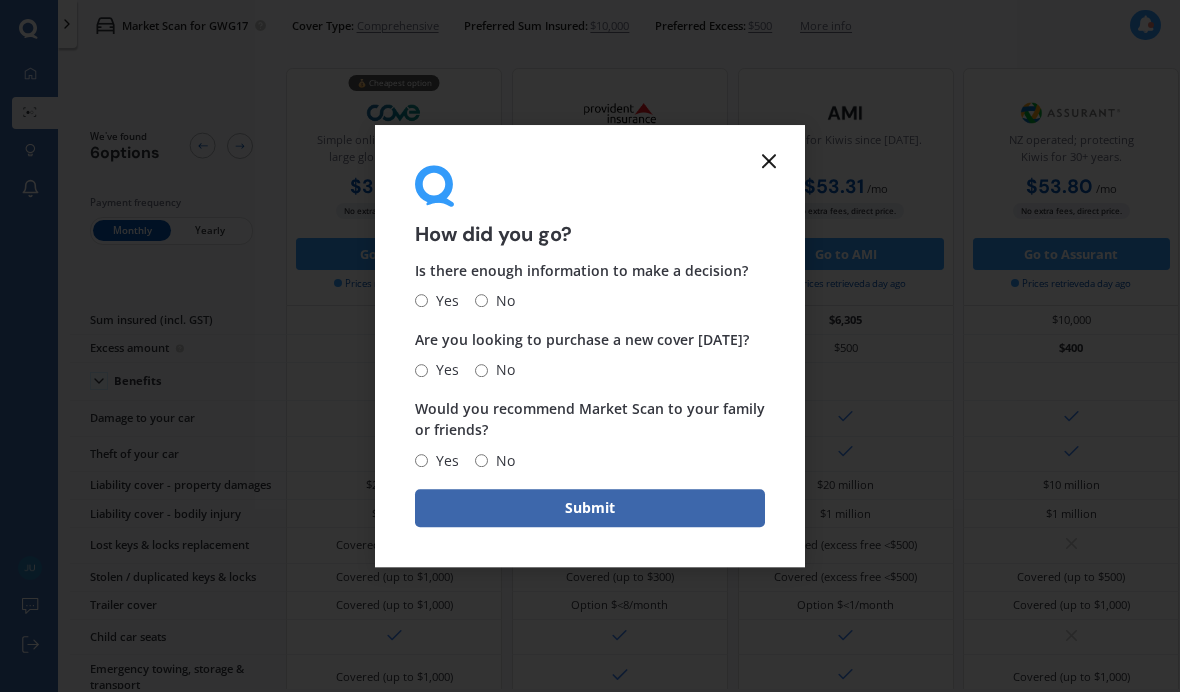 click 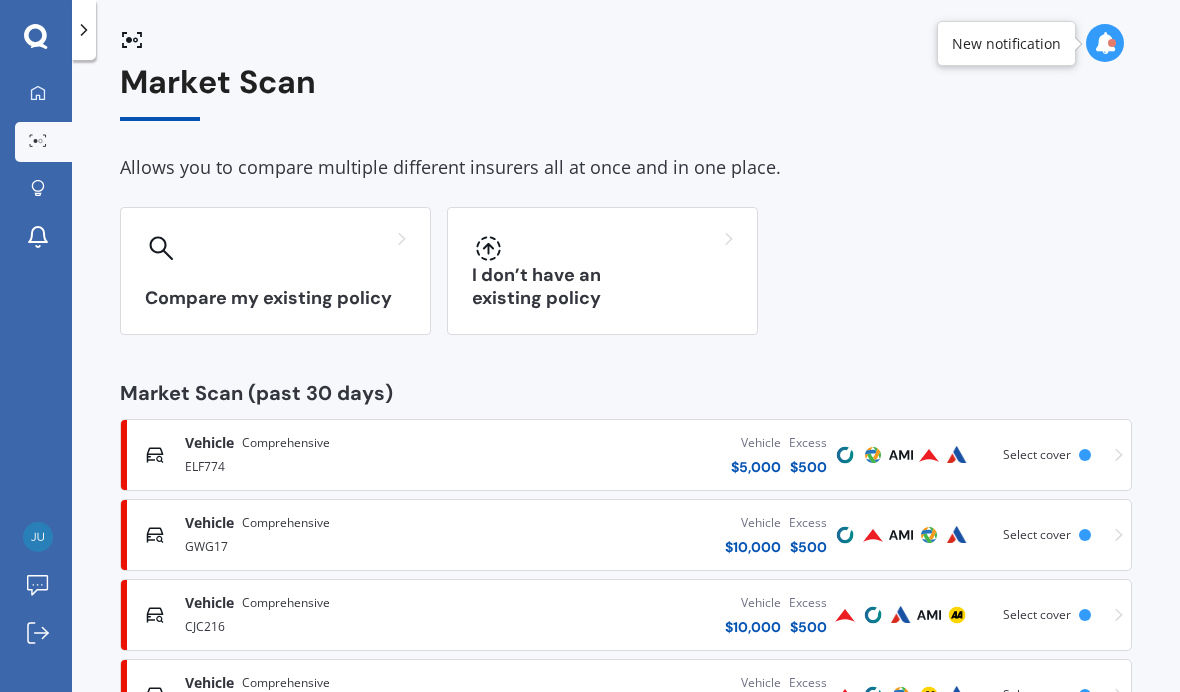 scroll, scrollTop: 23, scrollLeft: 0, axis: vertical 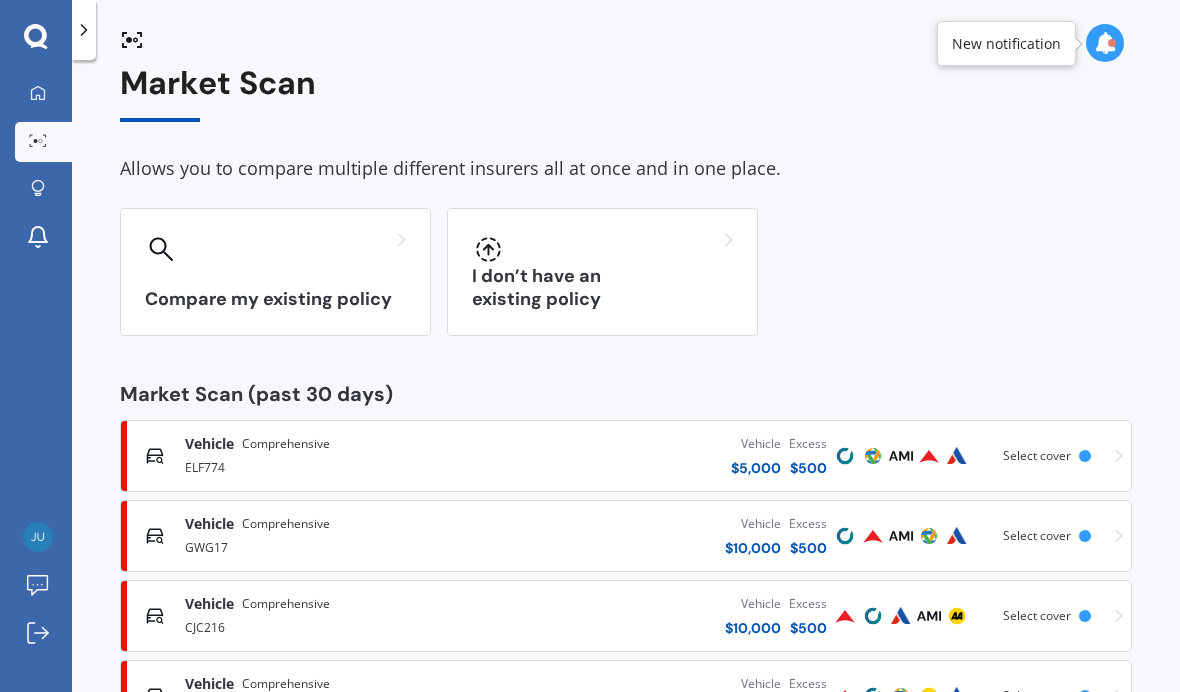 click on "Comprehensive" at bounding box center [286, 604] 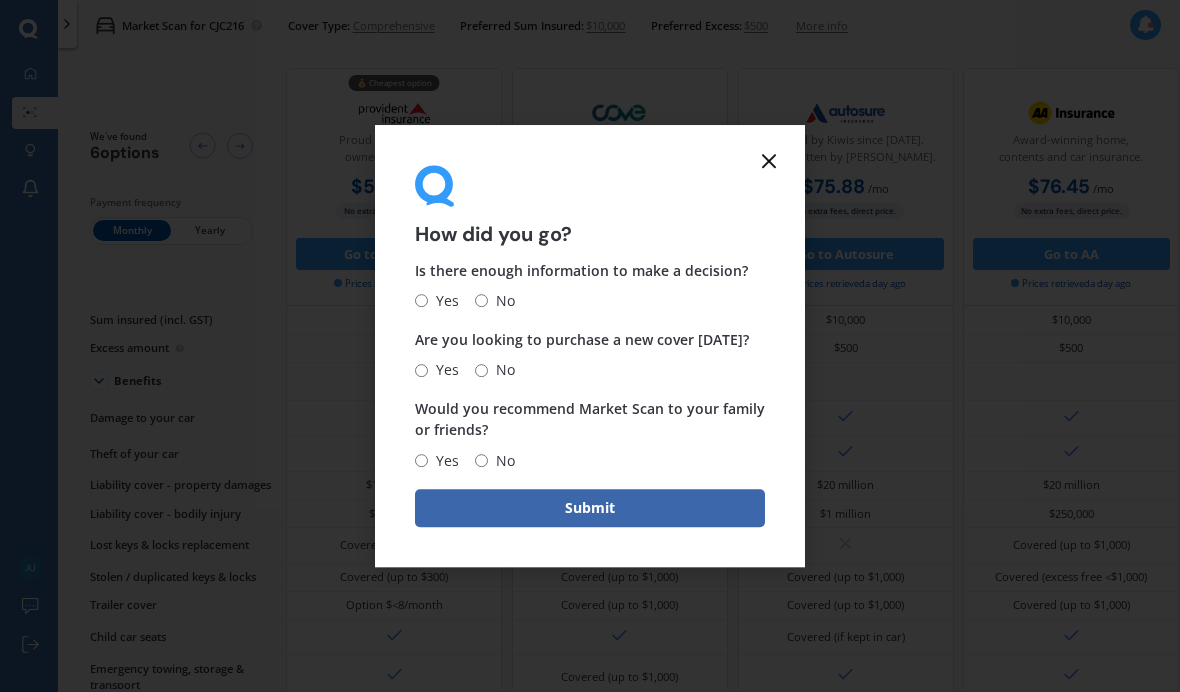 click 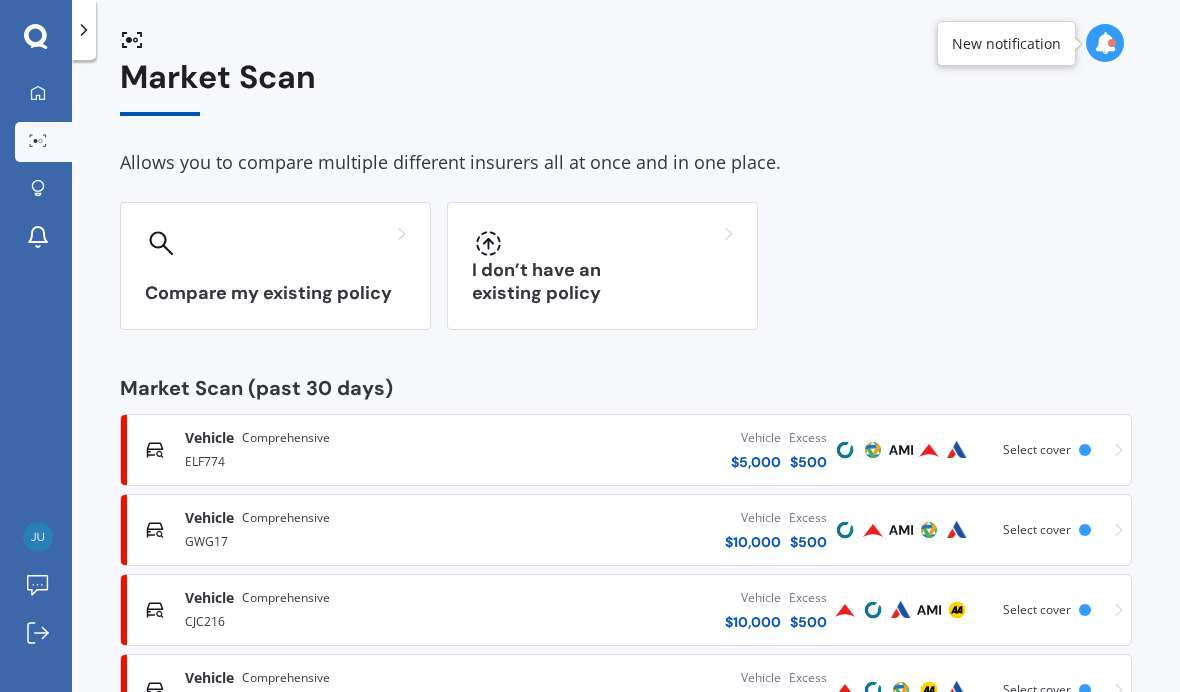 scroll, scrollTop: 23, scrollLeft: 0, axis: vertical 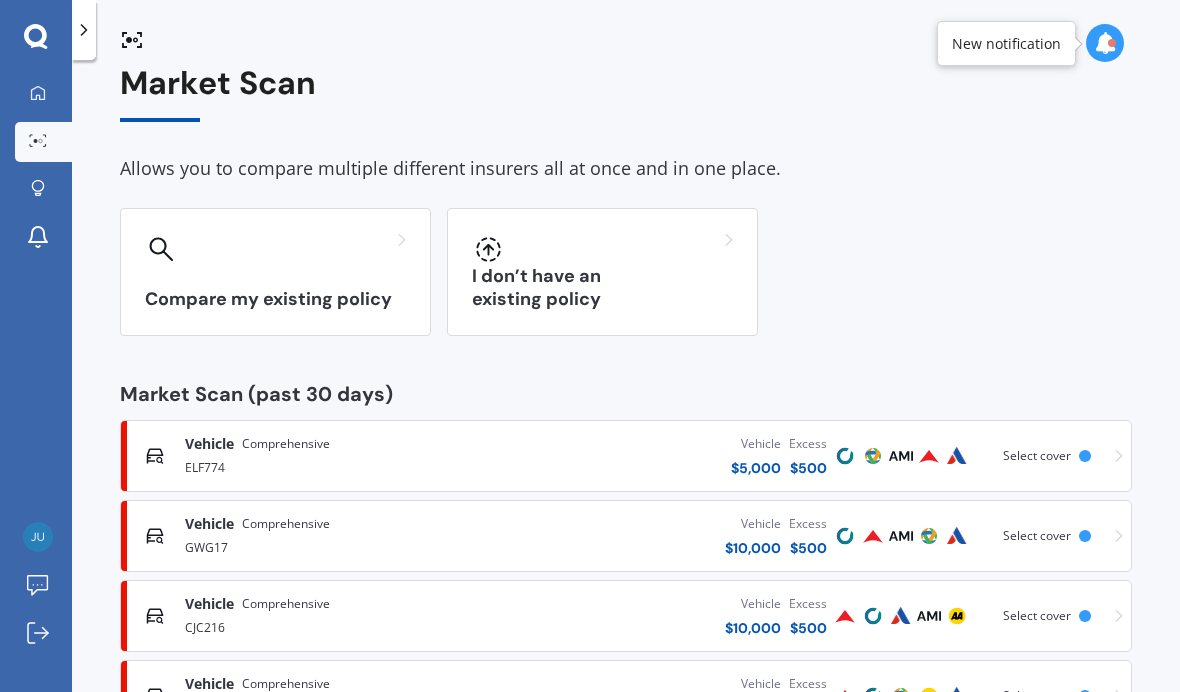 click on "Comprehensive" at bounding box center [286, 684] 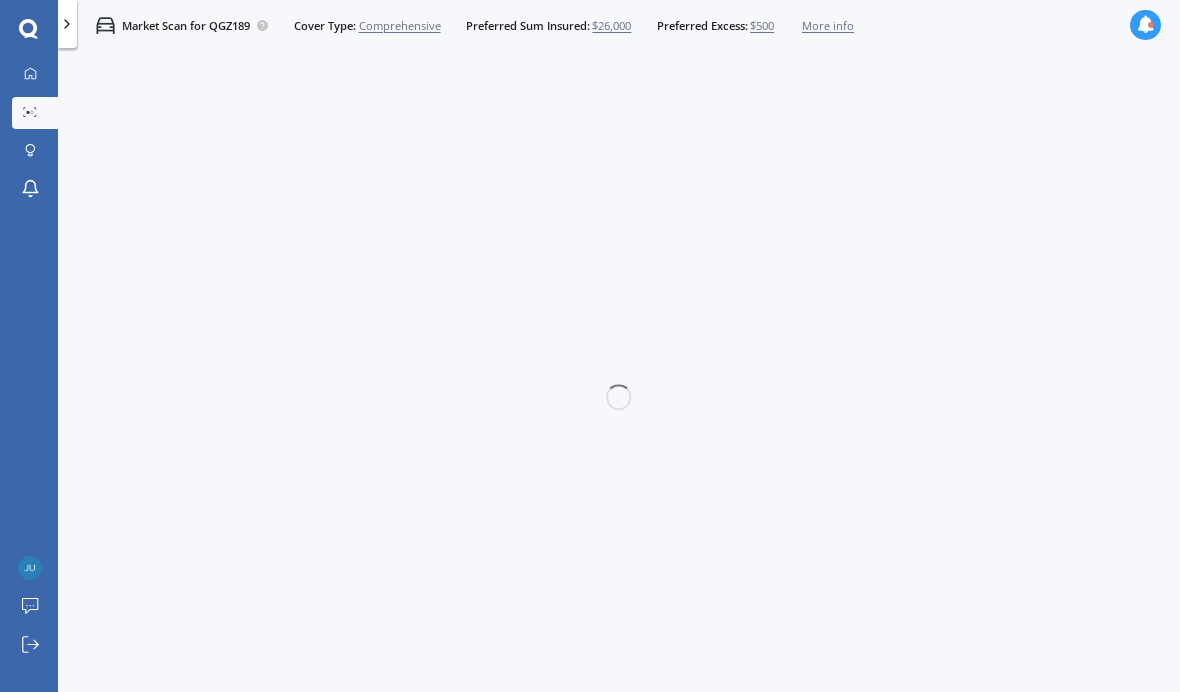 scroll, scrollTop: 0, scrollLeft: 0, axis: both 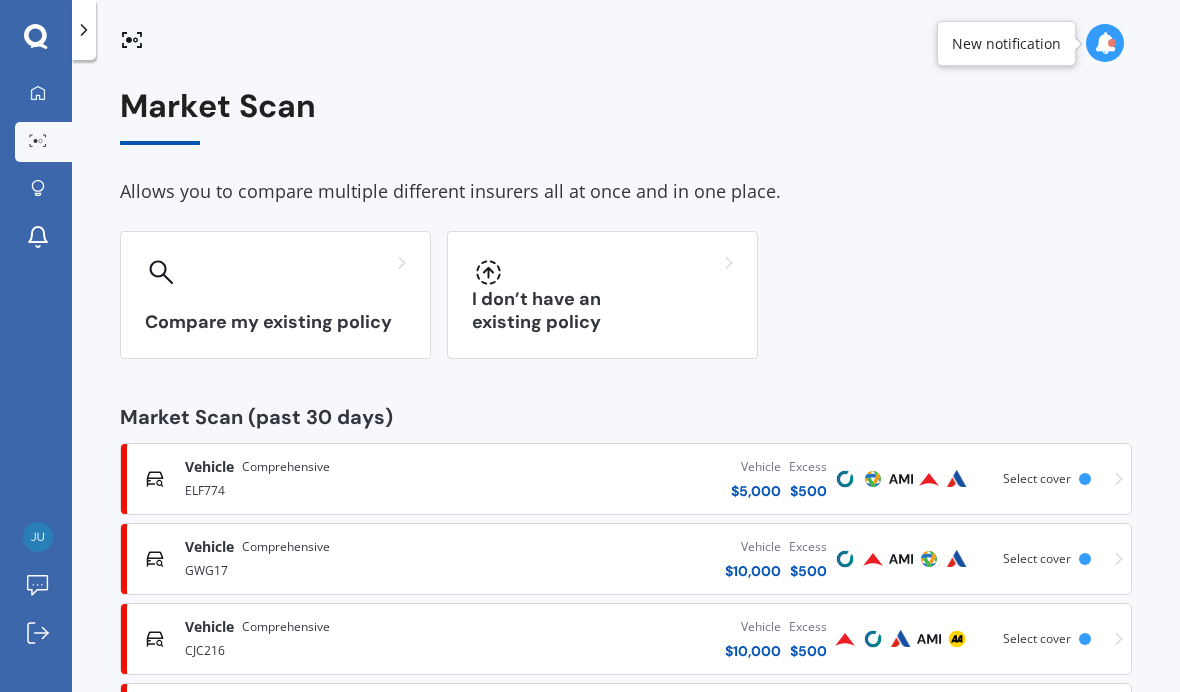 click at bounding box center [1085, 479] 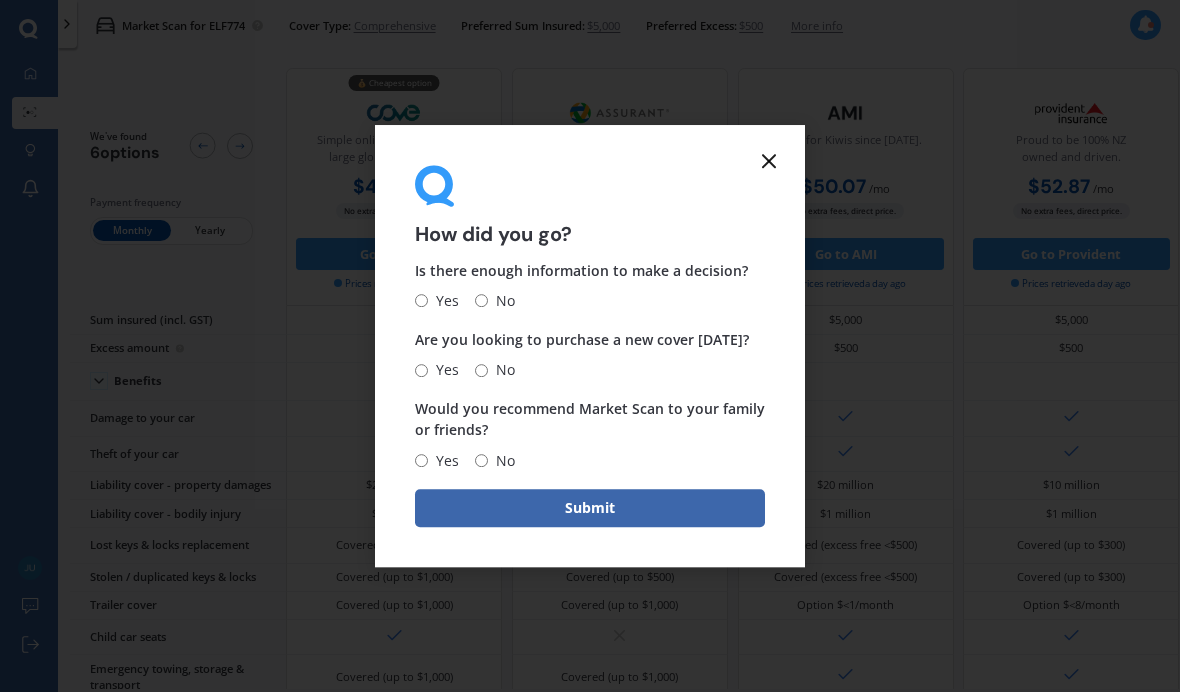 click 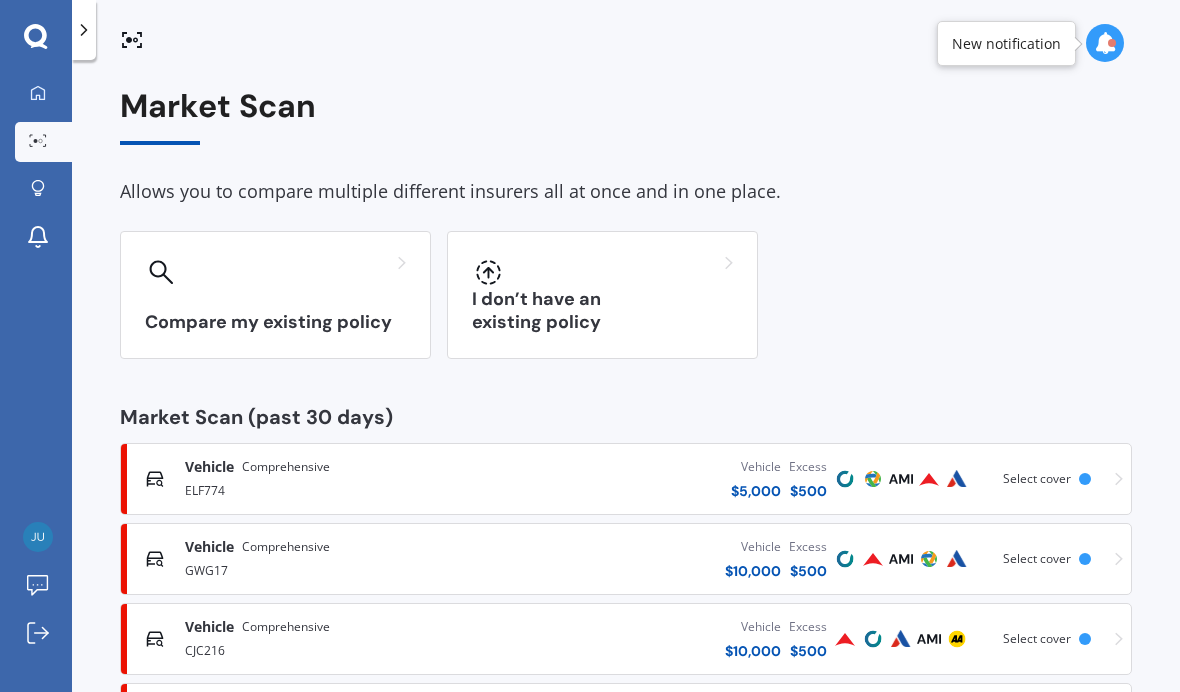 click on "Vehicle Comprehensive GWG17 Vehicle $ 10,000 Excess $ 500 Scanned a day ago Select cover" at bounding box center [626, 559] 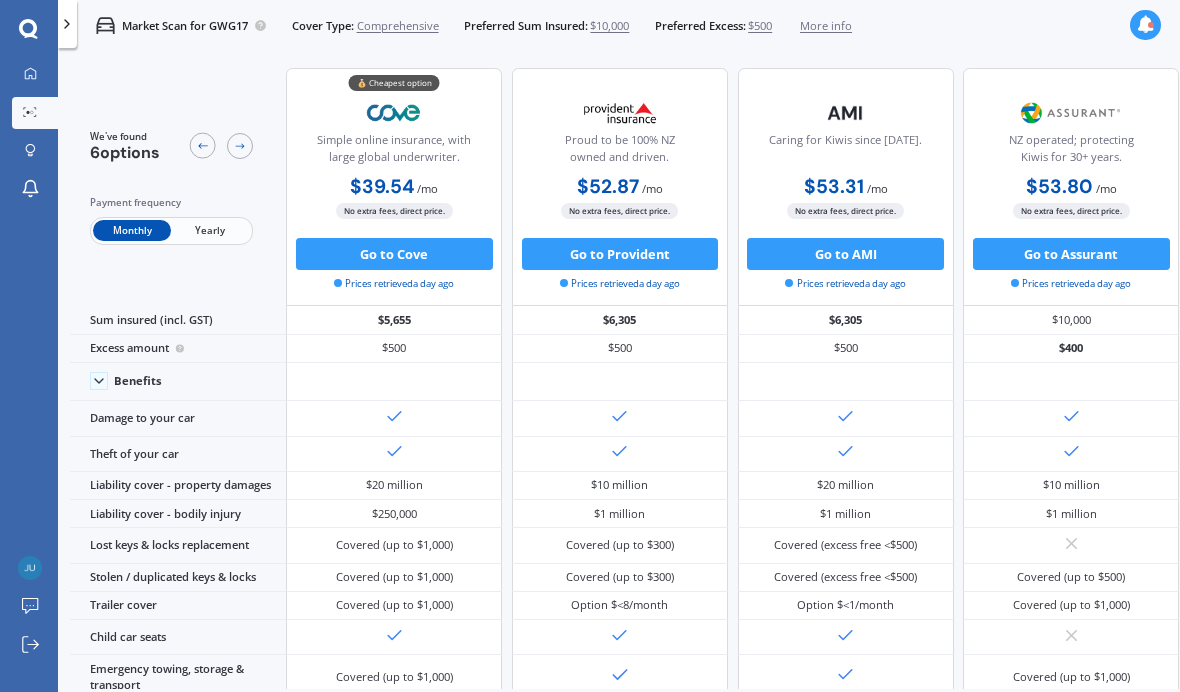 scroll, scrollTop: 0, scrollLeft: 0, axis: both 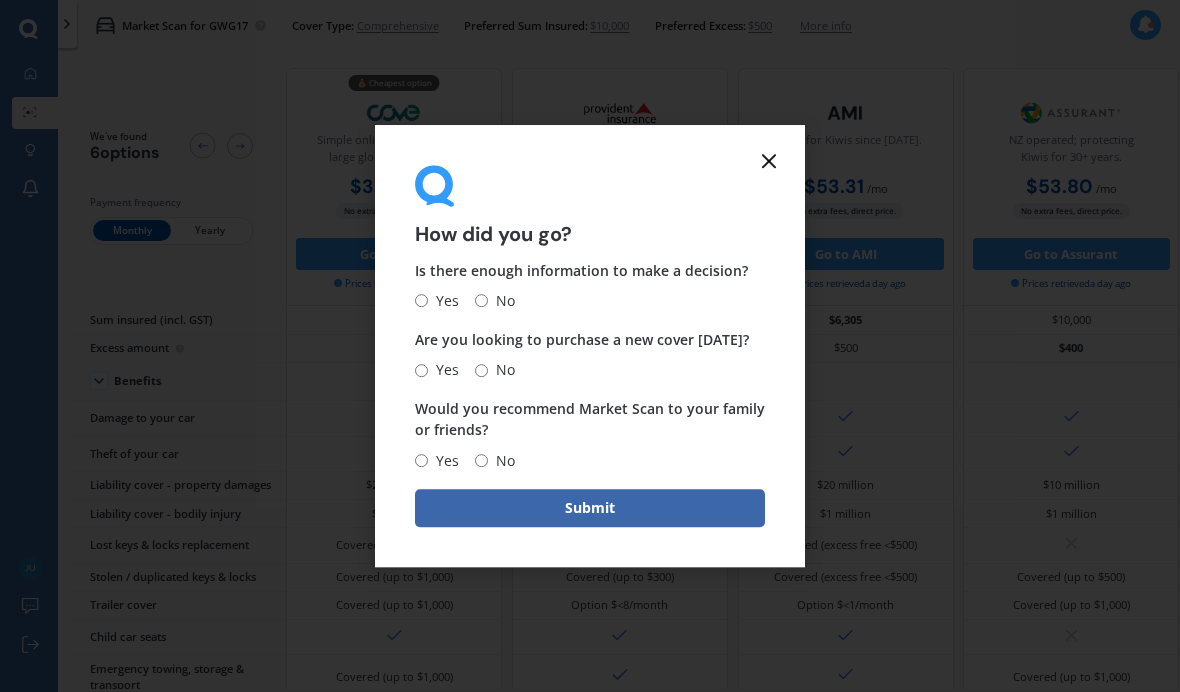 click 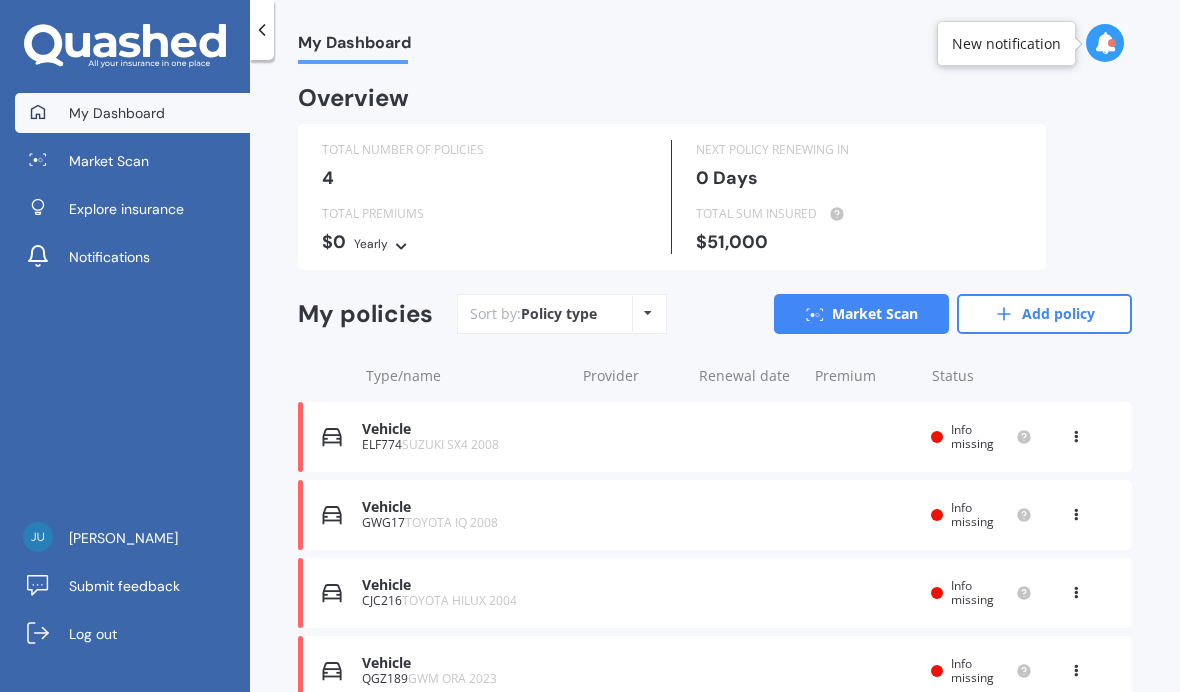 scroll, scrollTop: 0, scrollLeft: 0, axis: both 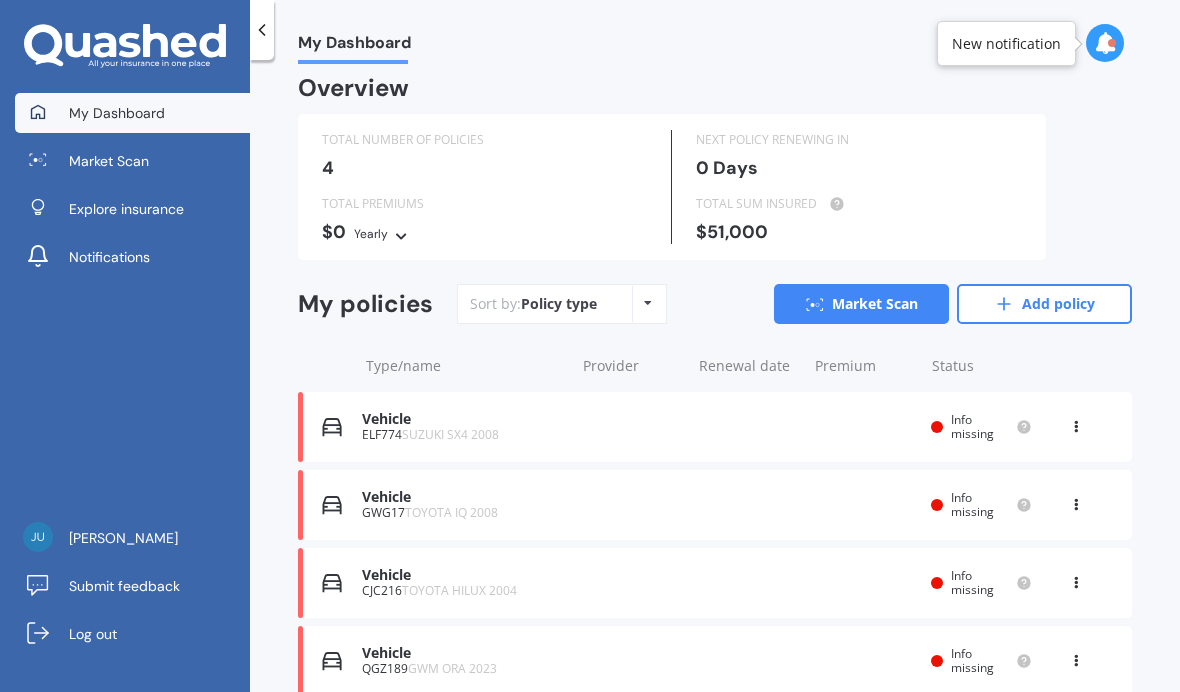 click on "Market Scan" at bounding box center [109, 161] 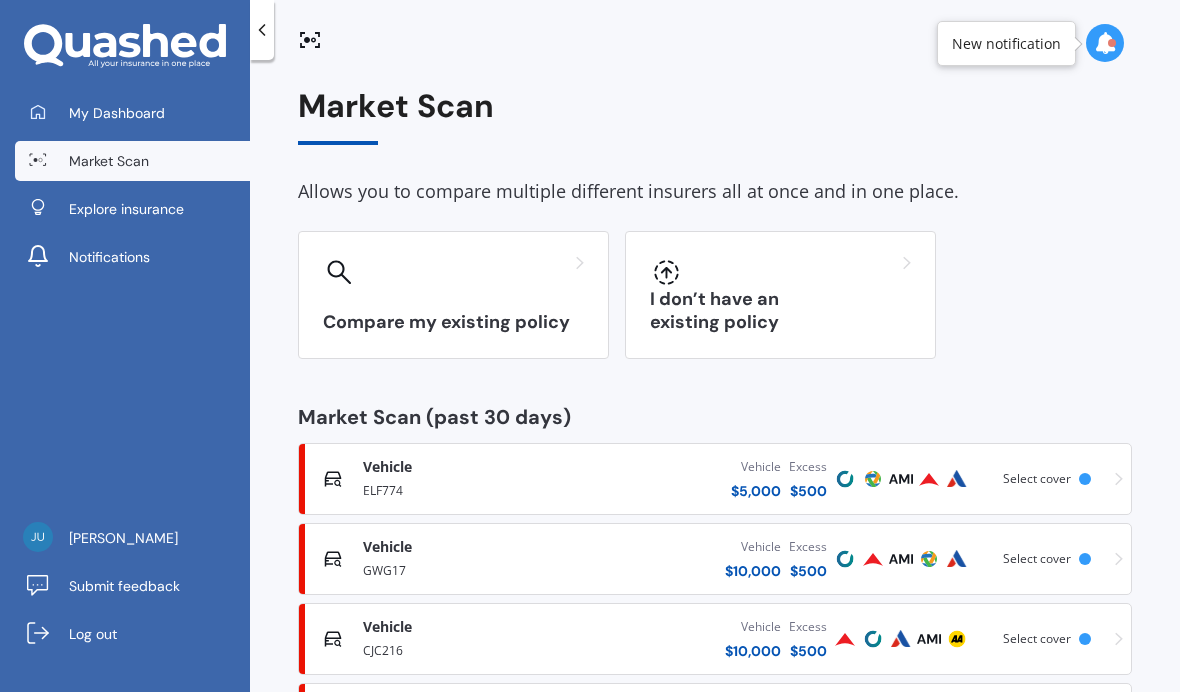 scroll, scrollTop: 0, scrollLeft: 0, axis: both 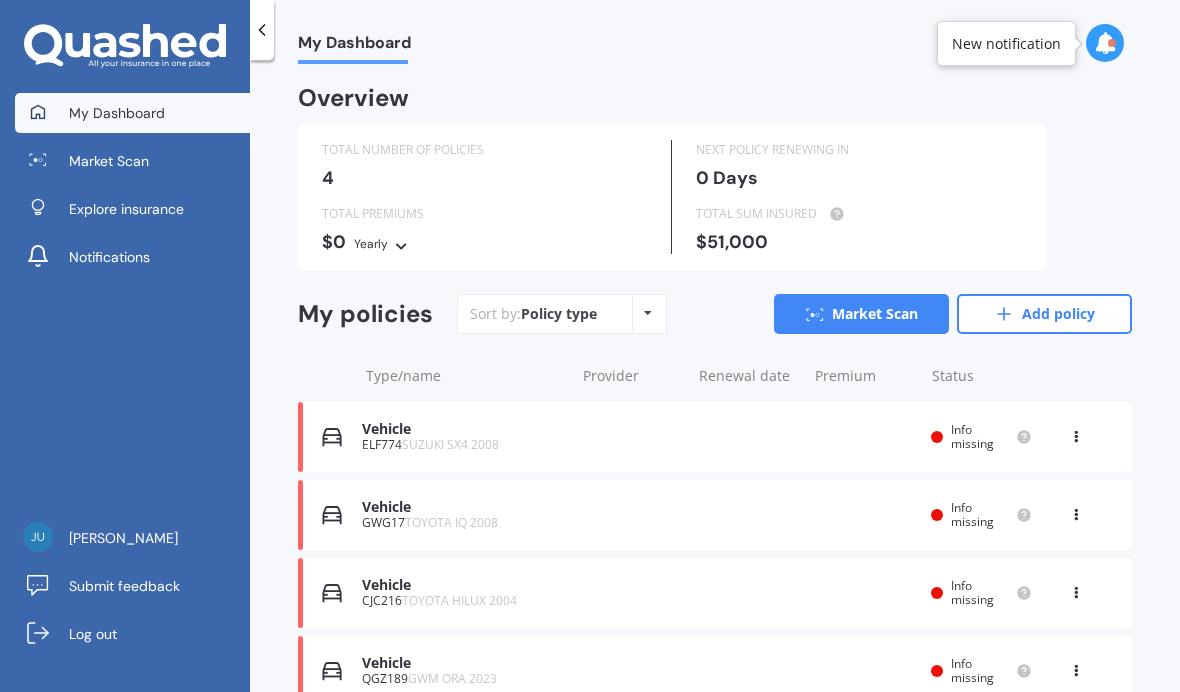 click on "Add policy" at bounding box center (1044, 314) 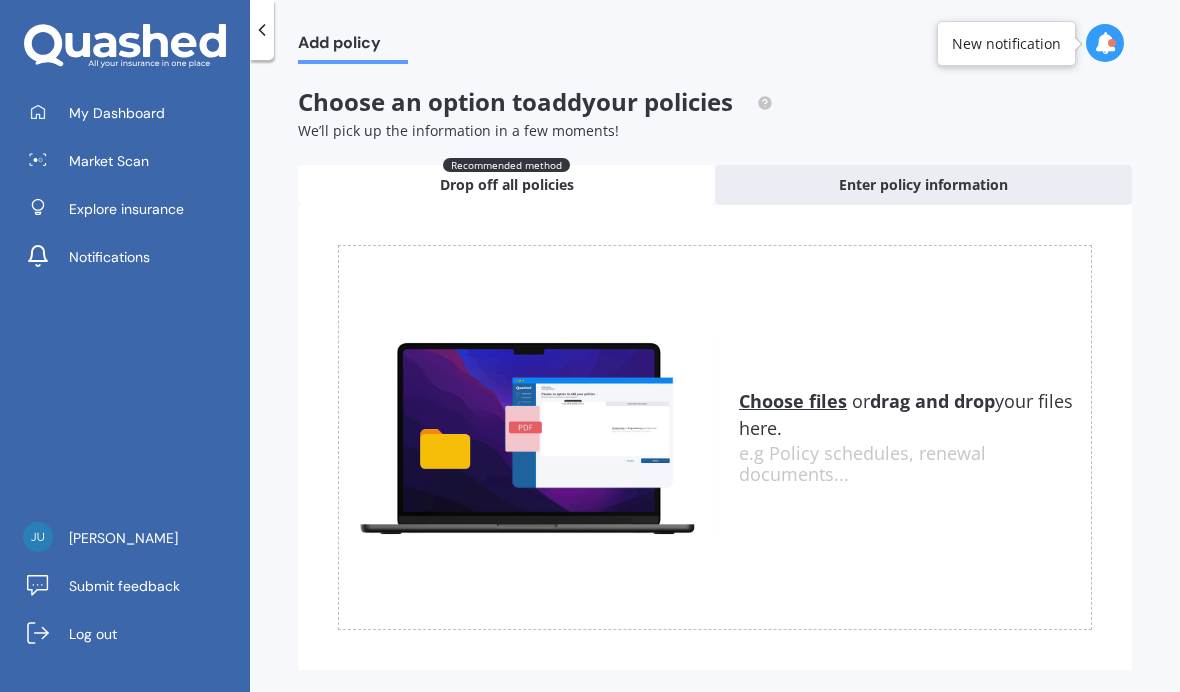 scroll, scrollTop: 69, scrollLeft: 0, axis: vertical 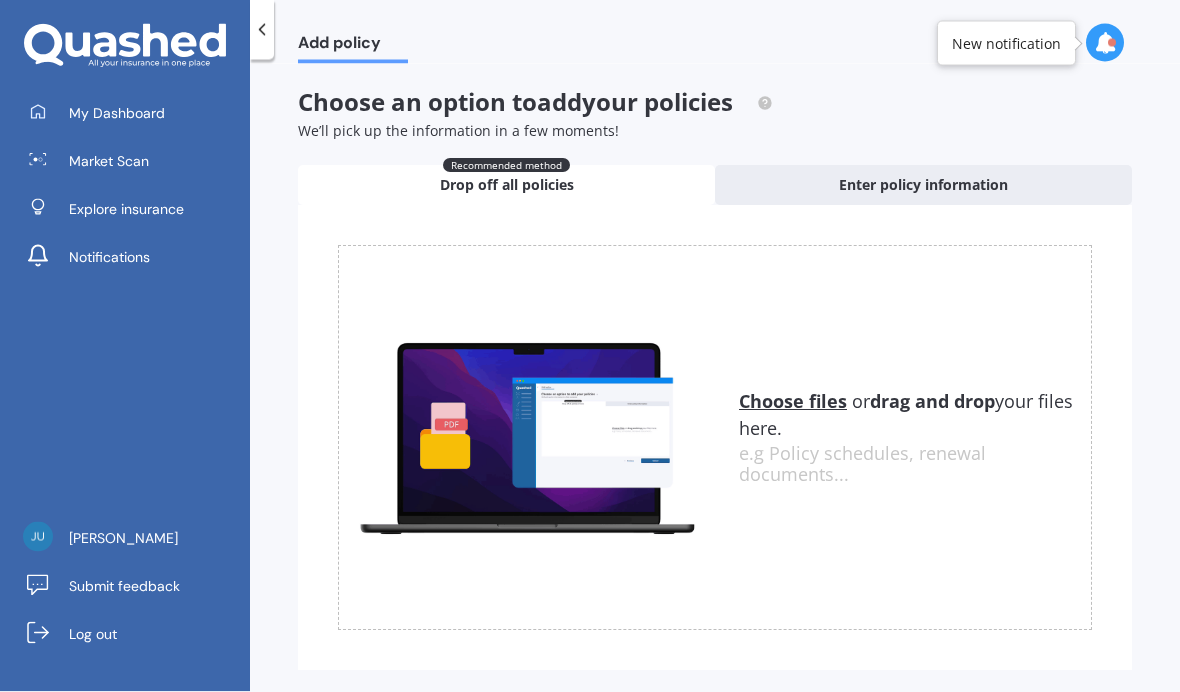 click on "Choose files" at bounding box center (793, 401) 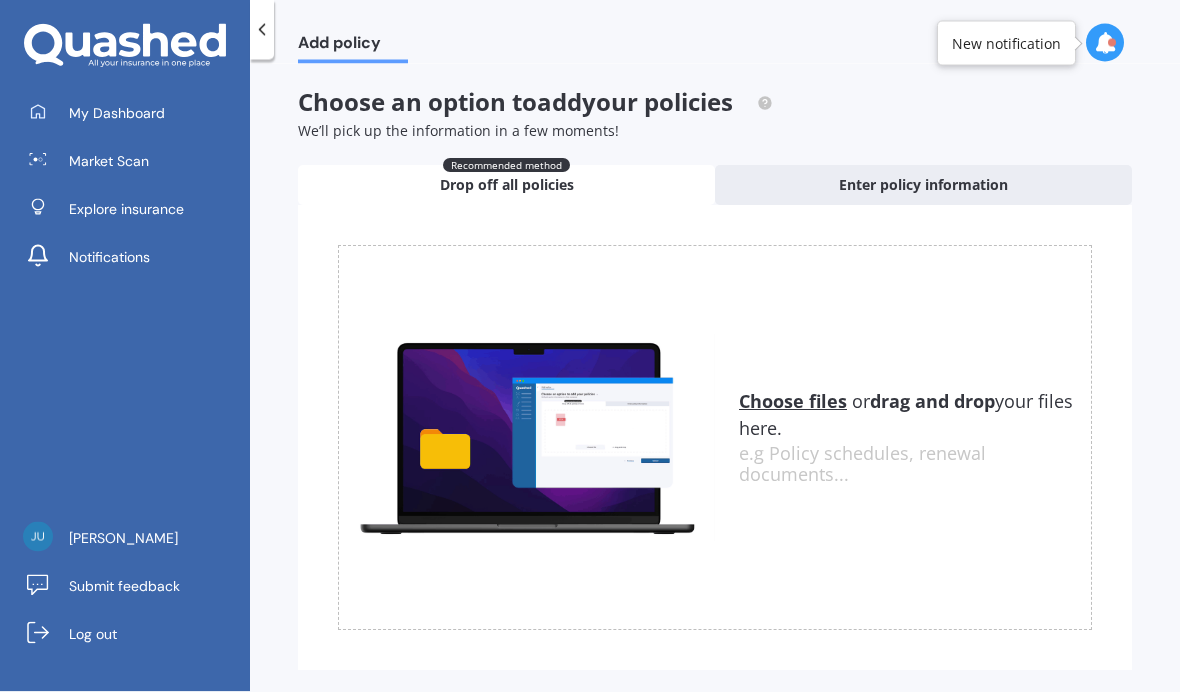 click on "Enter policy information" at bounding box center [923, 185] 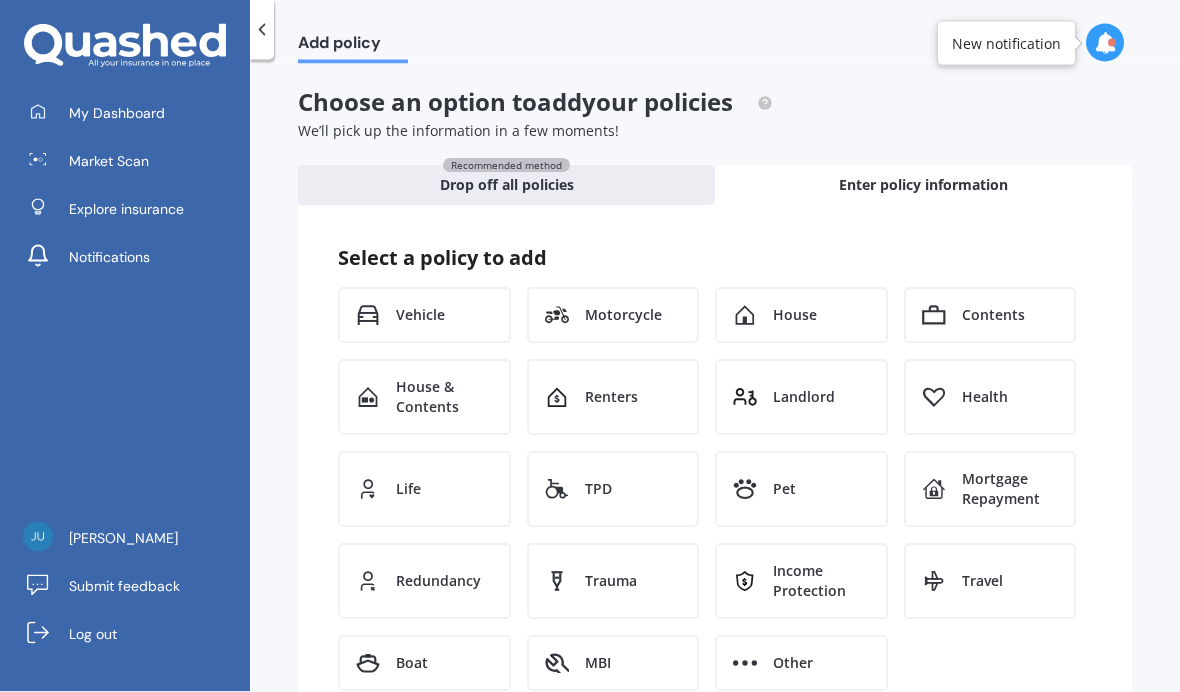 scroll, scrollTop: 70, scrollLeft: 0, axis: vertical 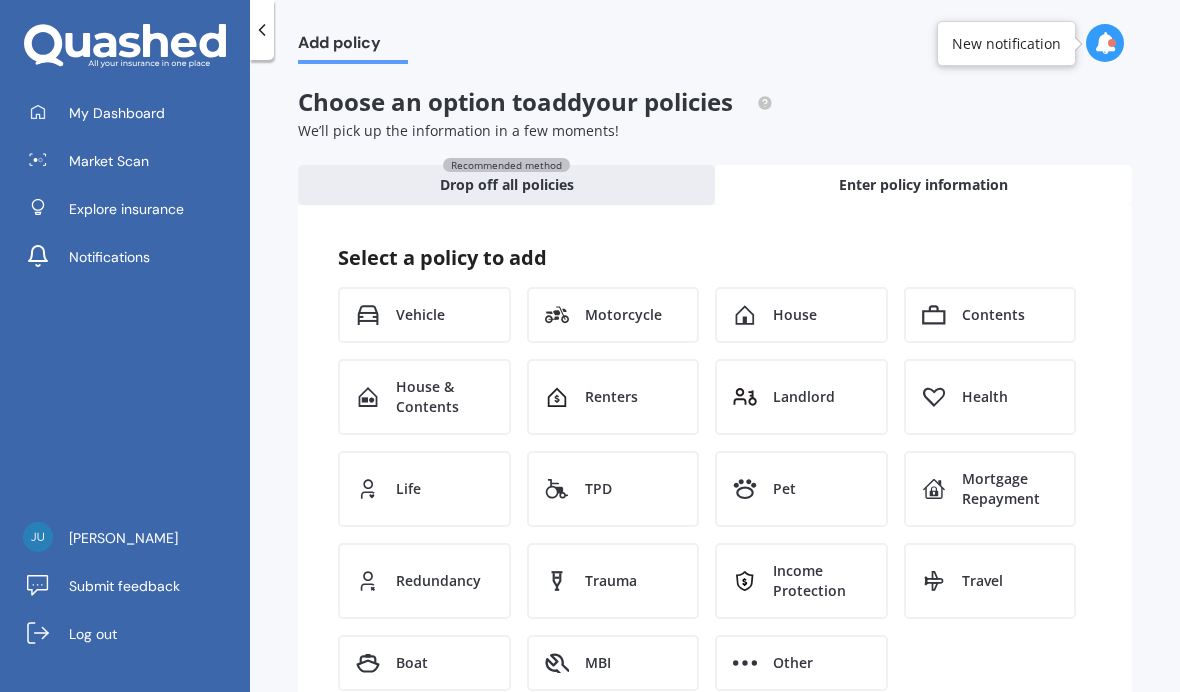 click on "House & Contents" at bounding box center [444, 397] 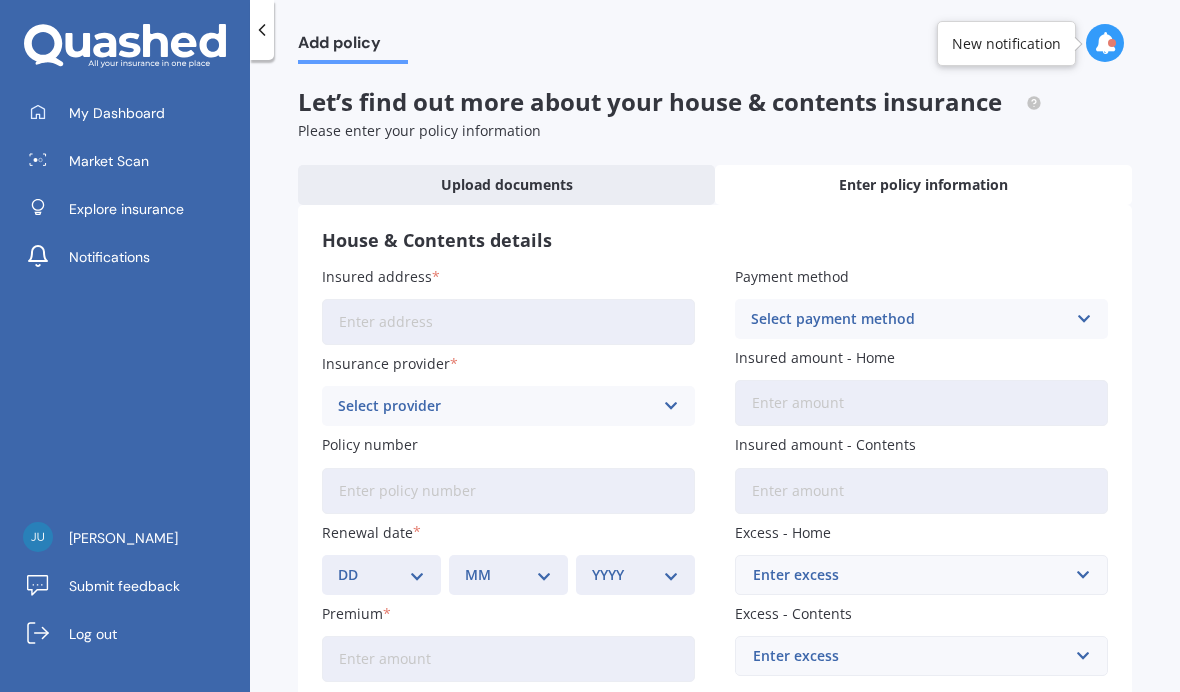 click on "Insured address" at bounding box center [508, 322] 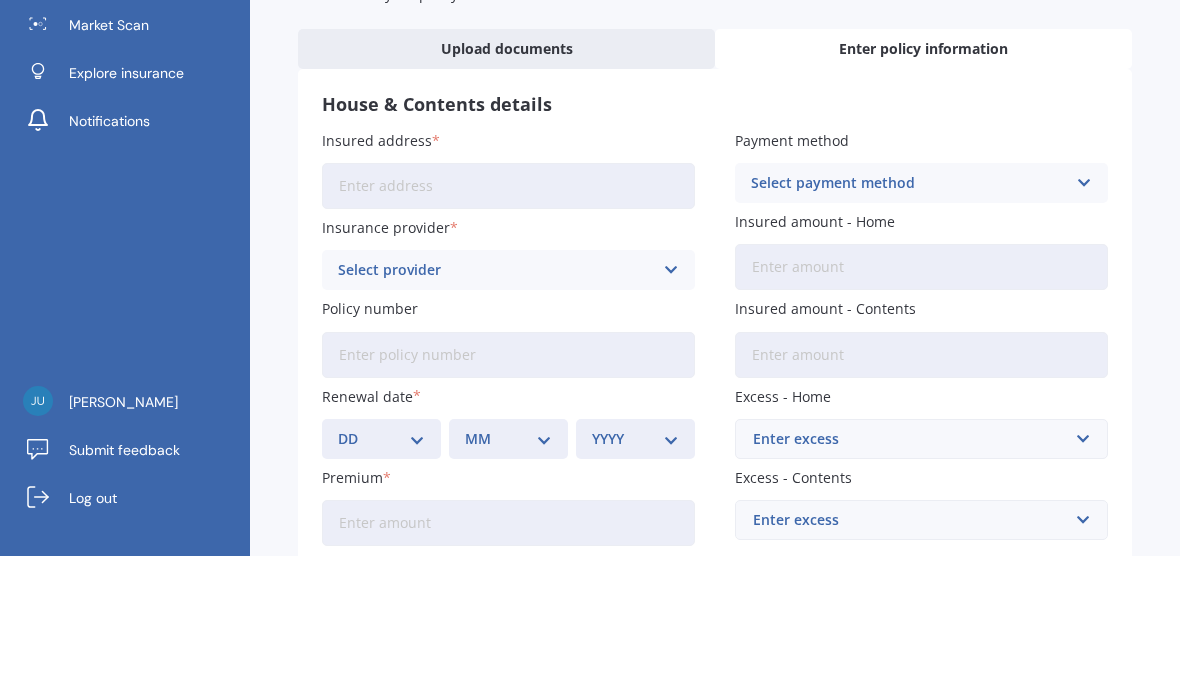 type on "23 Mosston Road CastlecliffWhanganui 4501" 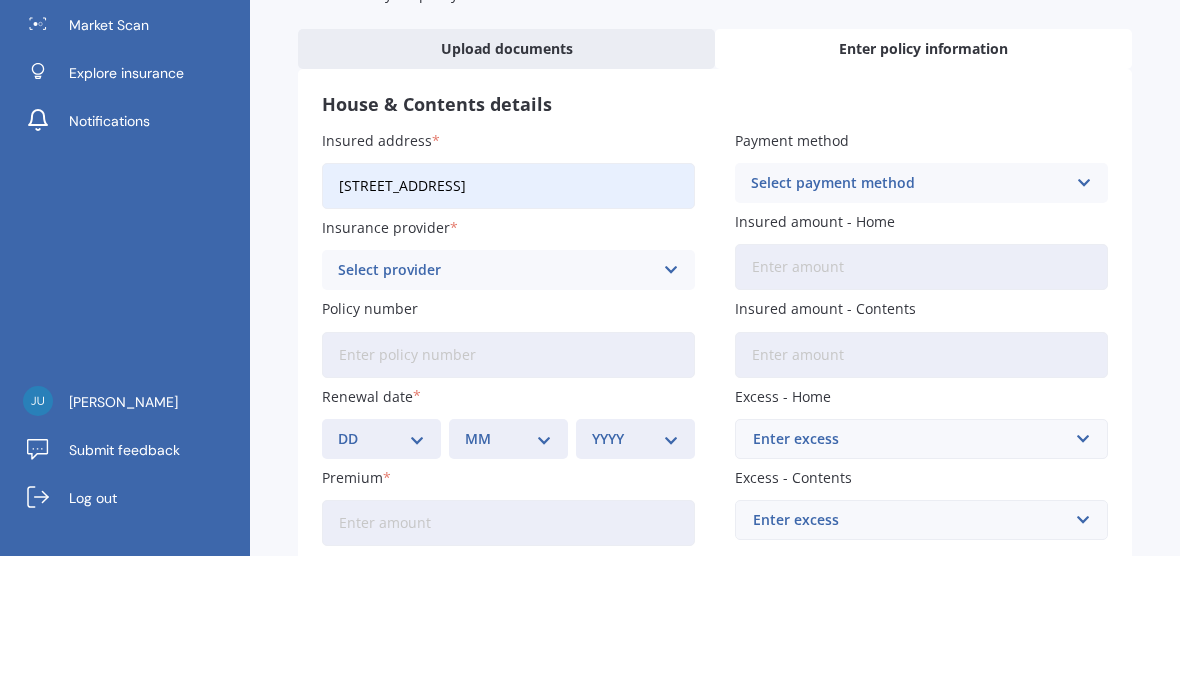scroll, scrollTop: 82, scrollLeft: 0, axis: vertical 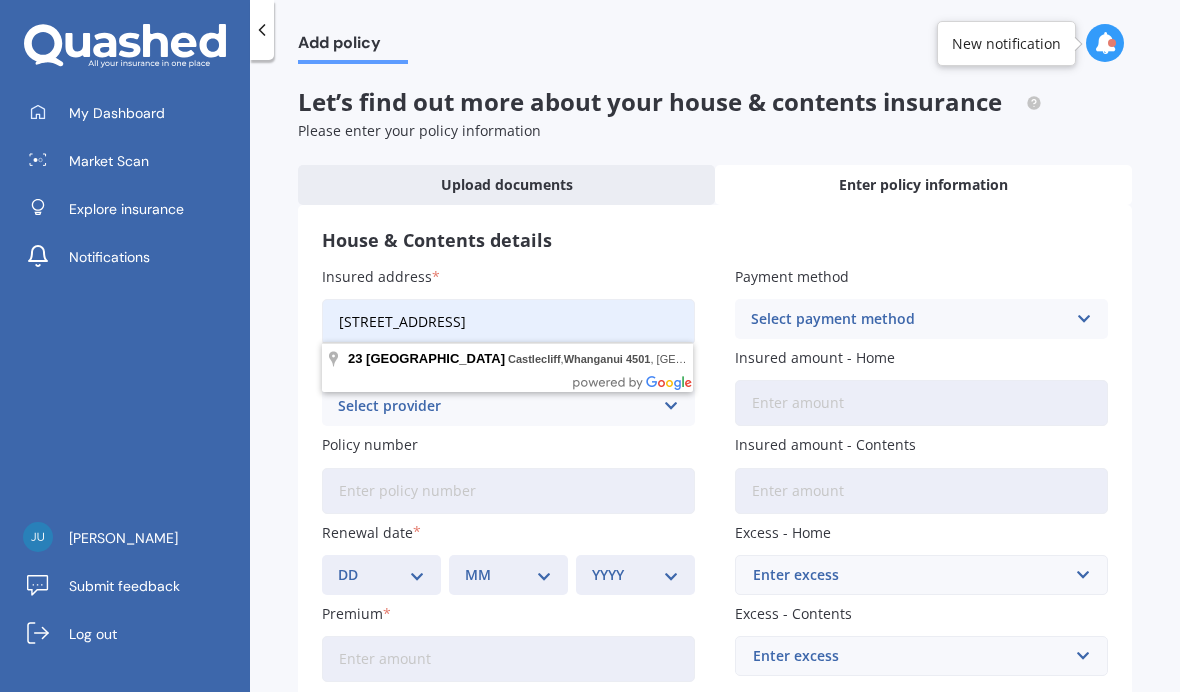 click on "Policy number" at bounding box center (504, 444) 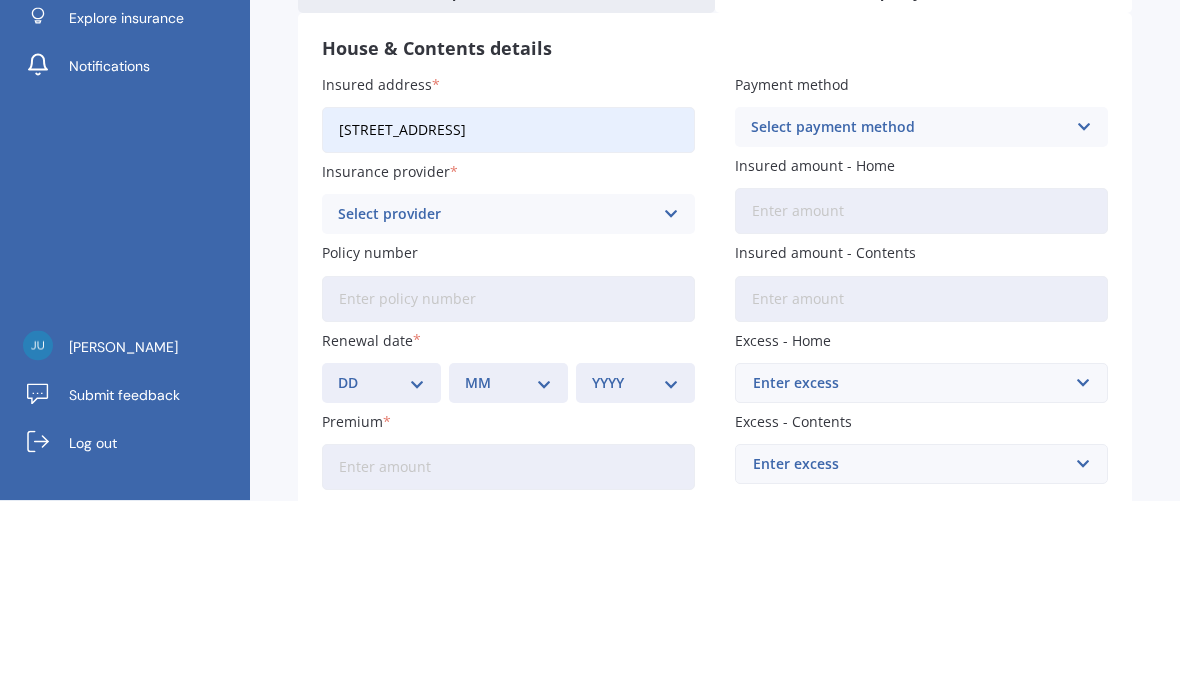 click at bounding box center [670, 406] 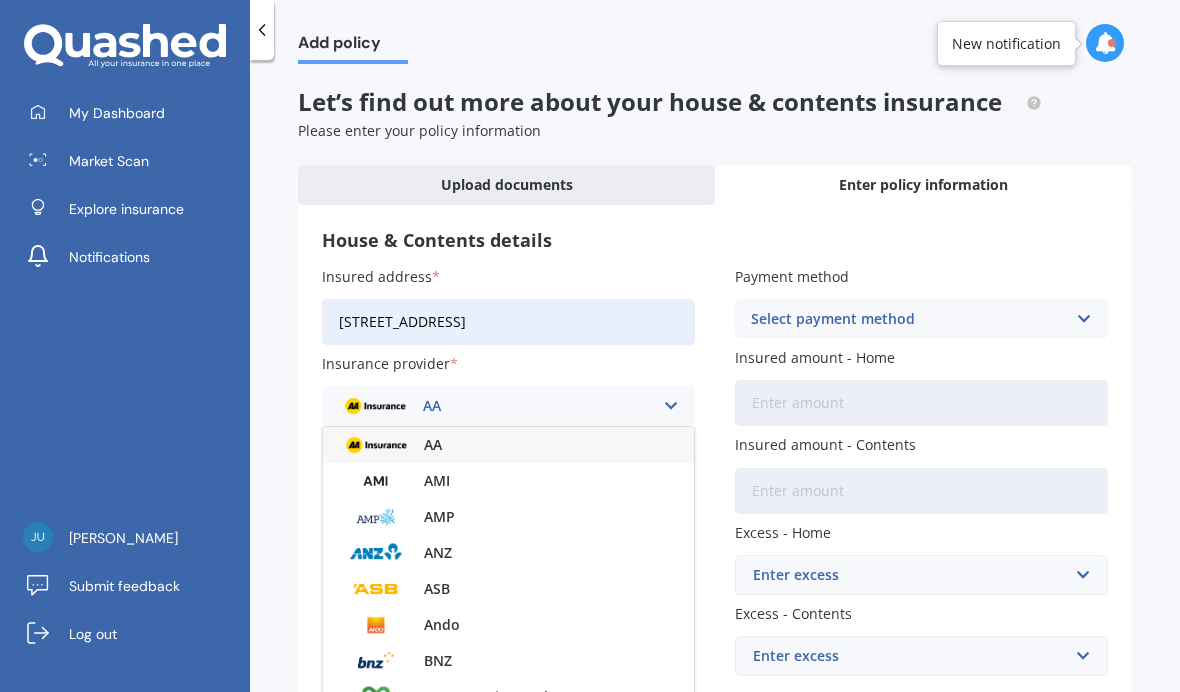 click on "House & Contents details" at bounding box center (715, 240) 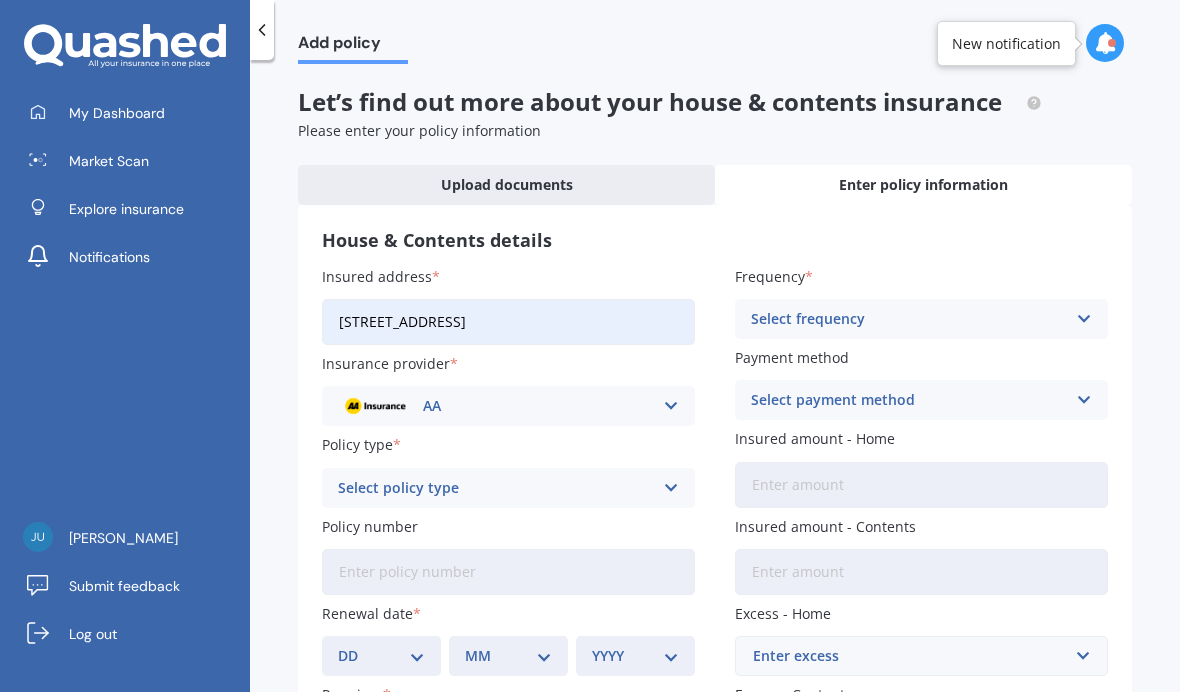 click at bounding box center [670, 406] 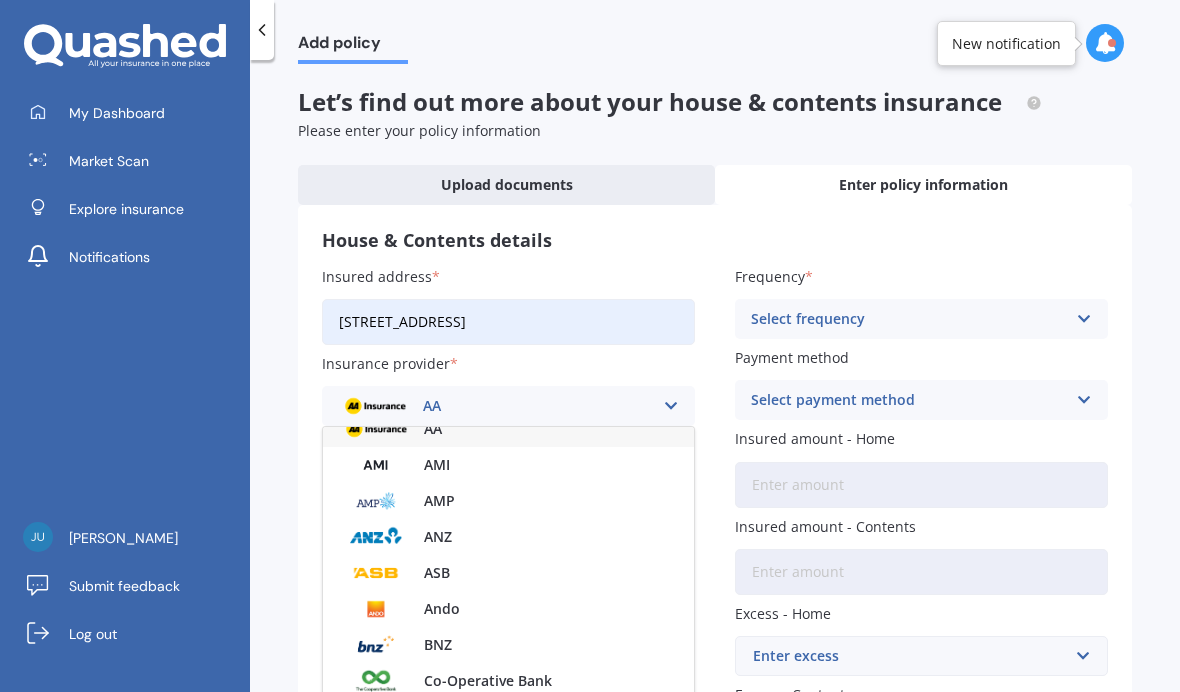 scroll, scrollTop: 5, scrollLeft: 0, axis: vertical 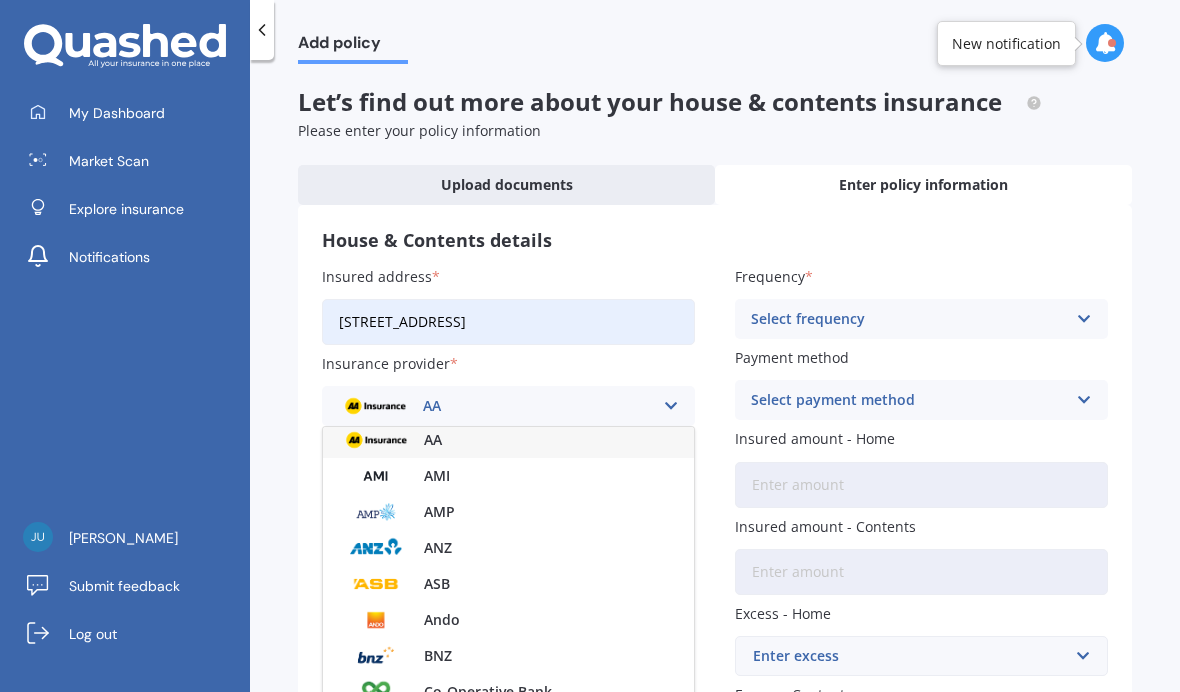 click on "AMI" at bounding box center [508, 476] 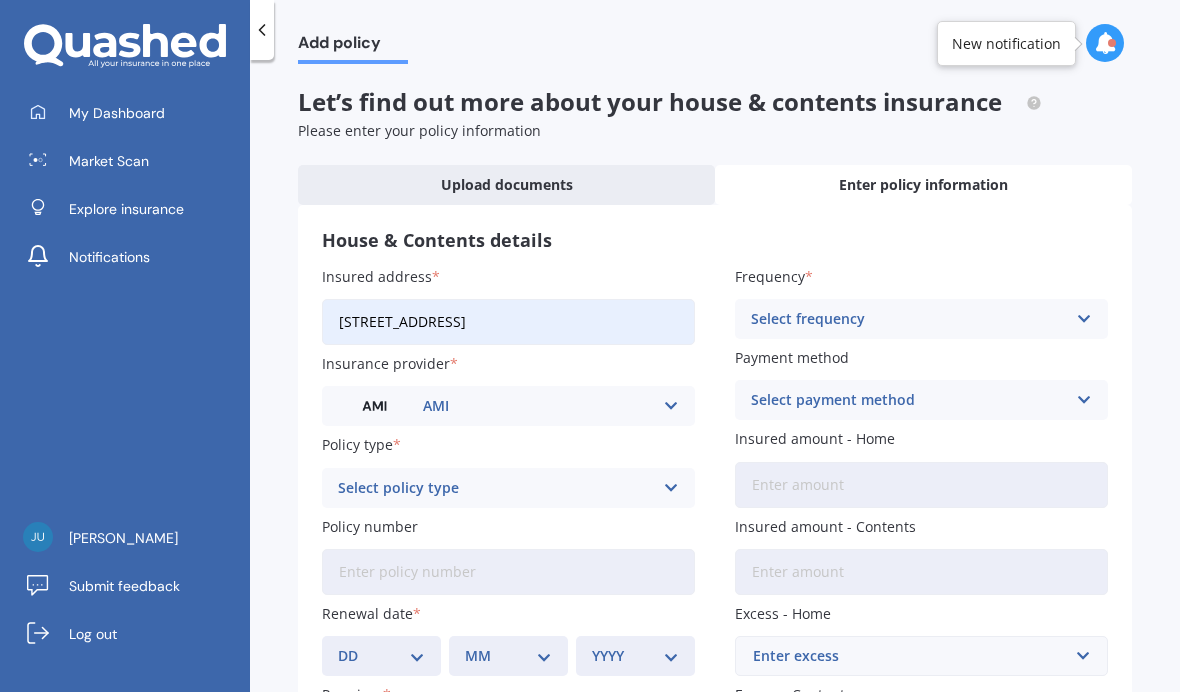 click at bounding box center (670, 406) 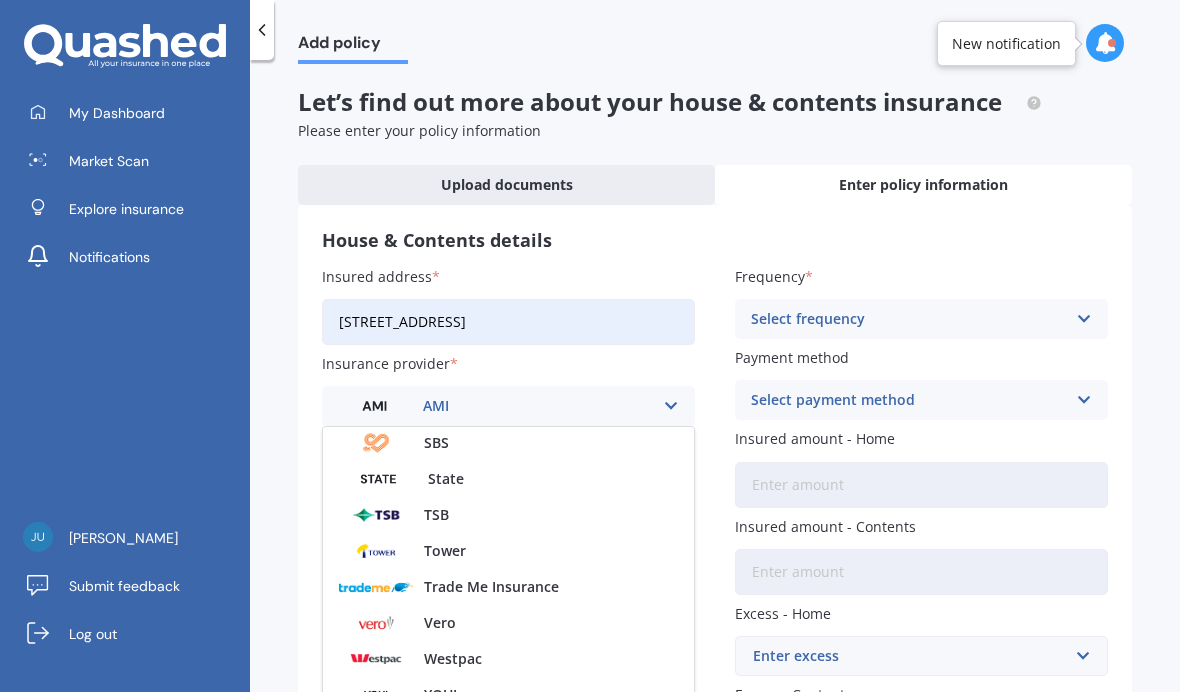 scroll, scrollTop: 542, scrollLeft: 0, axis: vertical 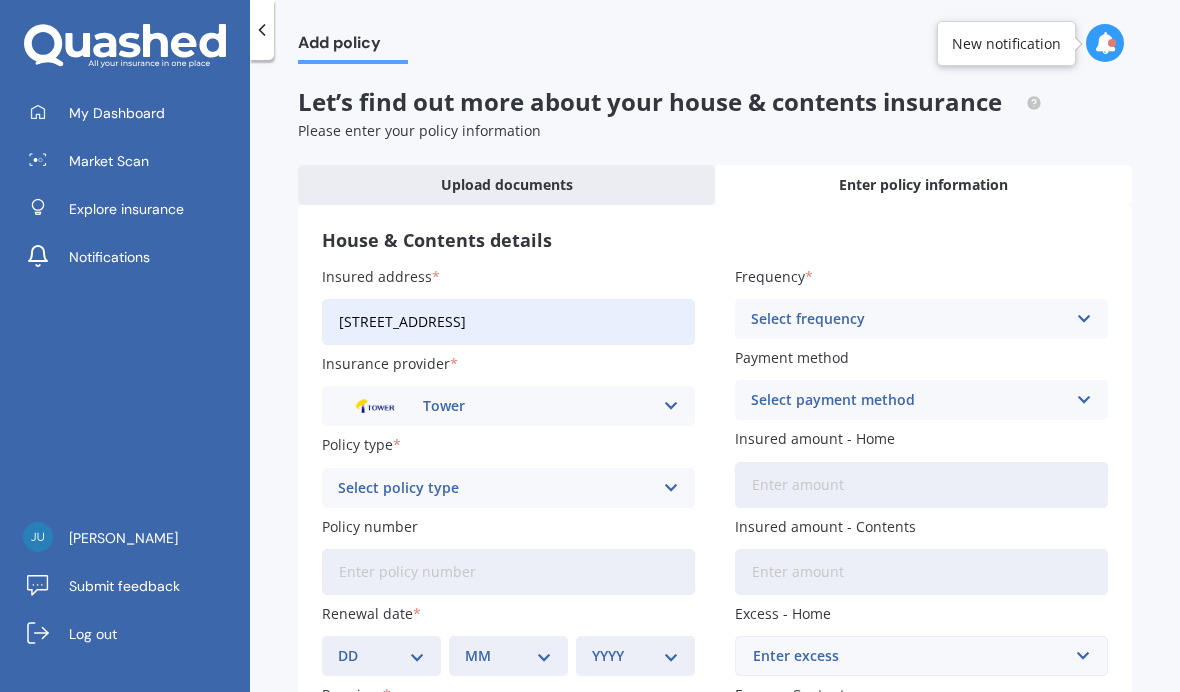 click on "Tower AA AMI AMP ANZ ASB Ando BNZ Co-Operative Bank FMG Initio Kiwibank Lantern MAS NZI Other SBS State TSB Tower Trade Me Insurance Vero Westpac YOUI" at bounding box center [508, 406] 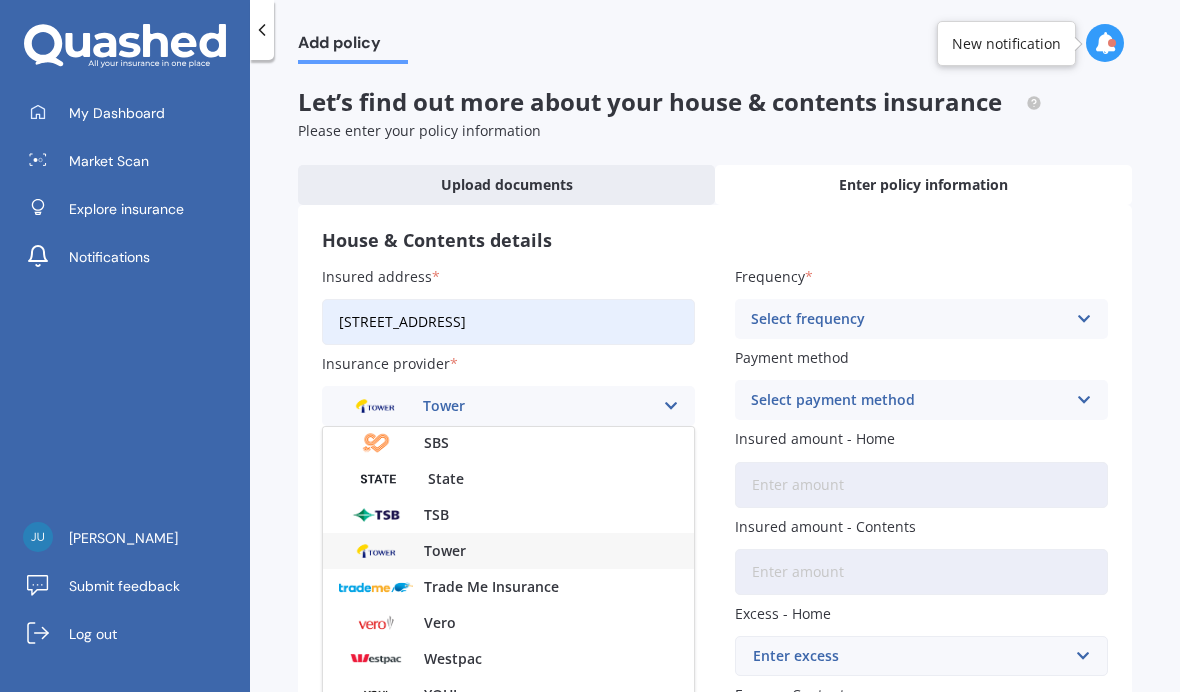click on "Vero" at bounding box center (440, 623) 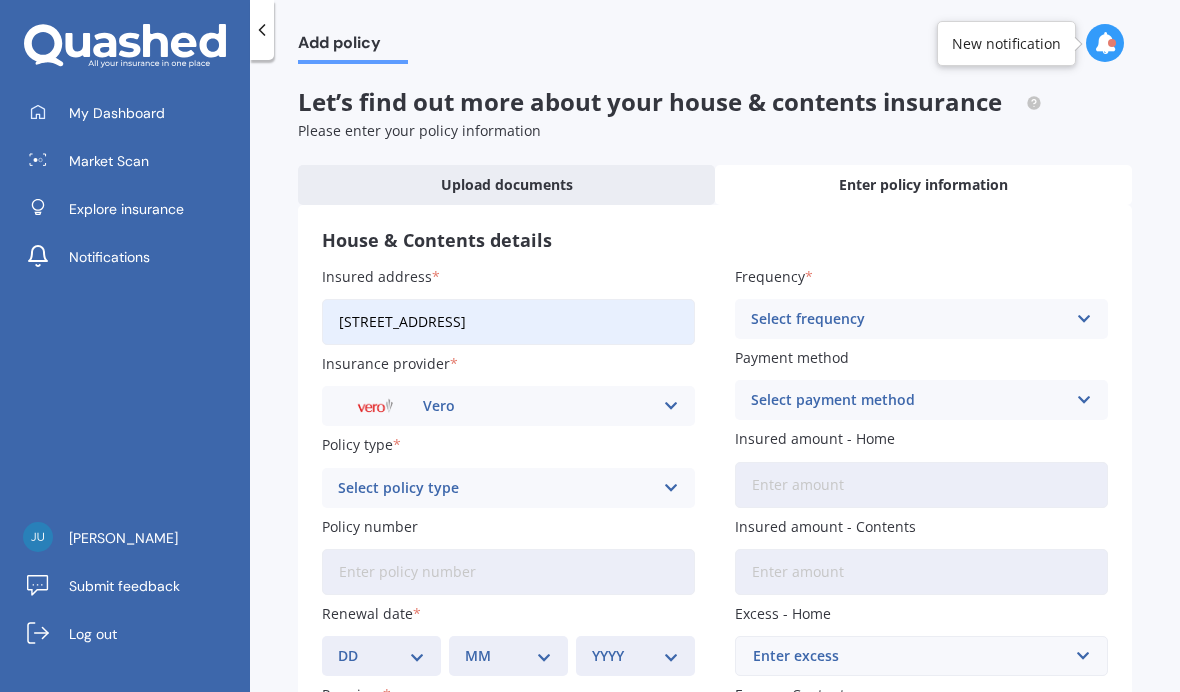 click at bounding box center (670, 488) 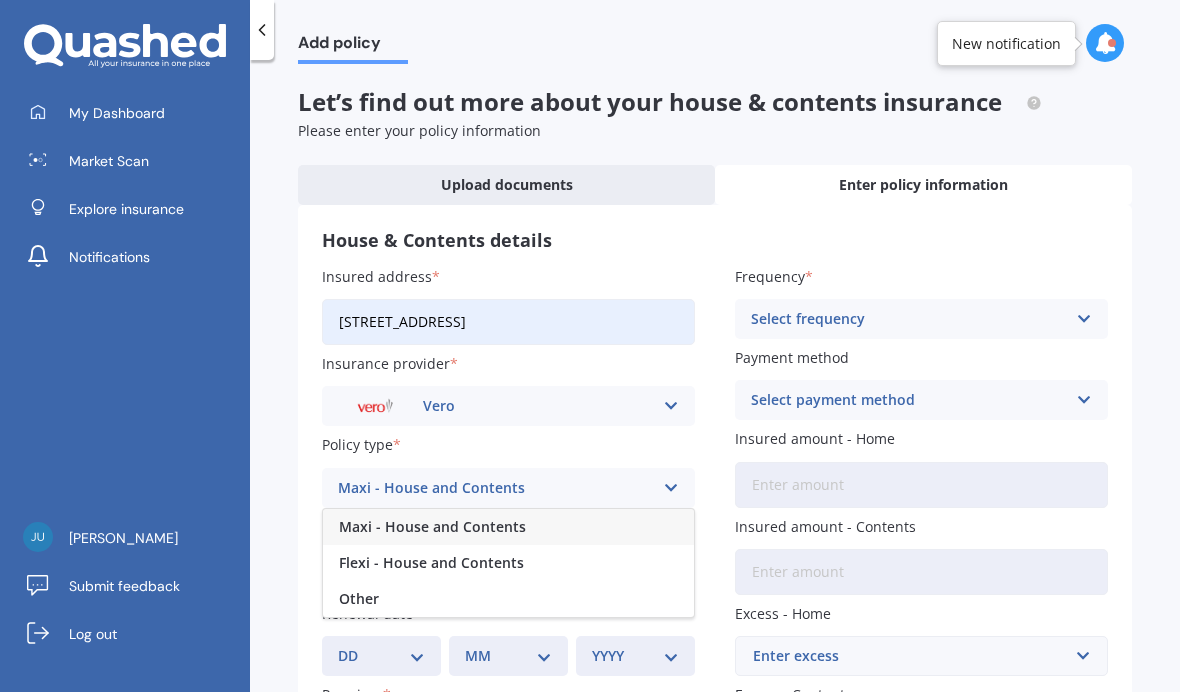 click on "Maxi - House and Contents" at bounding box center (432, 527) 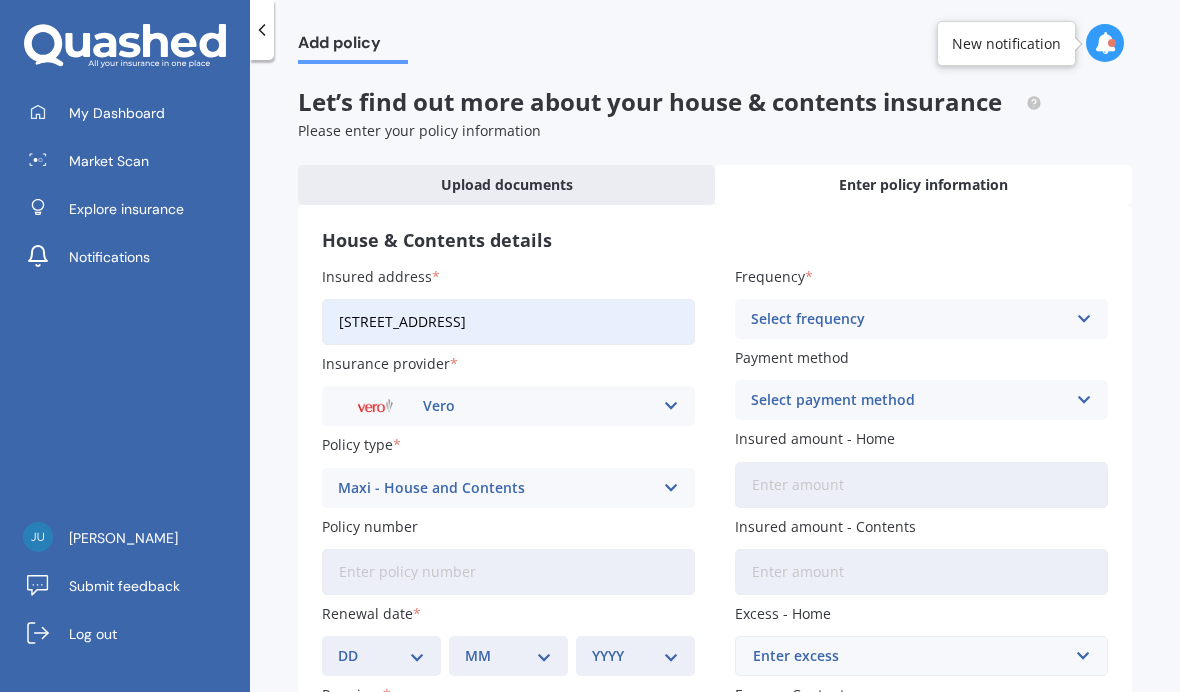 scroll, scrollTop: 0, scrollLeft: 0, axis: both 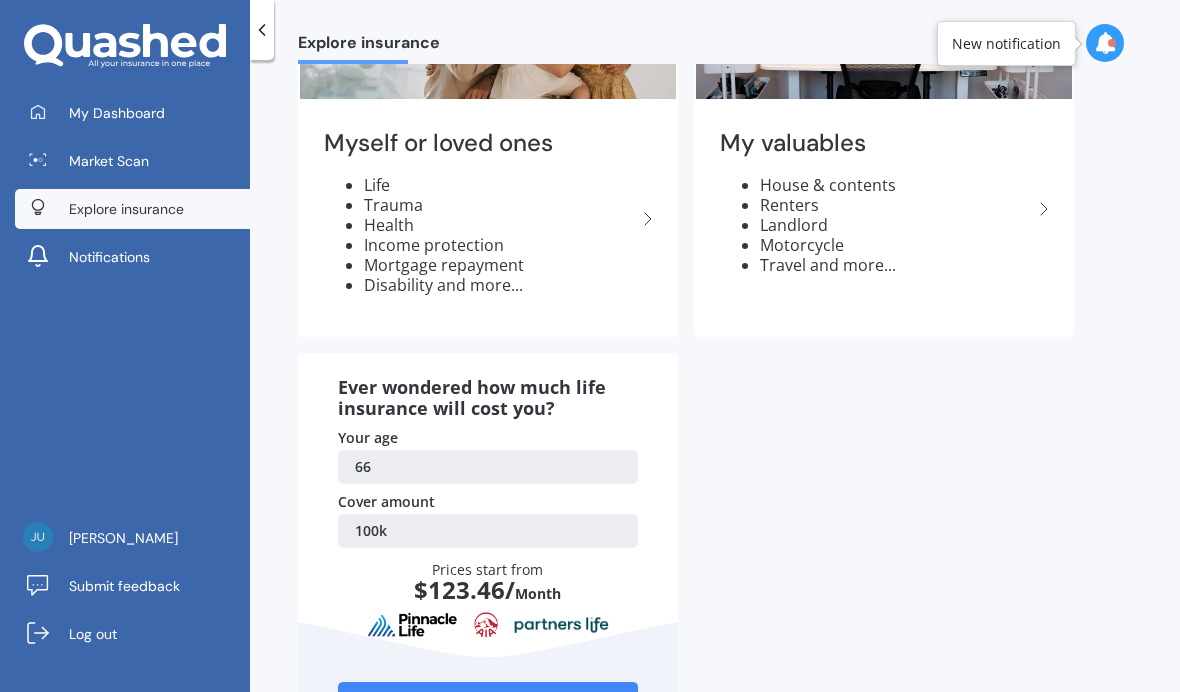 click on "Market Scan" at bounding box center [109, 161] 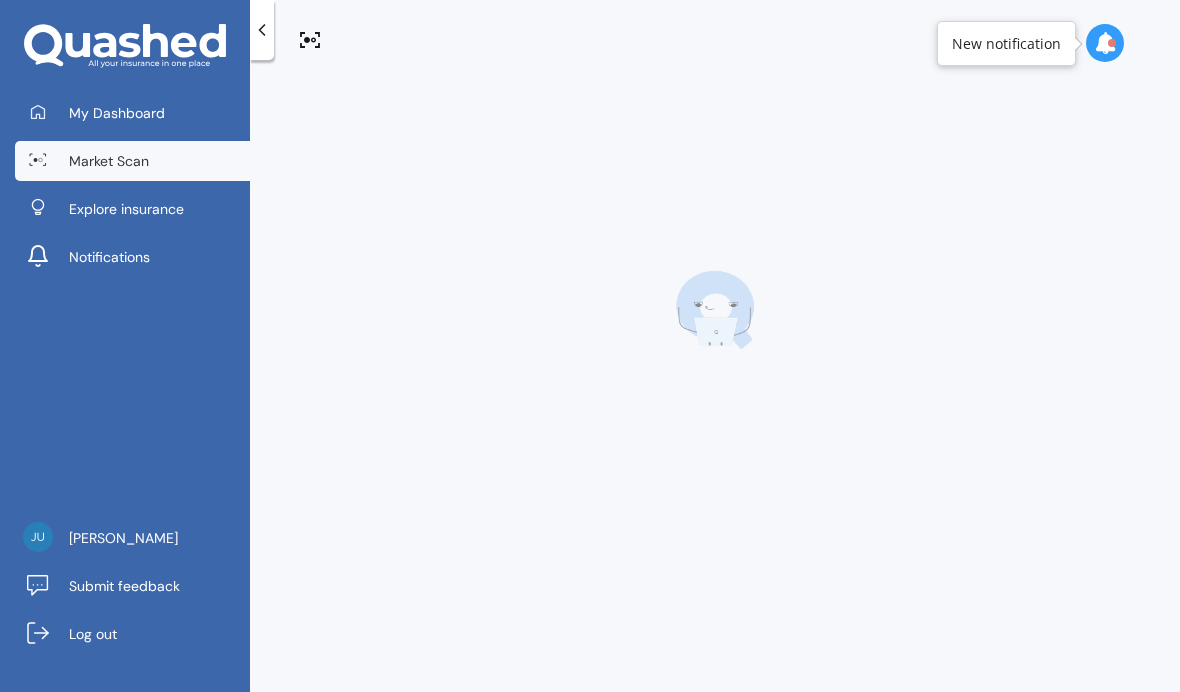 scroll, scrollTop: 0, scrollLeft: 0, axis: both 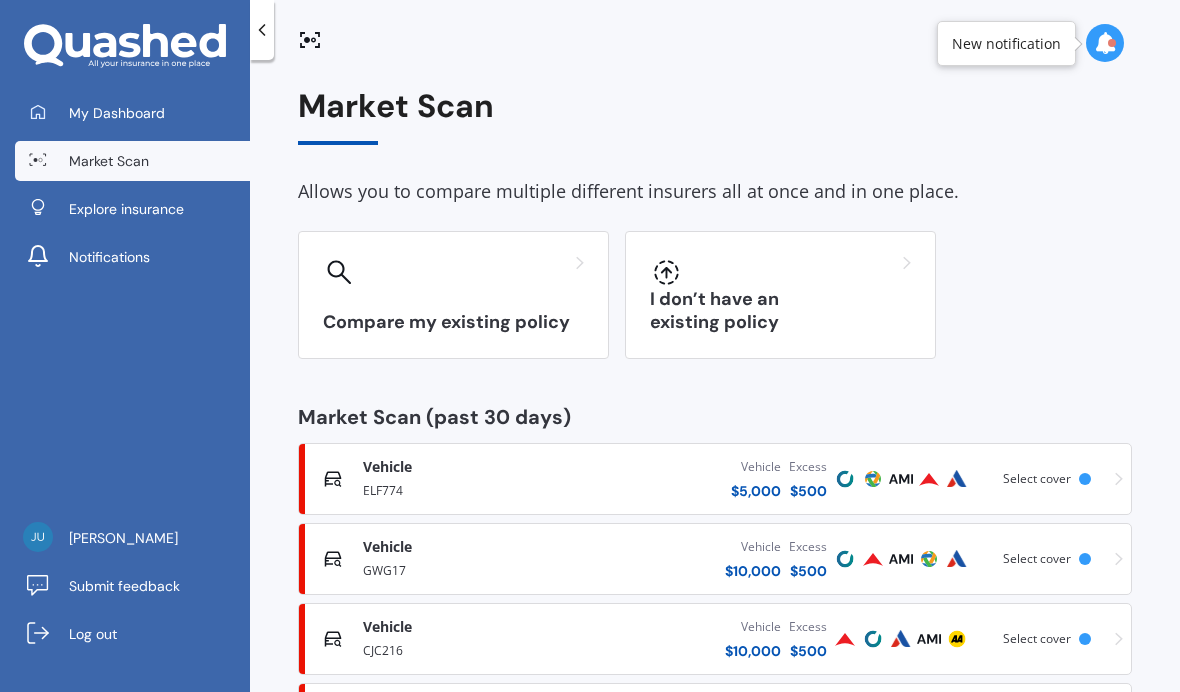 click at bounding box center [780, 272] 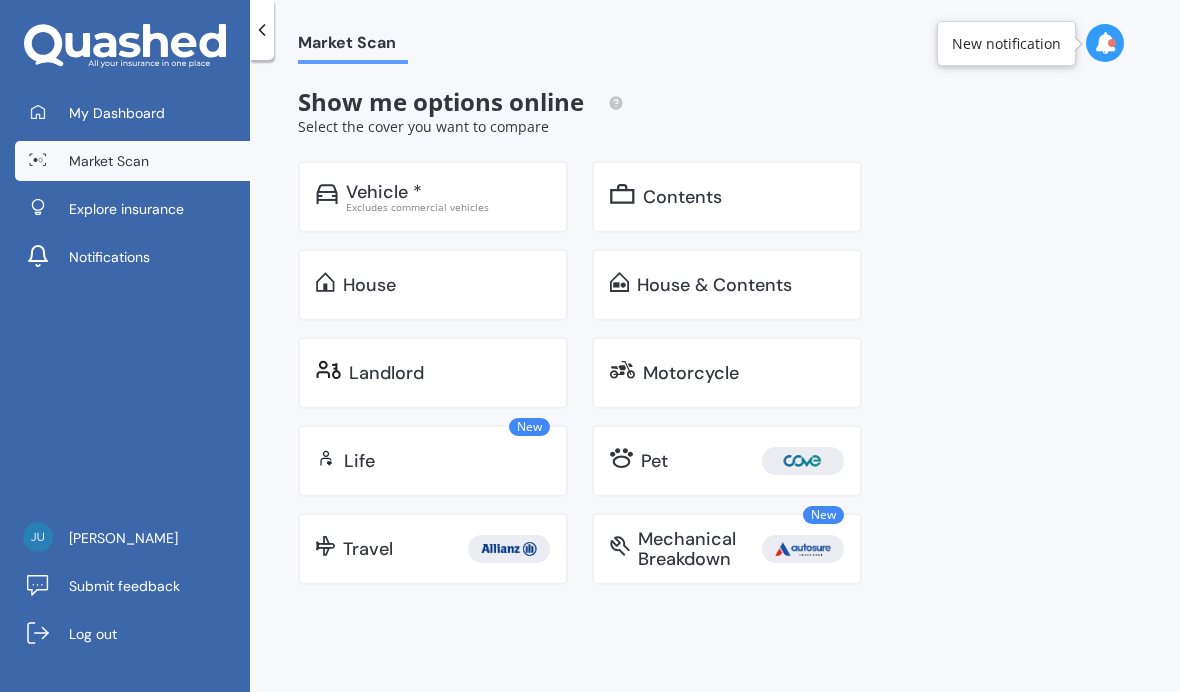 click on "House & Contents" at bounding box center [727, 285] 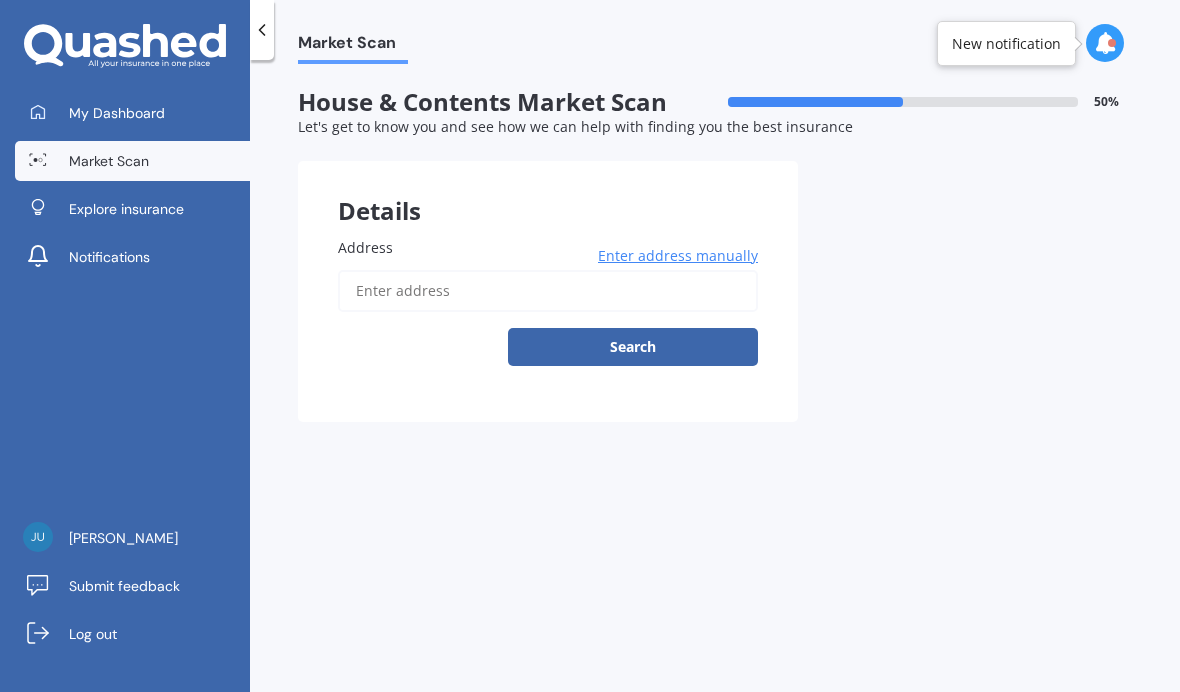 click on "Address" at bounding box center [548, 291] 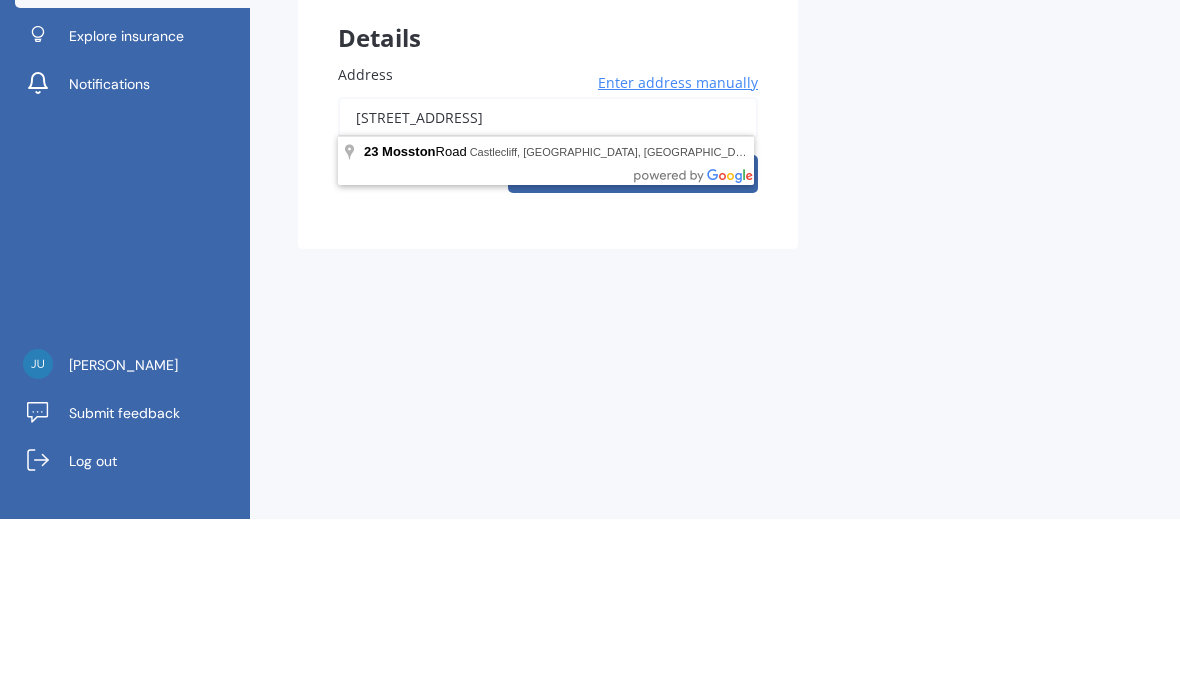 scroll, scrollTop: 82, scrollLeft: 0, axis: vertical 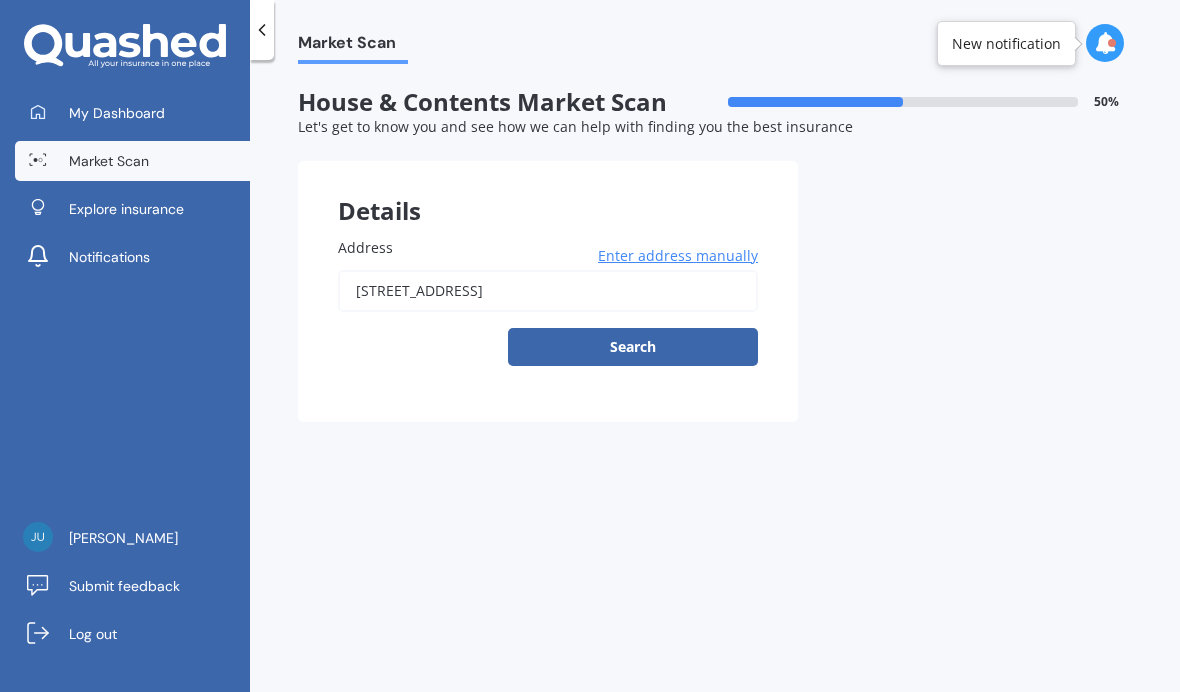 type on "23 Mosston Road, Castlecliff, Whanganui 4501" 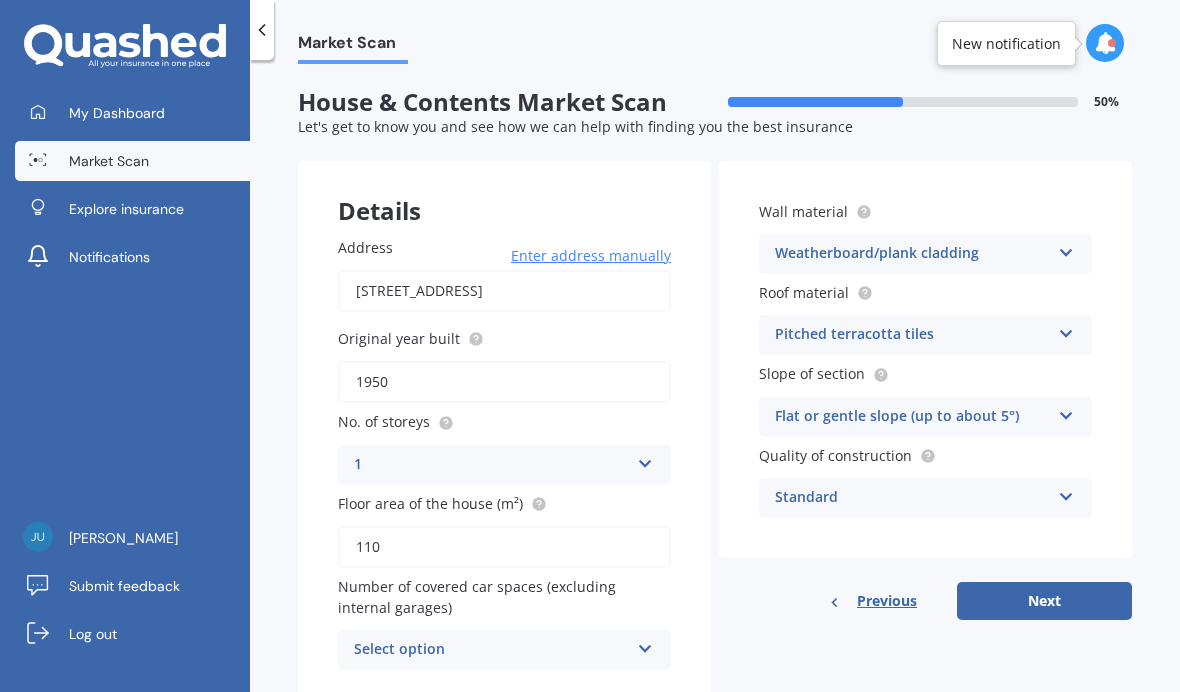 click on "Select option 0 1 2 3 4 5+" at bounding box center [504, 650] 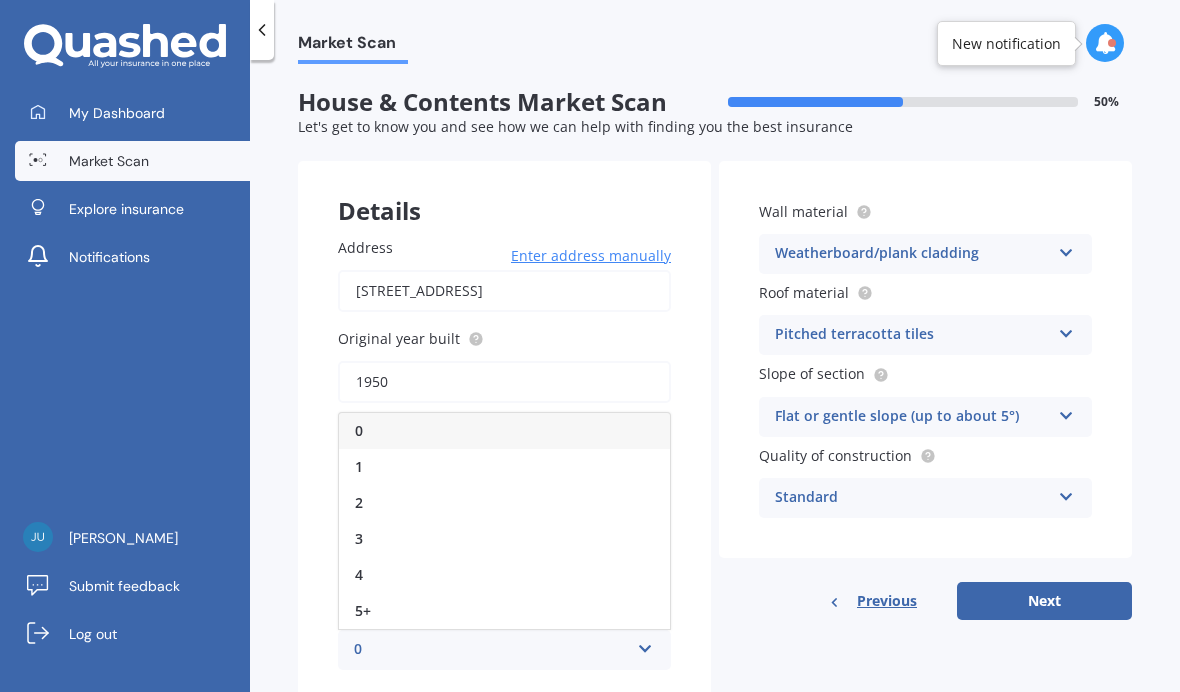 click on "3" at bounding box center (359, 538) 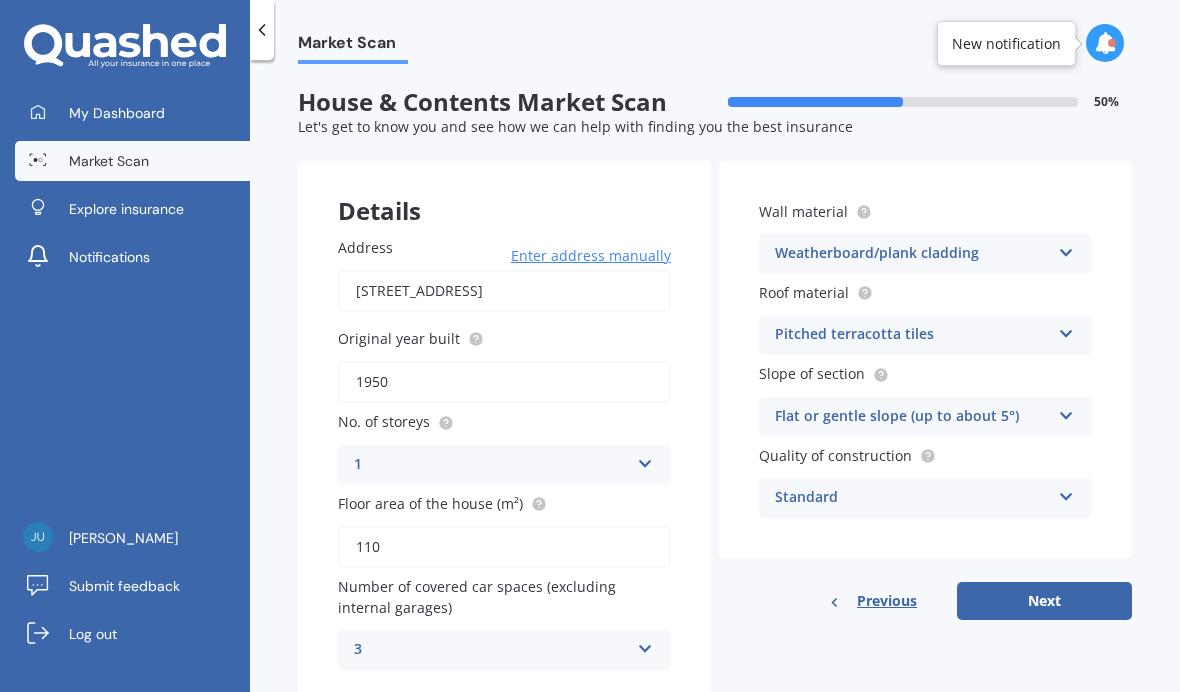 scroll, scrollTop: 62, scrollLeft: 0, axis: vertical 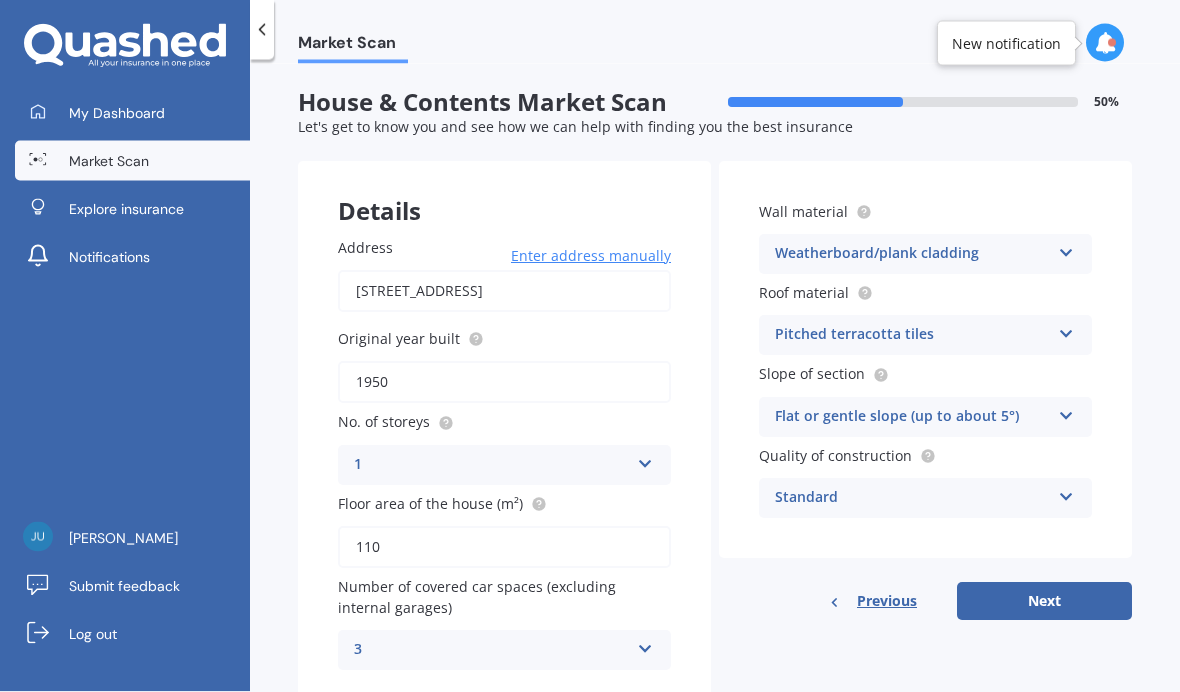 click at bounding box center (1066, 330) 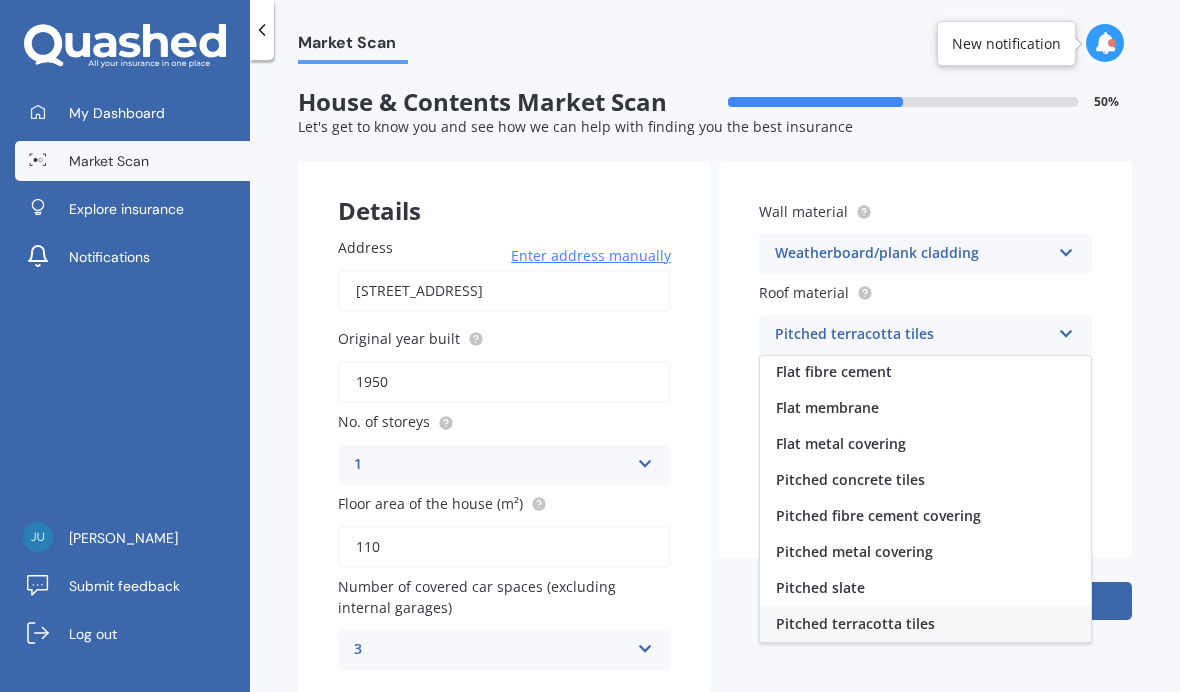 click on "Pitched metal covering" at bounding box center (854, 551) 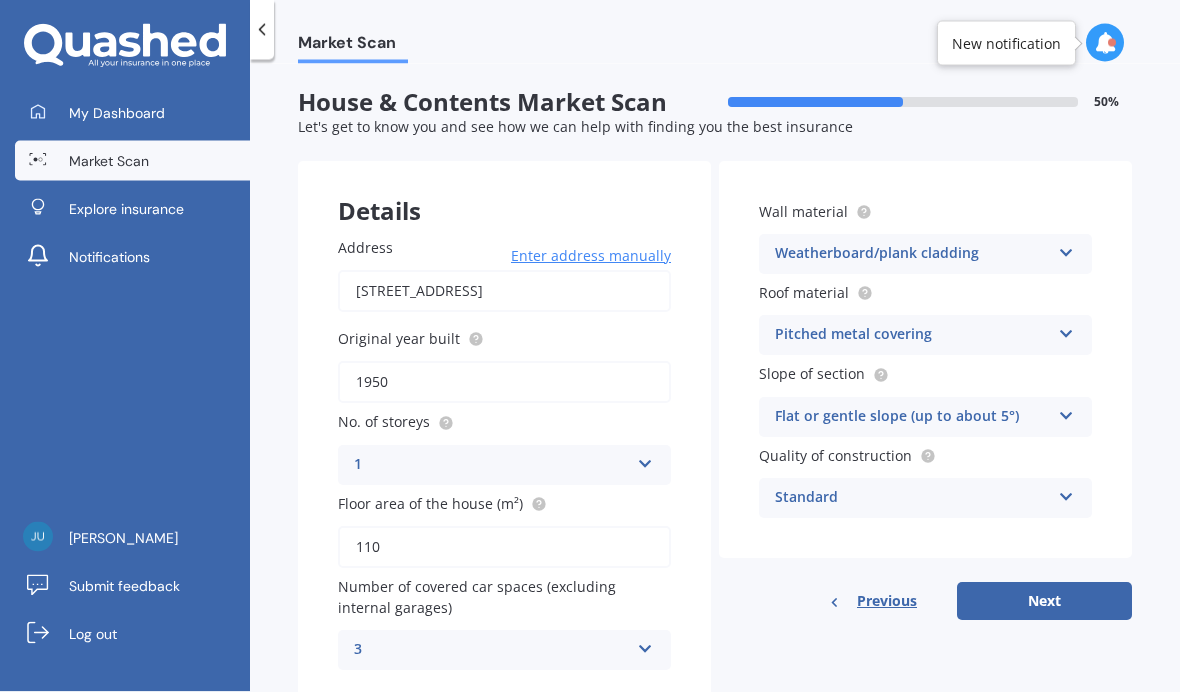 scroll, scrollTop: 82, scrollLeft: 0, axis: vertical 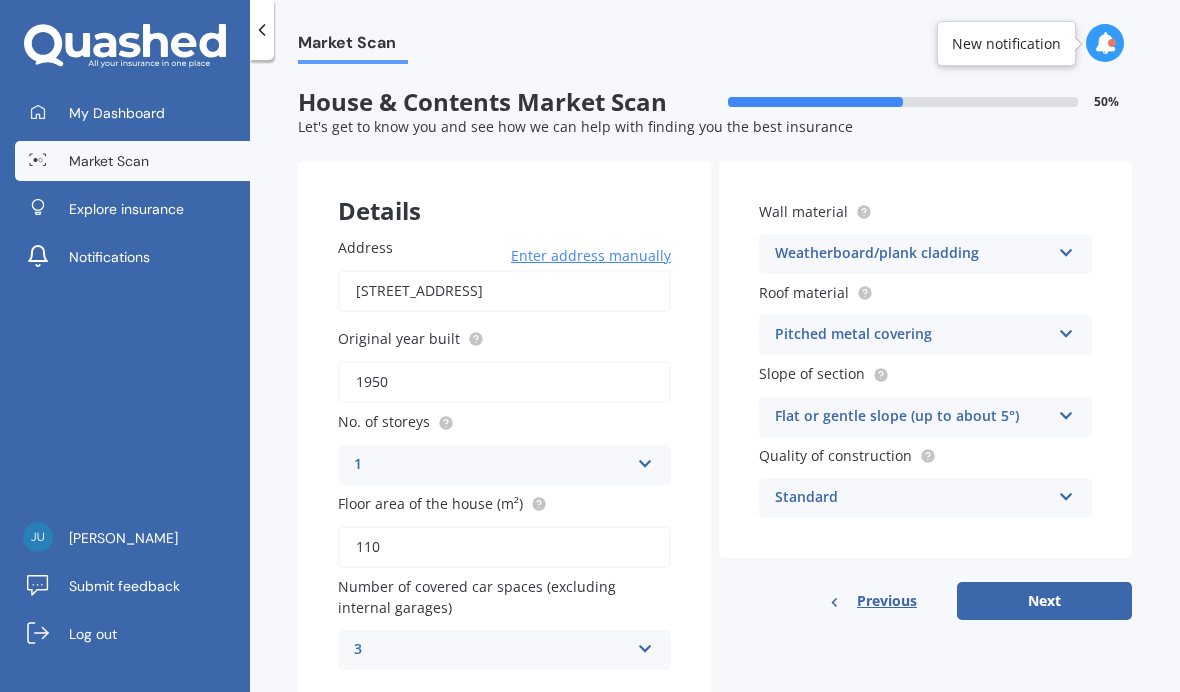 click on "Next" at bounding box center (1044, 601) 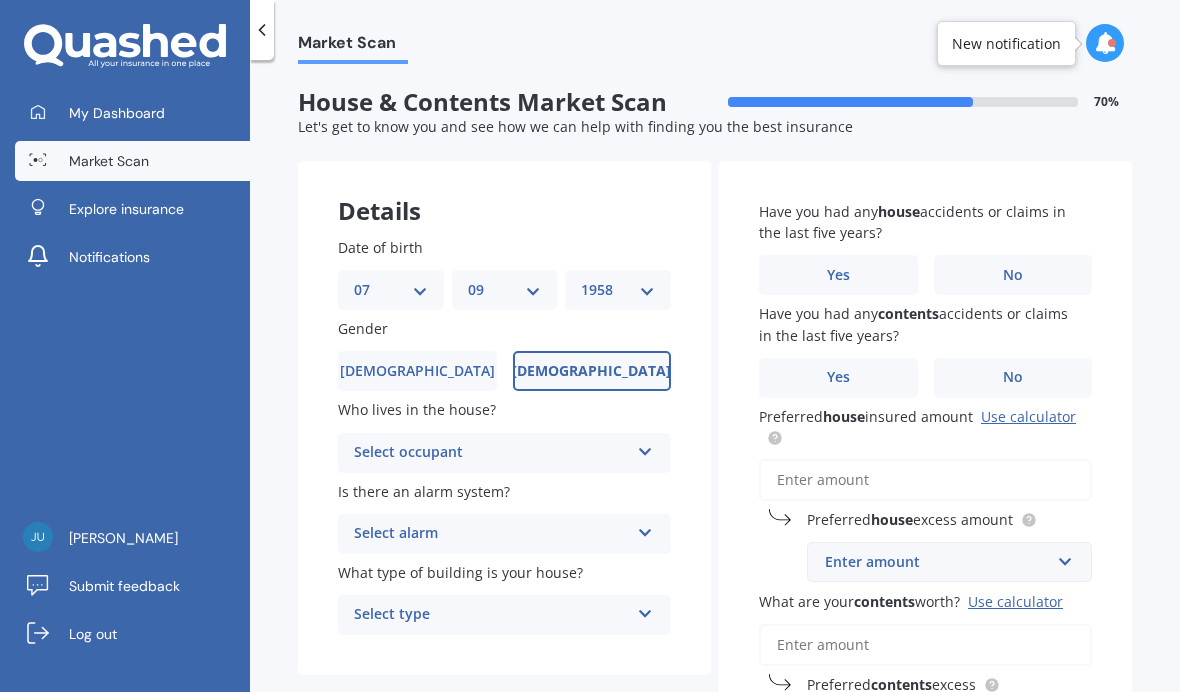 click on "DD 01 02 03 04 05 06 07 08 09 10 11 12 13 14 15 16 17 18 19 20 21 22 23 24 25 26 27 28 29 30 31" at bounding box center (391, 290) 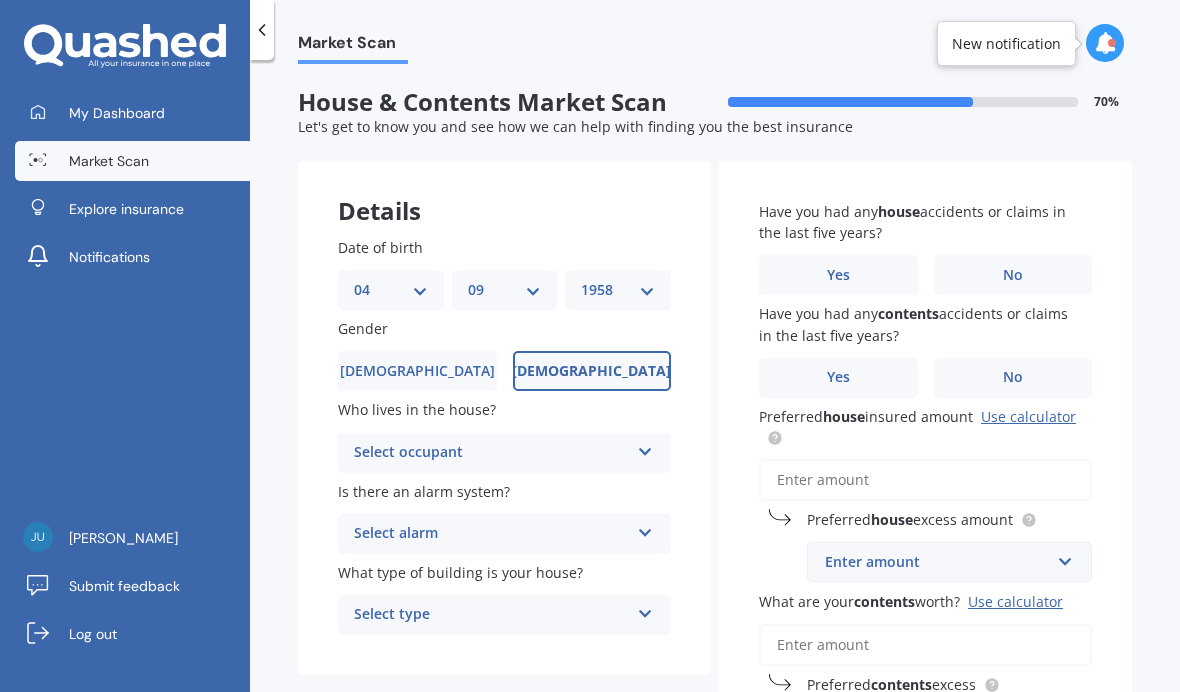 click on "MM 01 02 03 04 05 06 07 08 09 10 11 12" at bounding box center [505, 290] 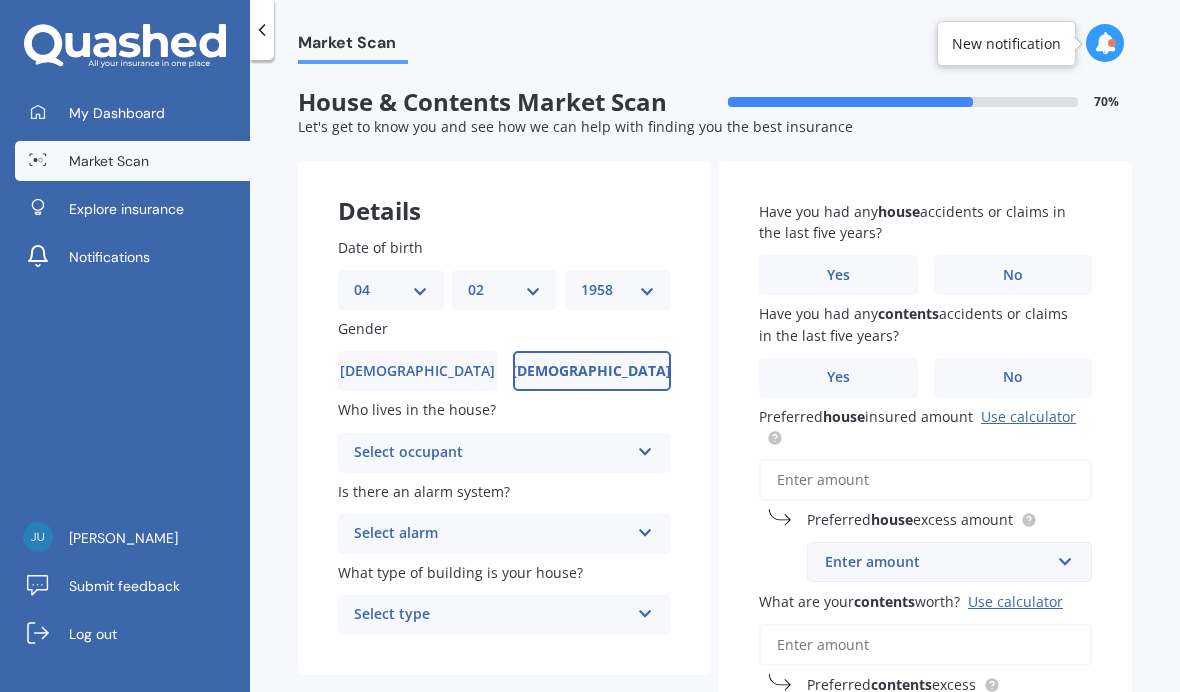 click on "YYYY 2009 2008 2007 2006 2005 2004 2003 2002 2001 2000 1999 1998 1997 1996 1995 1994 1993 1992 1991 1990 1989 1988 1987 1986 1985 1984 1983 1982 1981 1980 1979 1978 1977 1976 1975 1974 1973 1972 1971 1970 1969 1968 1967 1966 1965 1964 1963 1962 1961 1960 1959 1958 1957 1956 1955 1954 1953 1952 1951 1950 1949 1948 1947 1946 1945 1944 1943 1942 1941 1940 1939 1938 1937 1936 1935 1934 1933 1932 1931 1930 1929 1928 1927 1926 1925 1924 1923 1922 1921 1920 1919 1918 1917 1916 1915 1914 1913 1912 1911 1910" at bounding box center [618, 290] 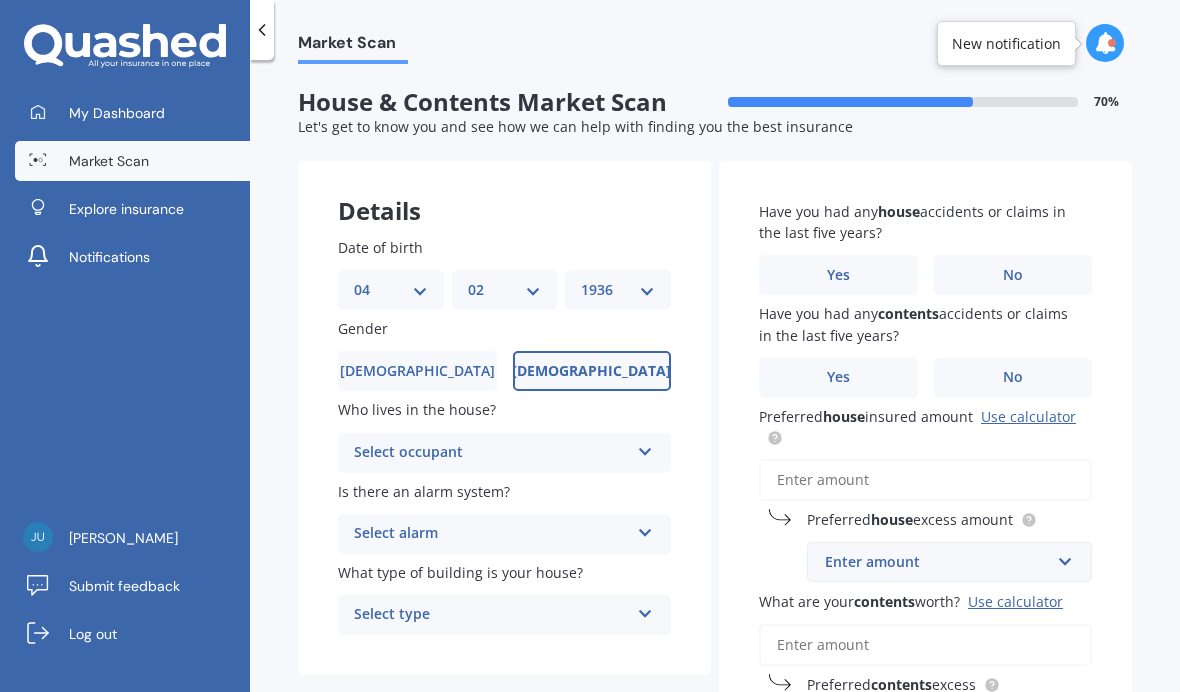click on "YYYY 2009 2008 2007 2006 2005 2004 2003 2002 2001 2000 1999 1998 1997 1996 1995 1994 1993 1992 1991 1990 1989 1988 1987 1986 1985 1984 1983 1982 1981 1980 1979 1978 1977 1976 1975 1974 1973 1972 1971 1970 1969 1968 1967 1966 1965 1964 1963 1962 1961 1960 1959 1958 1957 1956 1955 1954 1953 1952 1951 1950 1949 1948 1947 1946 1945 1944 1943 1942 1941 1940 1939 1938 1937 1936 1935 1934 1933 1932 1931 1930 1929 1928 1927 1926 1925 1924 1923 1922 1921 1920 1919 1918 1917 1916 1915 1914 1913 1912 1911 1910" at bounding box center [618, 290] 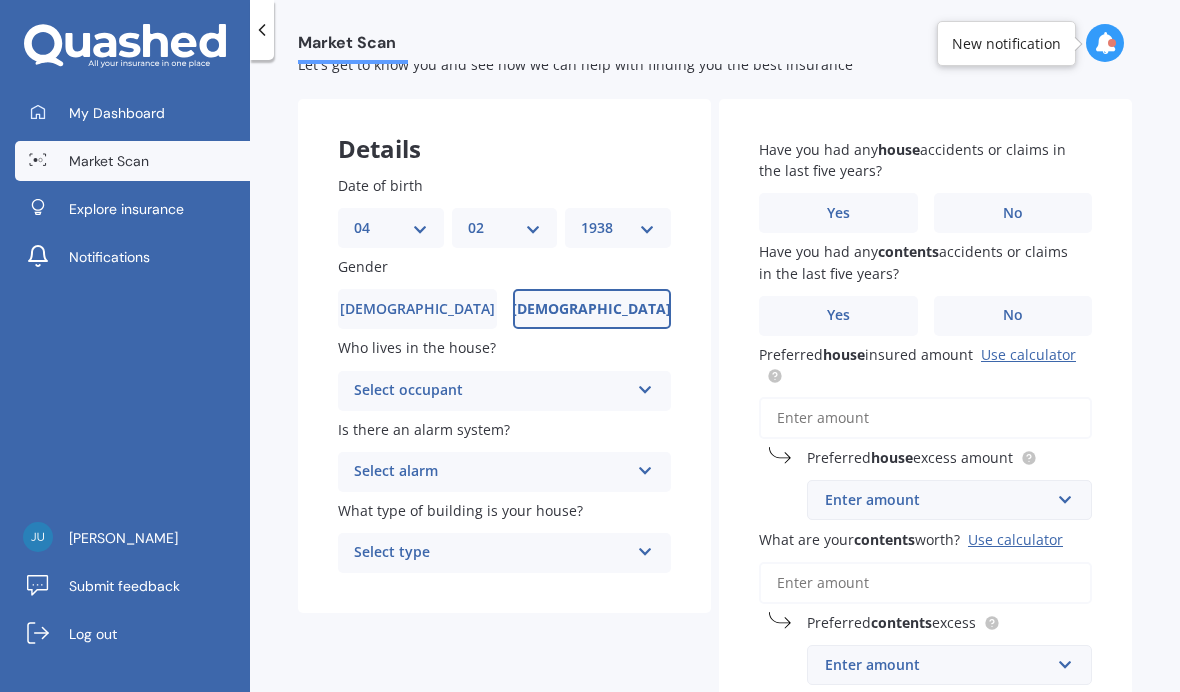 scroll, scrollTop: 72, scrollLeft: 0, axis: vertical 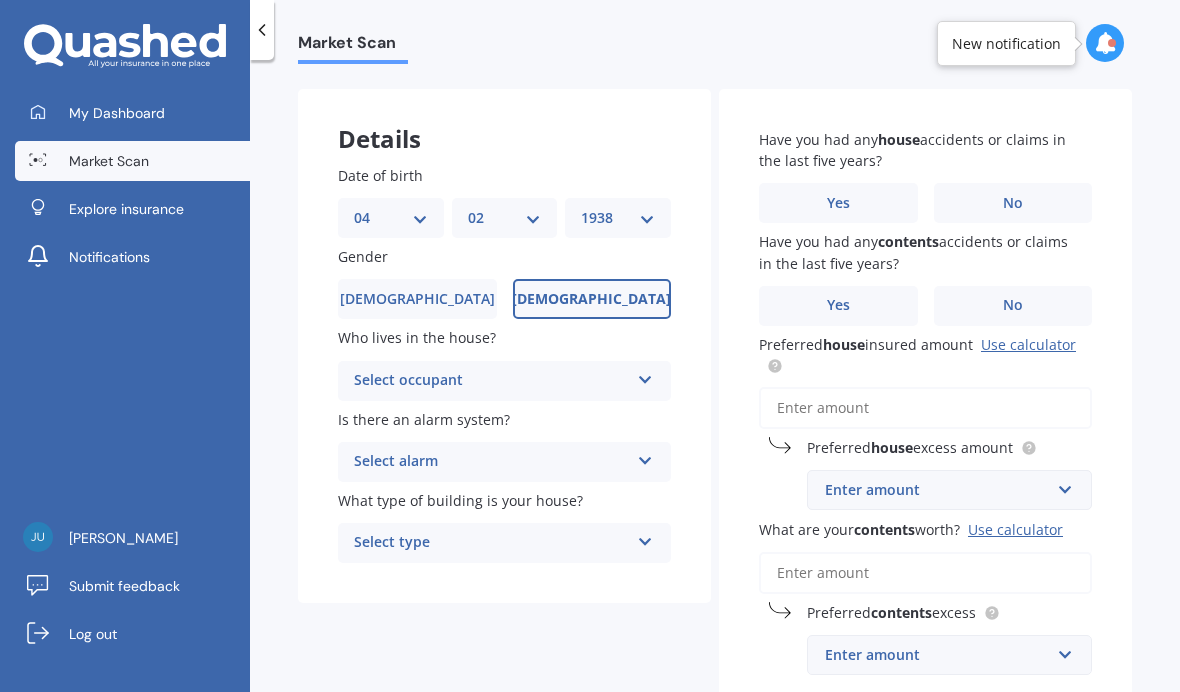 click at bounding box center [645, 376] 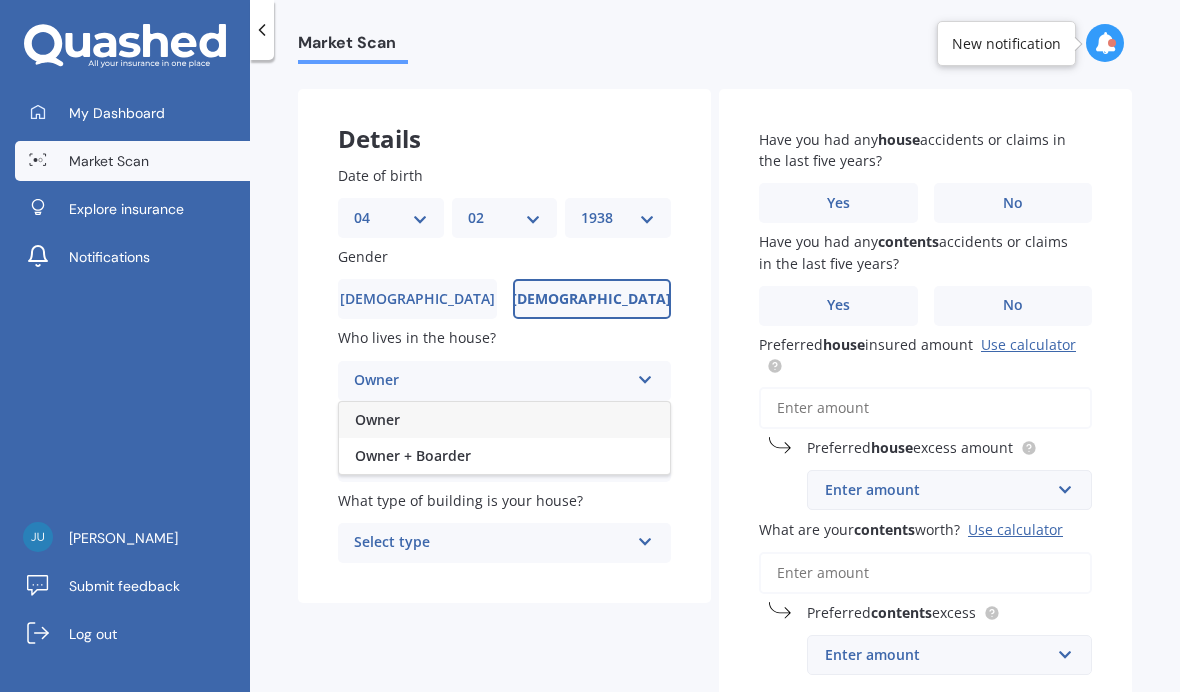 click on "Owner" at bounding box center [377, 419] 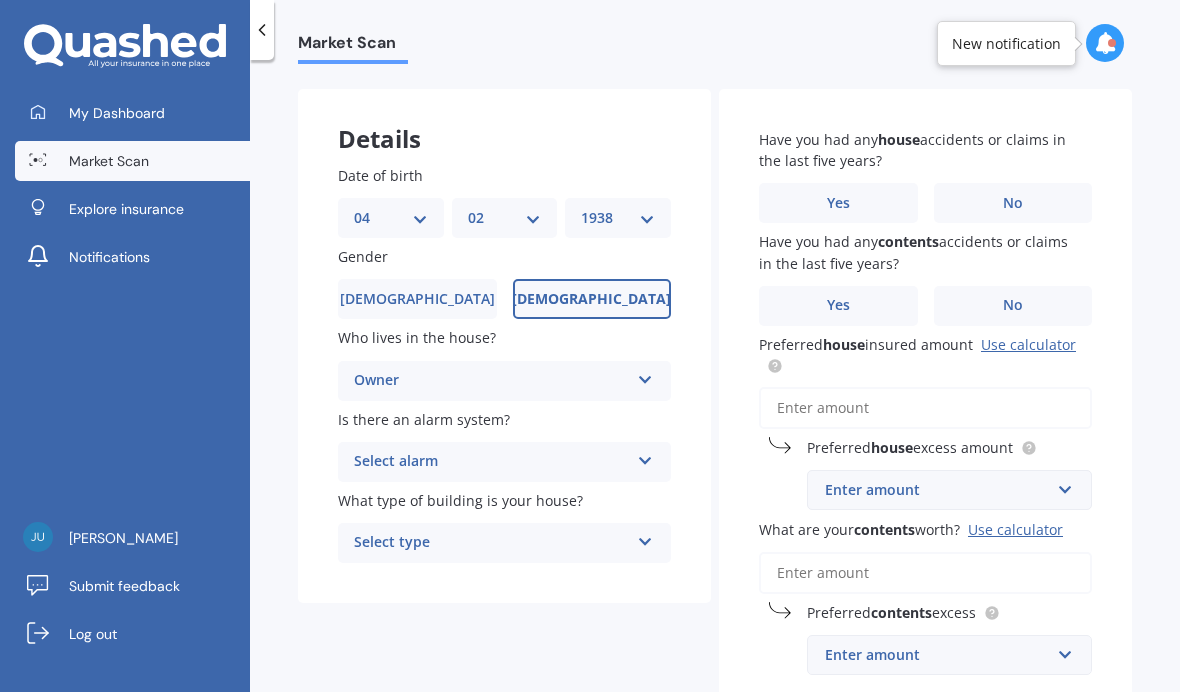 click at bounding box center (645, 457) 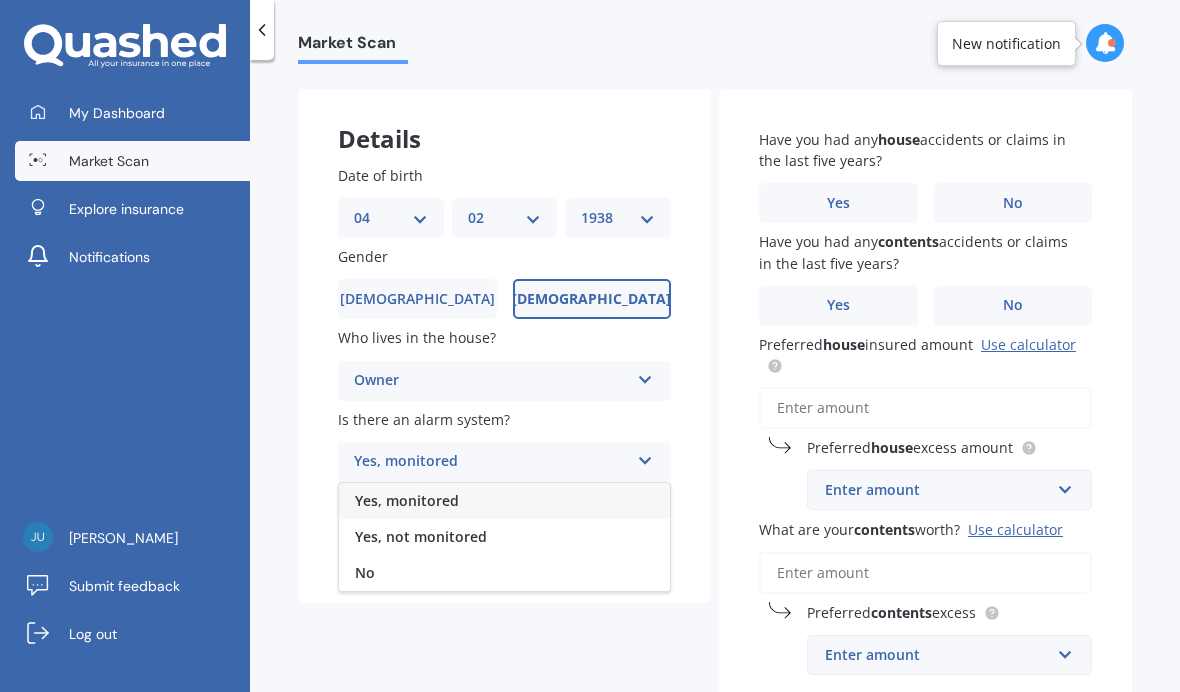 click on "No" at bounding box center [365, 572] 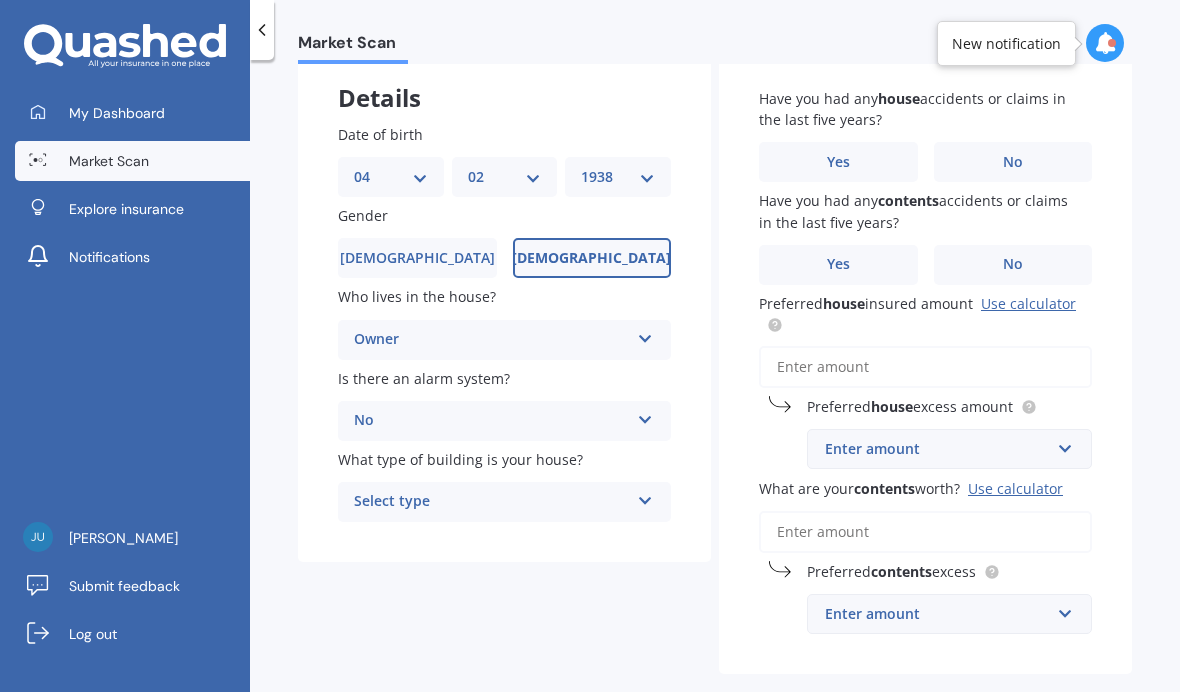 scroll, scrollTop: 112, scrollLeft: 0, axis: vertical 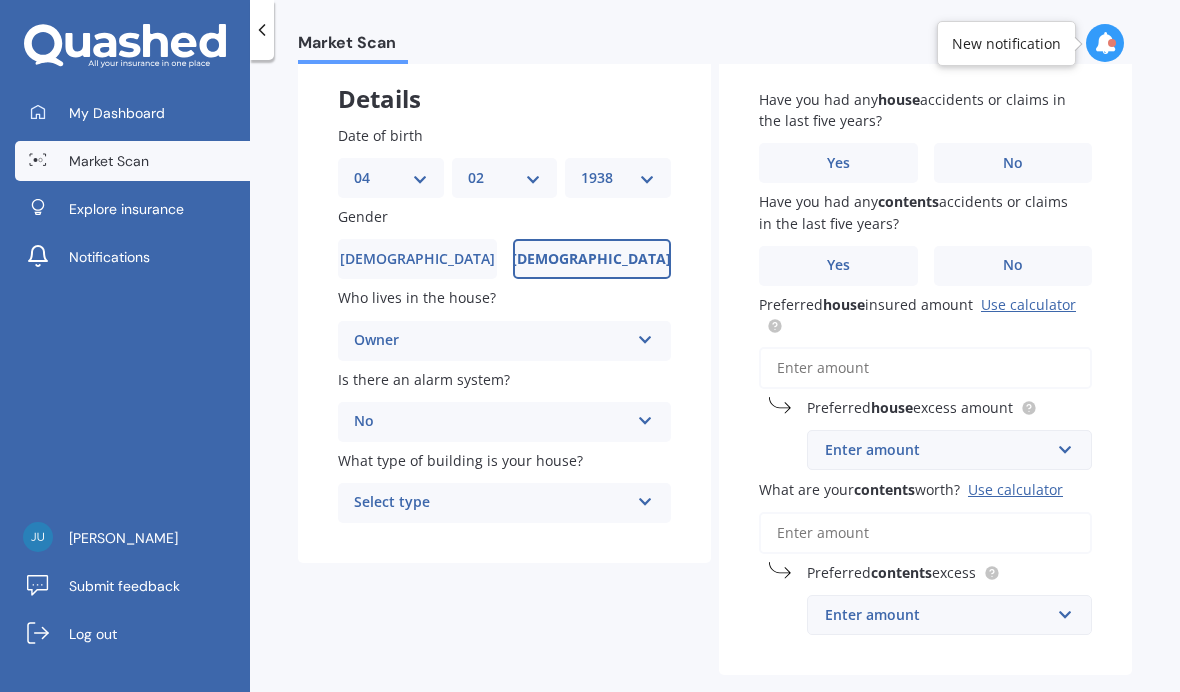 click at bounding box center [645, 498] 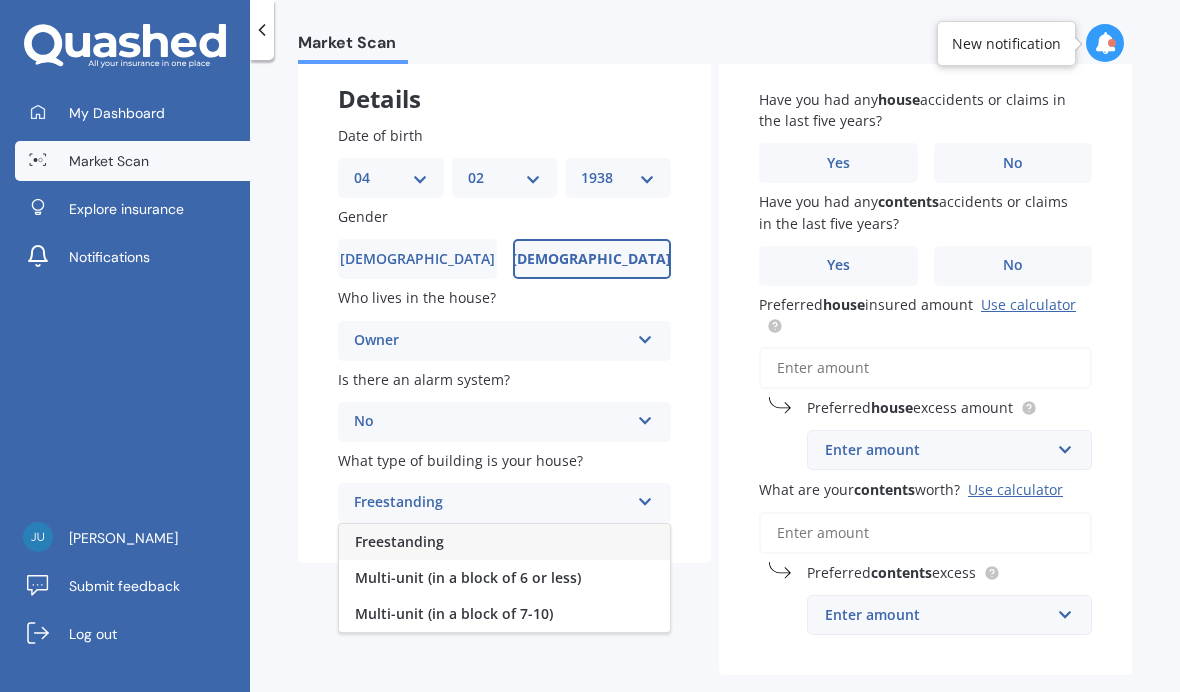 click on "Freestanding" at bounding box center (399, 541) 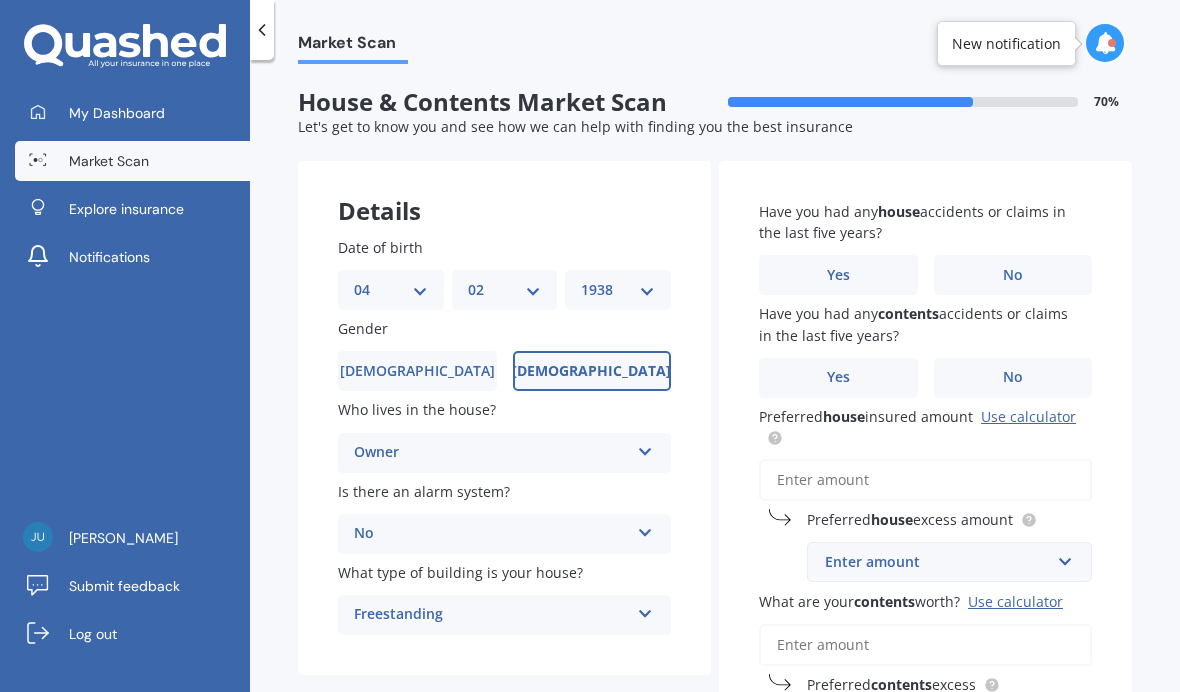 scroll, scrollTop: 0, scrollLeft: 0, axis: both 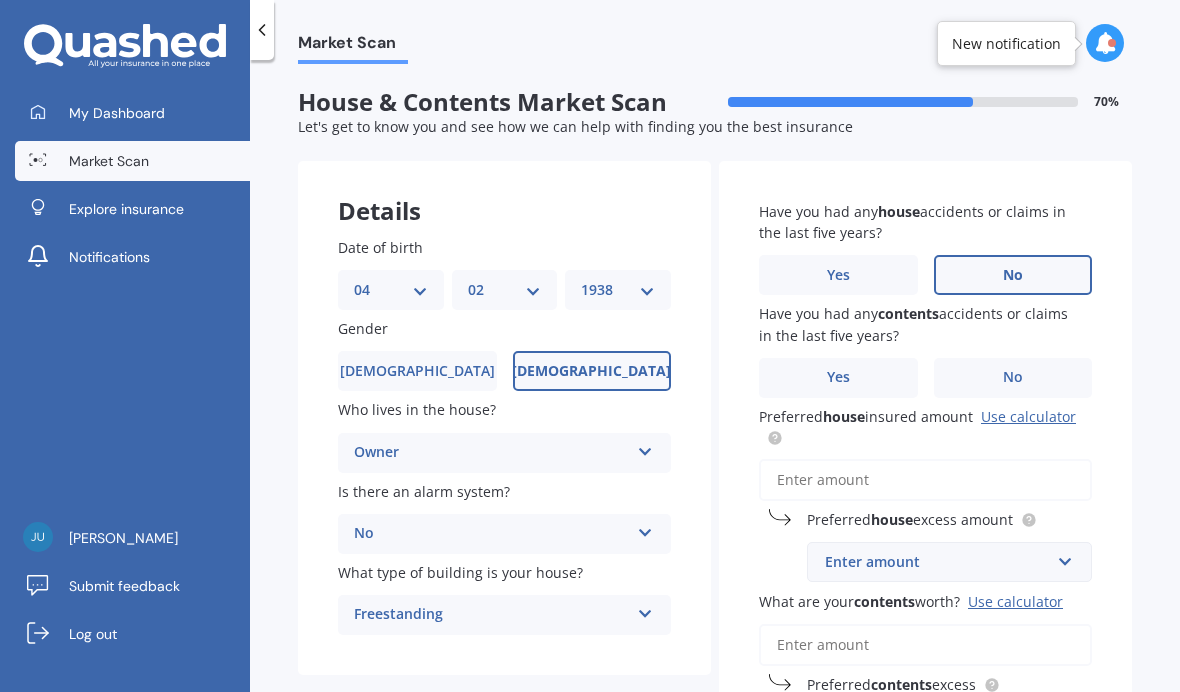 click on "Yes" at bounding box center (838, 378) 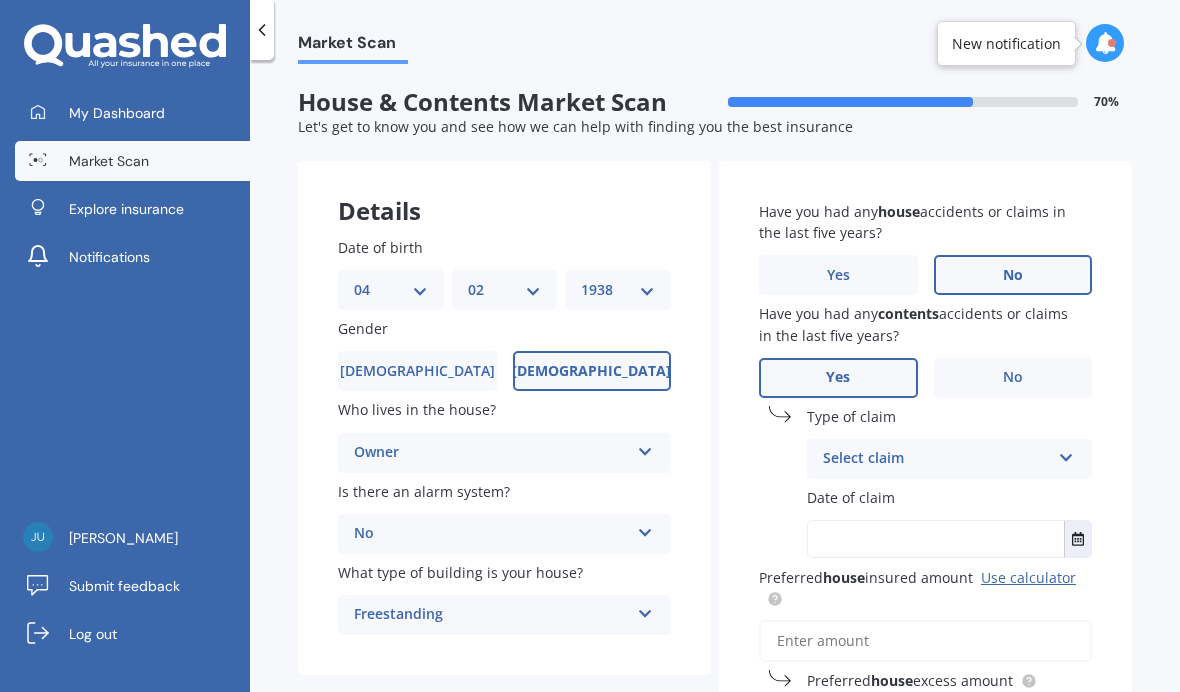 click on "Select claim Accidental damage Broken glass Earthquake Fire Flood Fusion Gradual damage Lost or misplaced Malicious damage Storm damage Water damage Other" at bounding box center [949, 459] 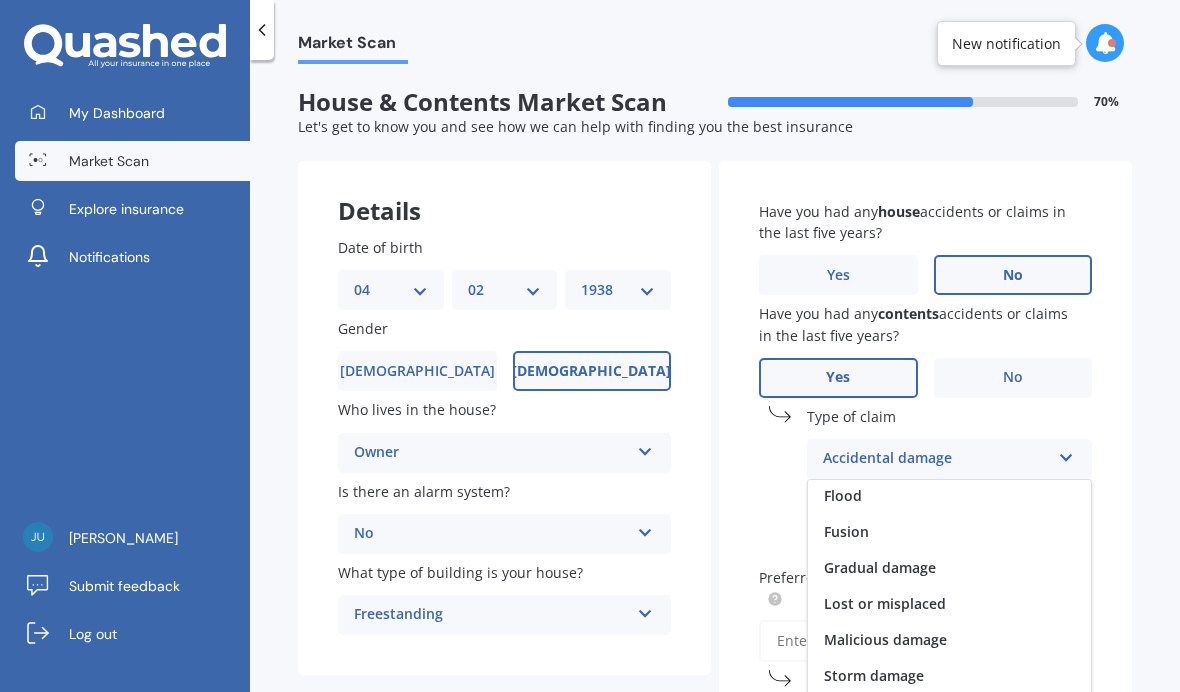 scroll, scrollTop: 146, scrollLeft: 0, axis: vertical 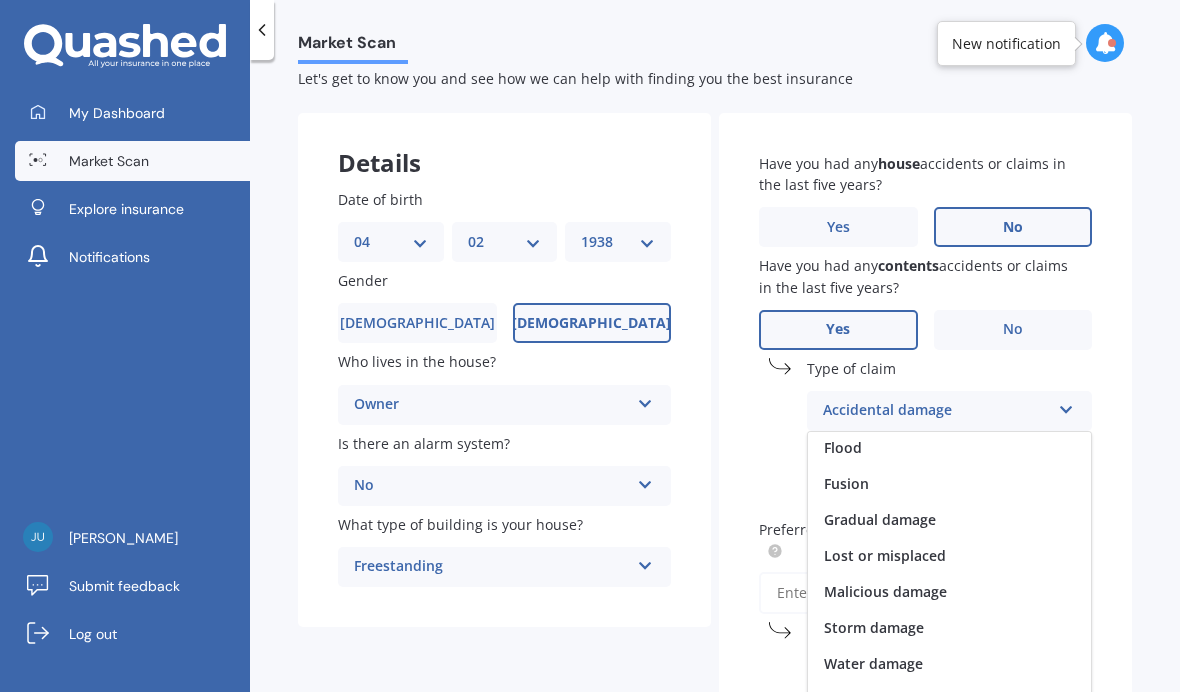 click on "Lost or misplaced" at bounding box center (885, 555) 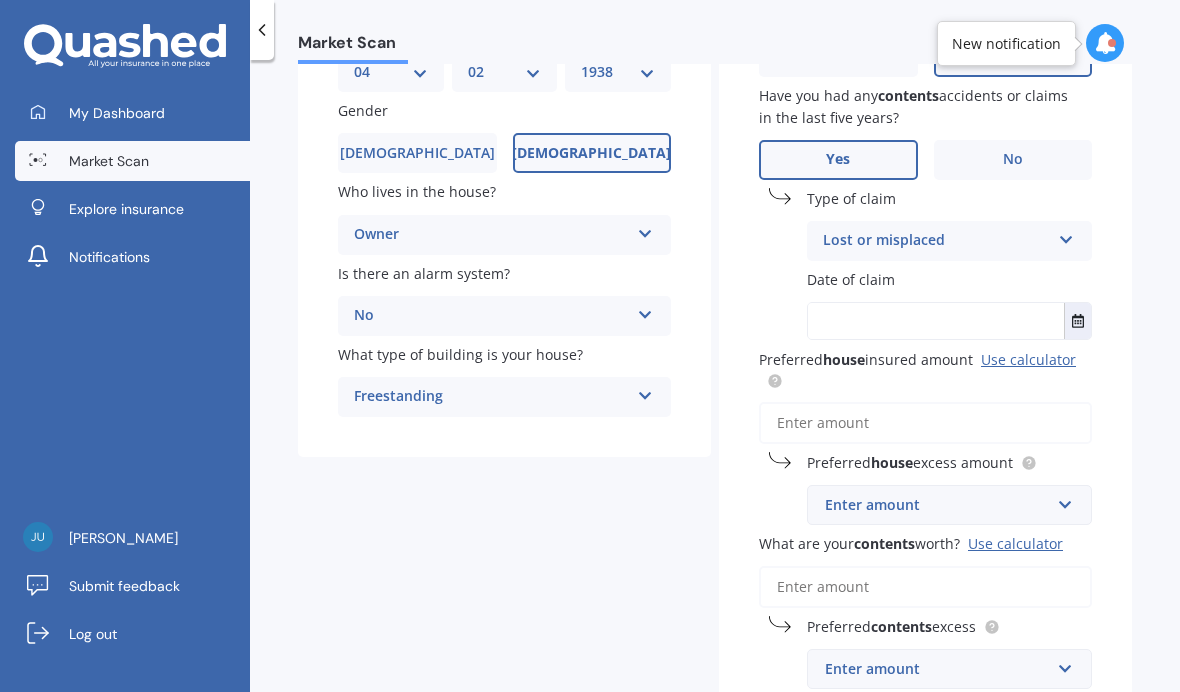 scroll, scrollTop: 219, scrollLeft: 0, axis: vertical 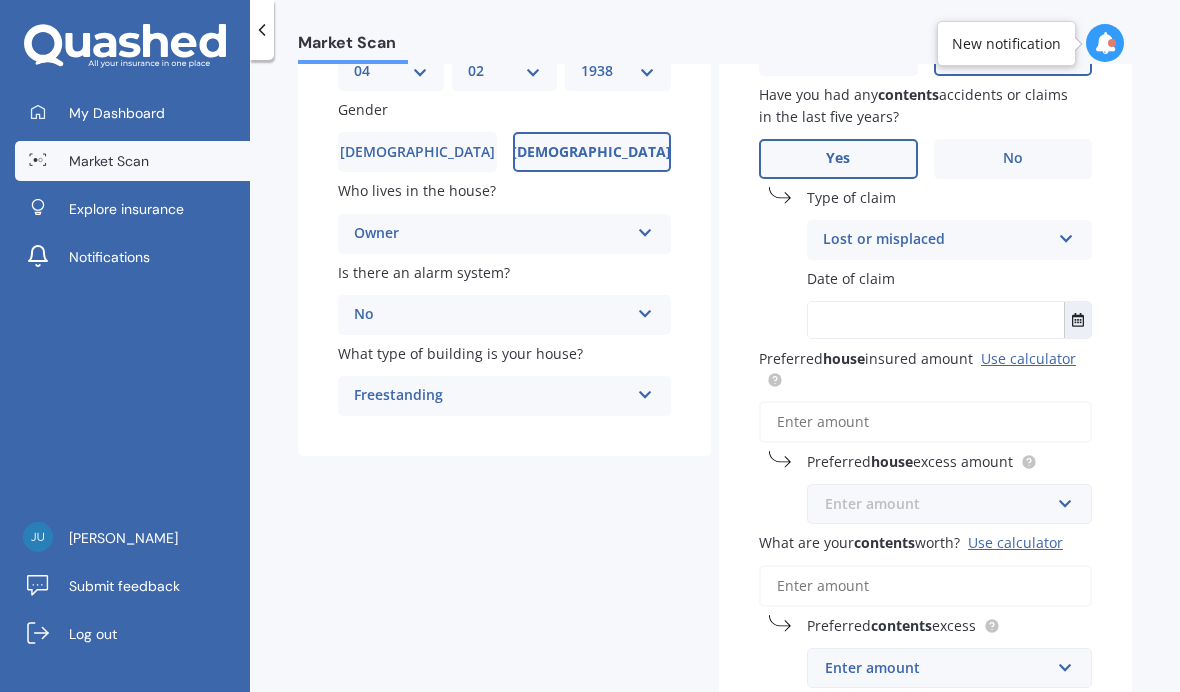 click at bounding box center (942, 504) 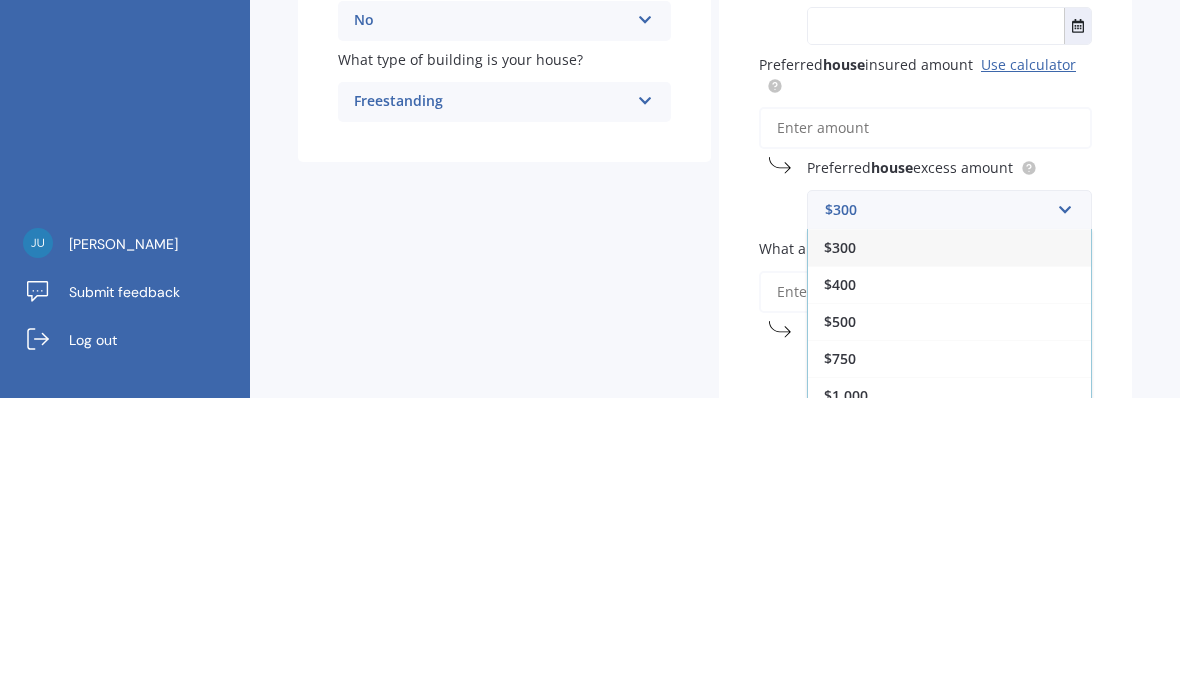 click on "$500" at bounding box center [840, 615] 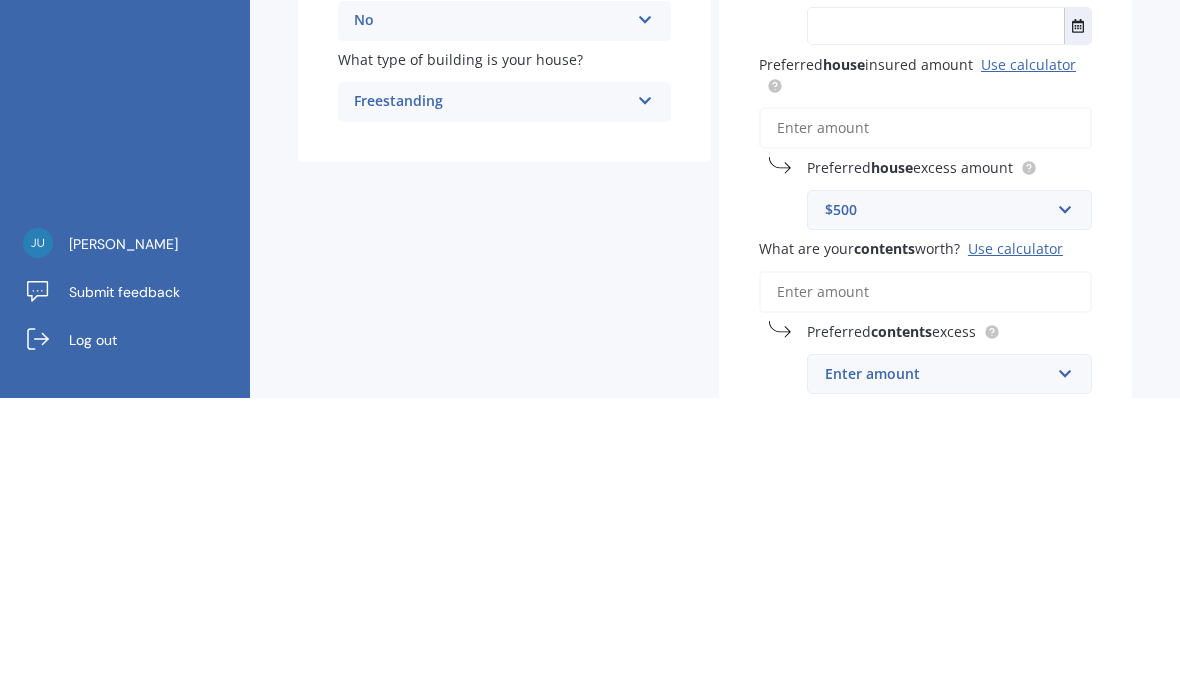click on "What are your  contents  worth? Use calculator" at bounding box center [925, 586] 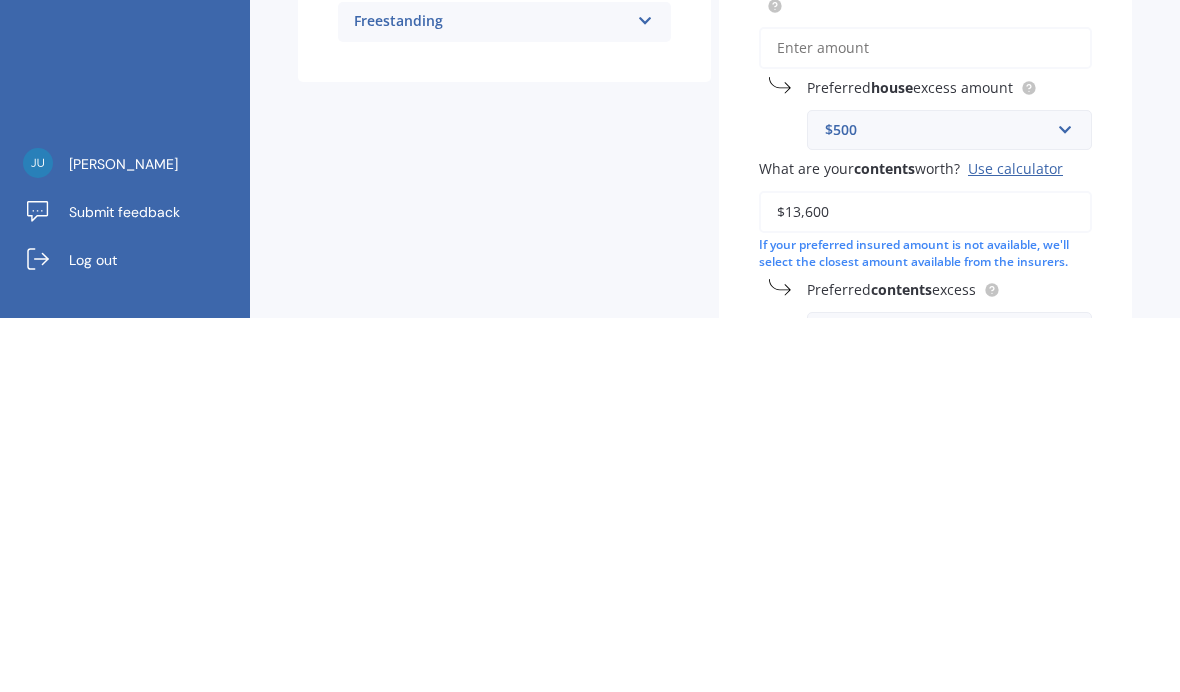 type on "$136,000" 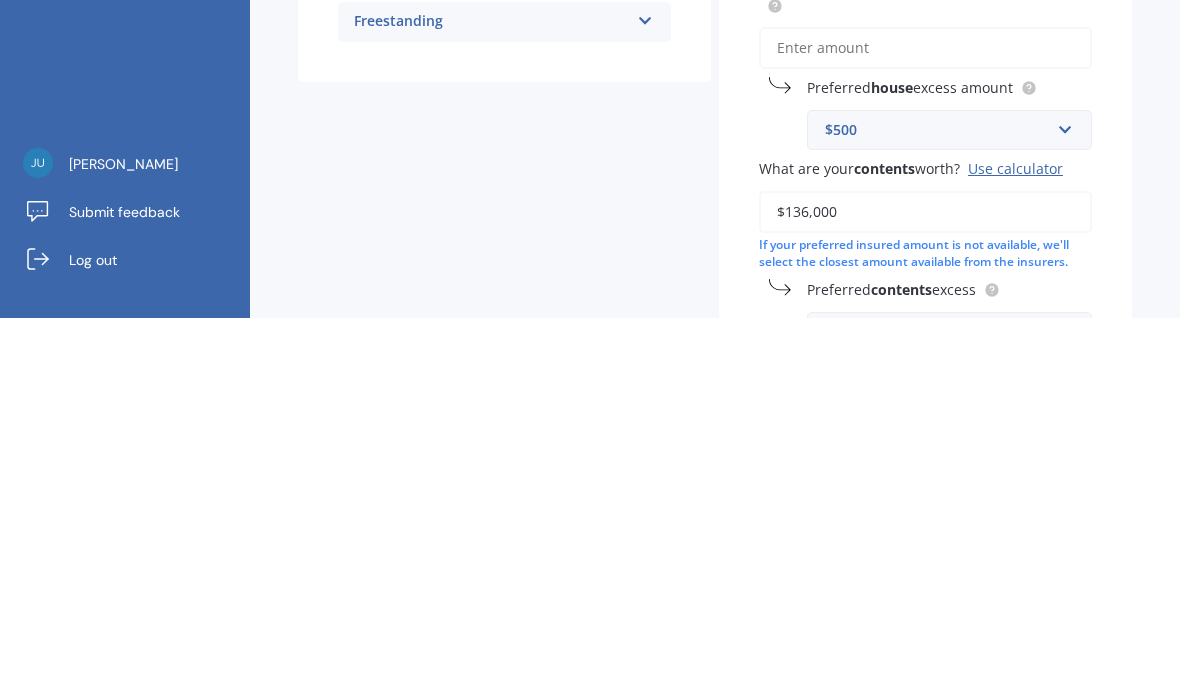 click on "Next" at bounding box center (1044, 809) 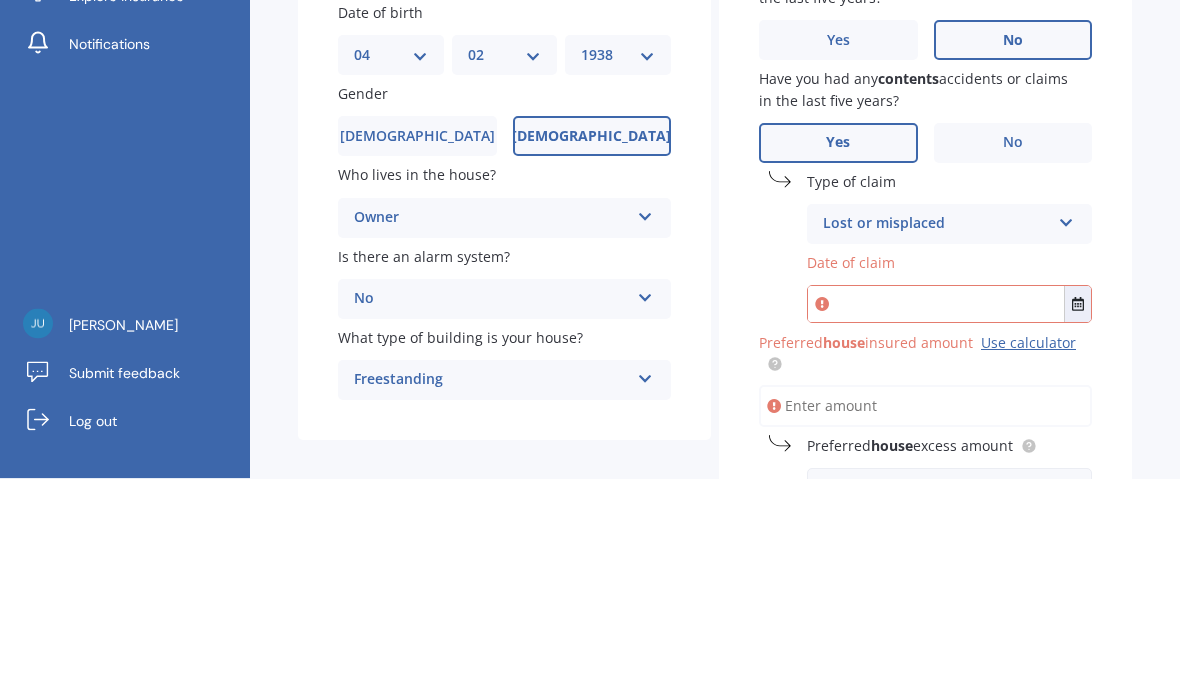 scroll, scrollTop: 26, scrollLeft: 0, axis: vertical 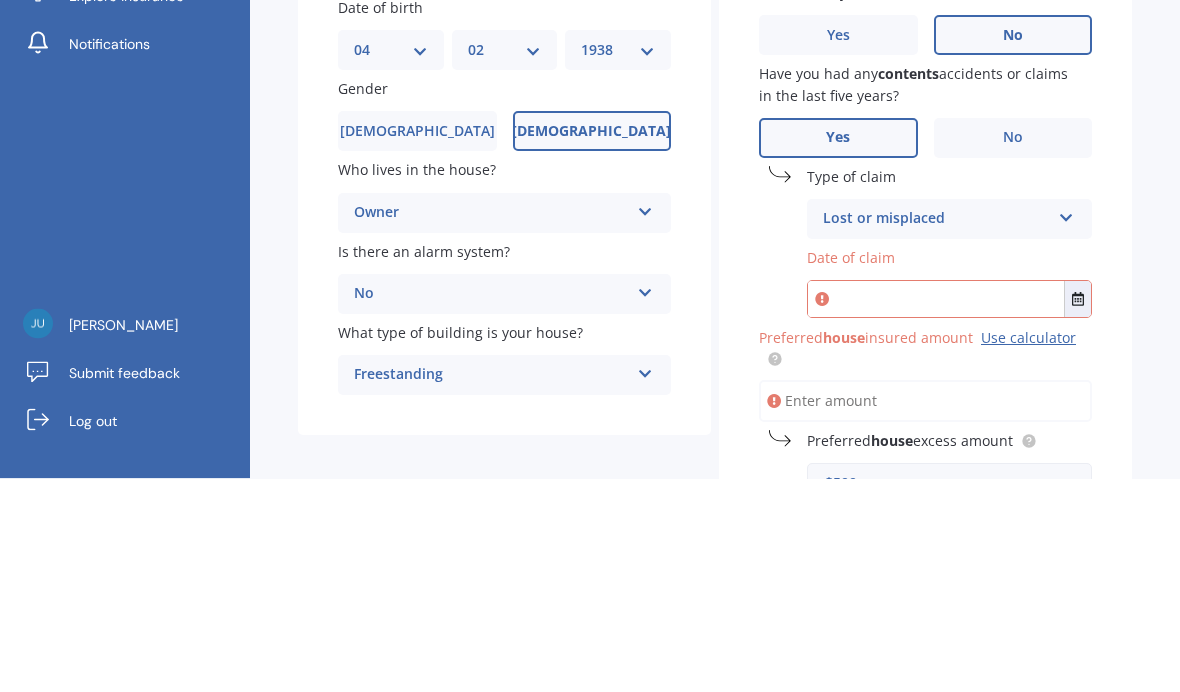 click 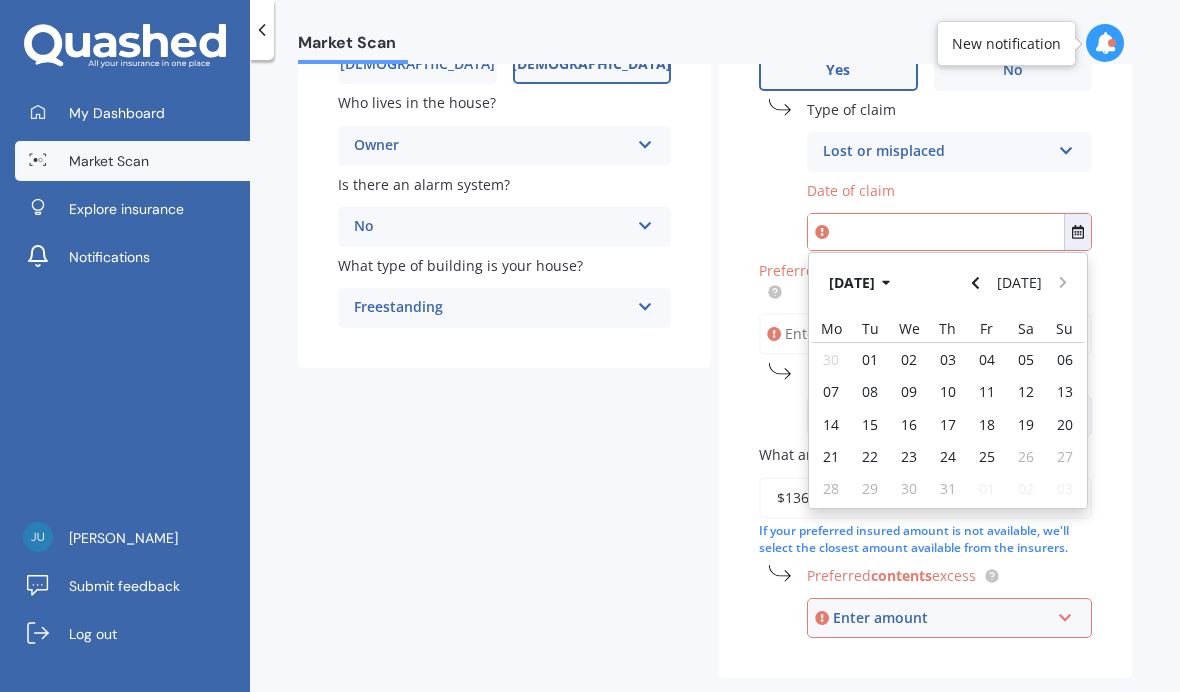 scroll, scrollTop: 306, scrollLeft: 0, axis: vertical 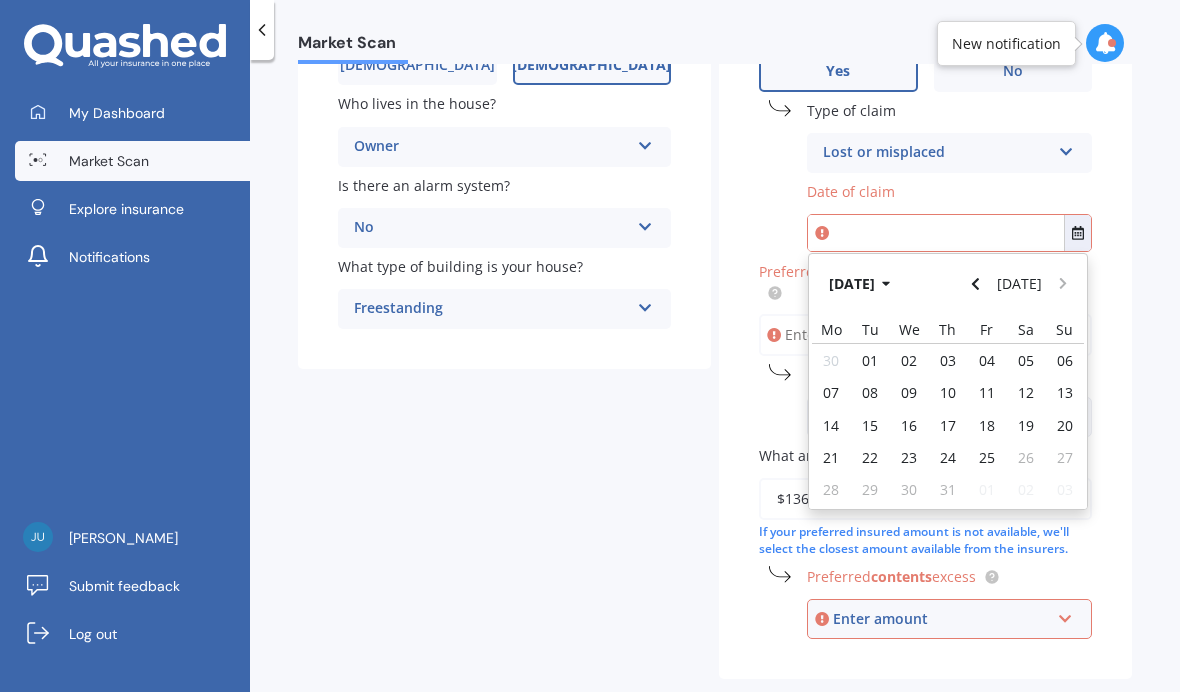 click on "04" at bounding box center [987, 360] 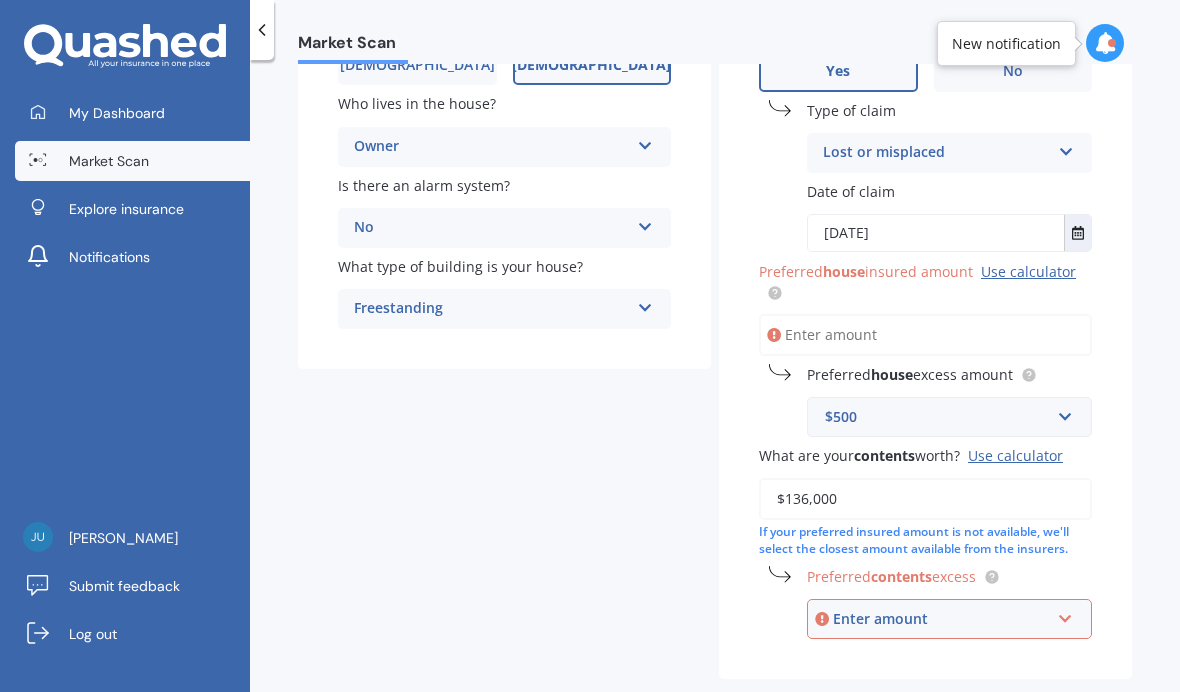 click at bounding box center (1077, 233) 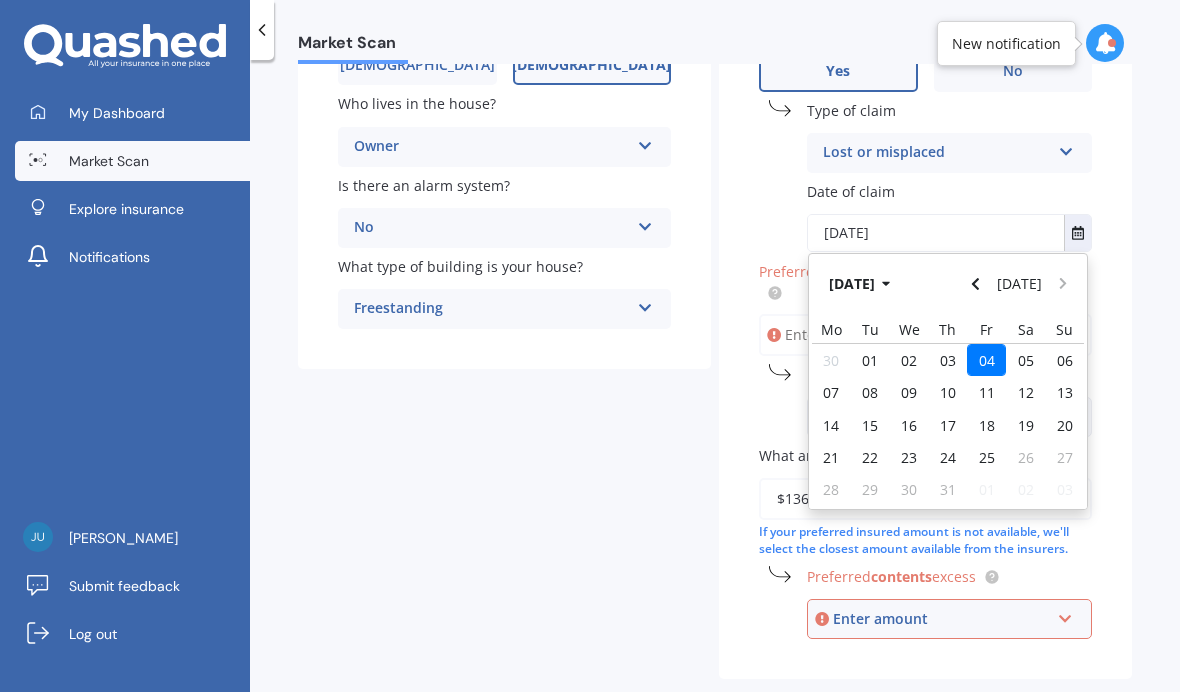 click on "Tu" at bounding box center (870, 330) 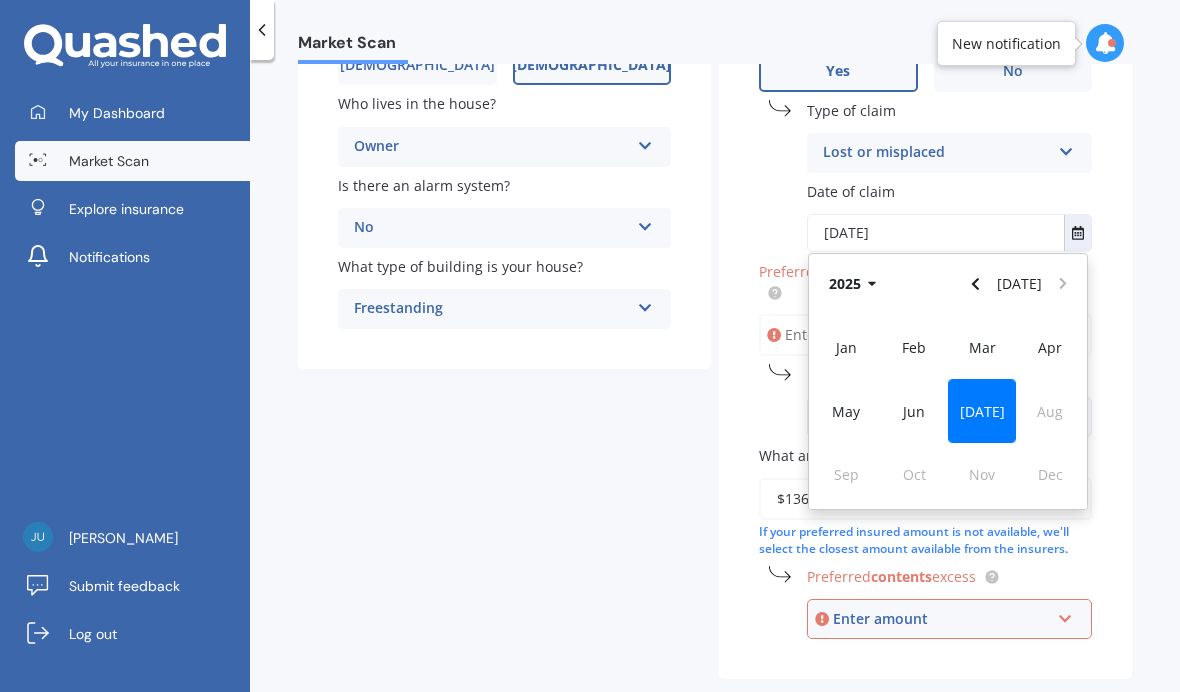 click on "2025" at bounding box center (856, 283) 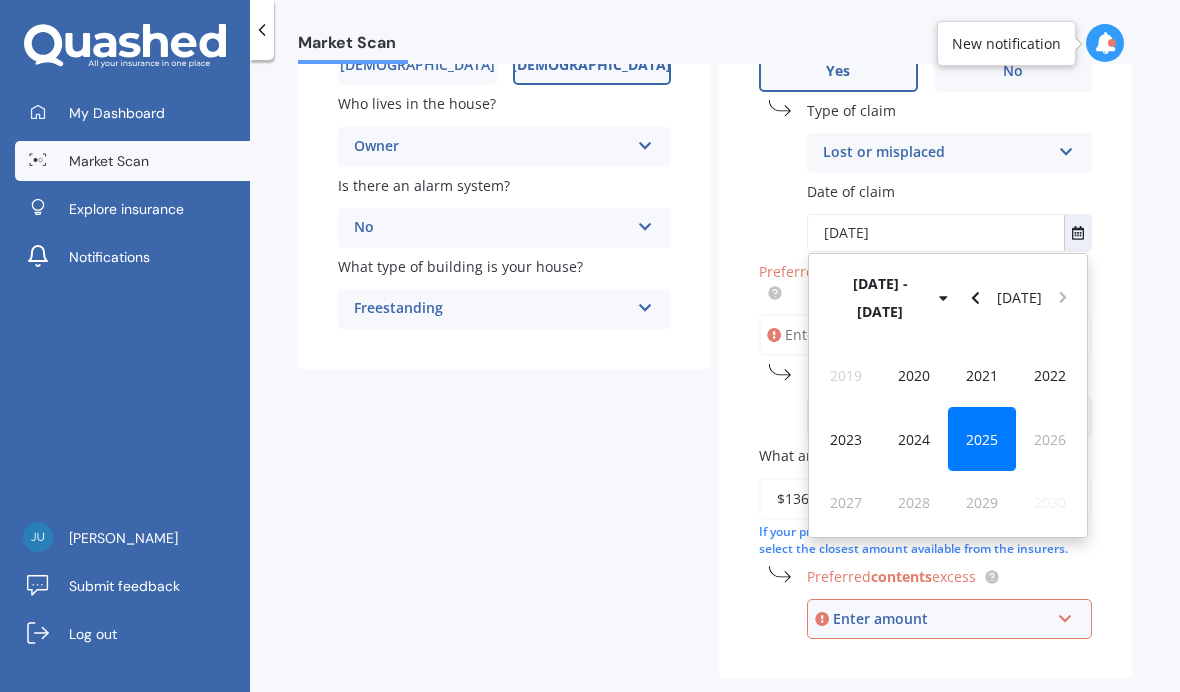click on "2020" at bounding box center [914, 375] 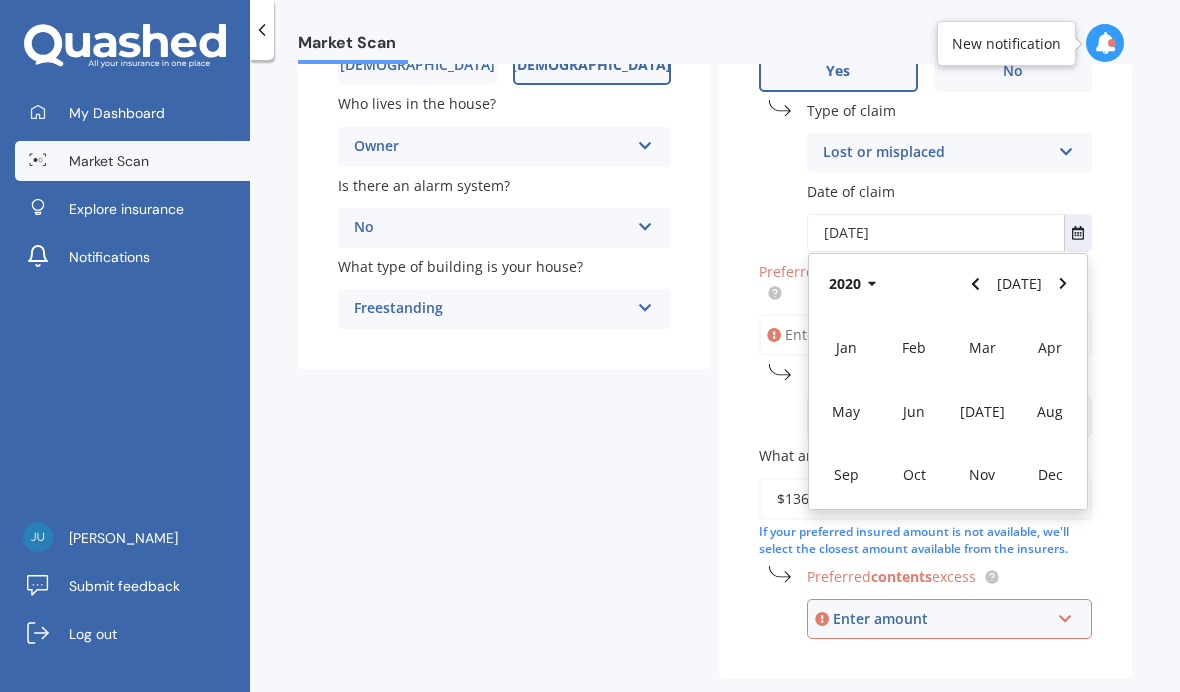 click on "Jul" at bounding box center [982, 411] 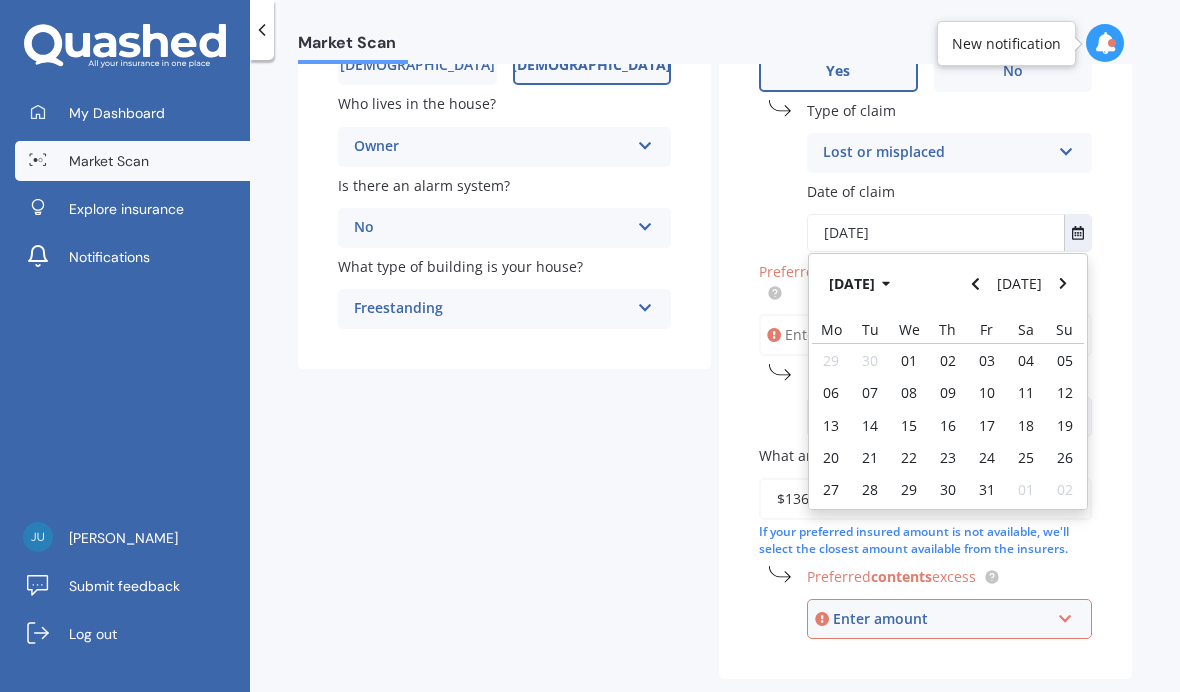 click on "17" at bounding box center (987, 425) 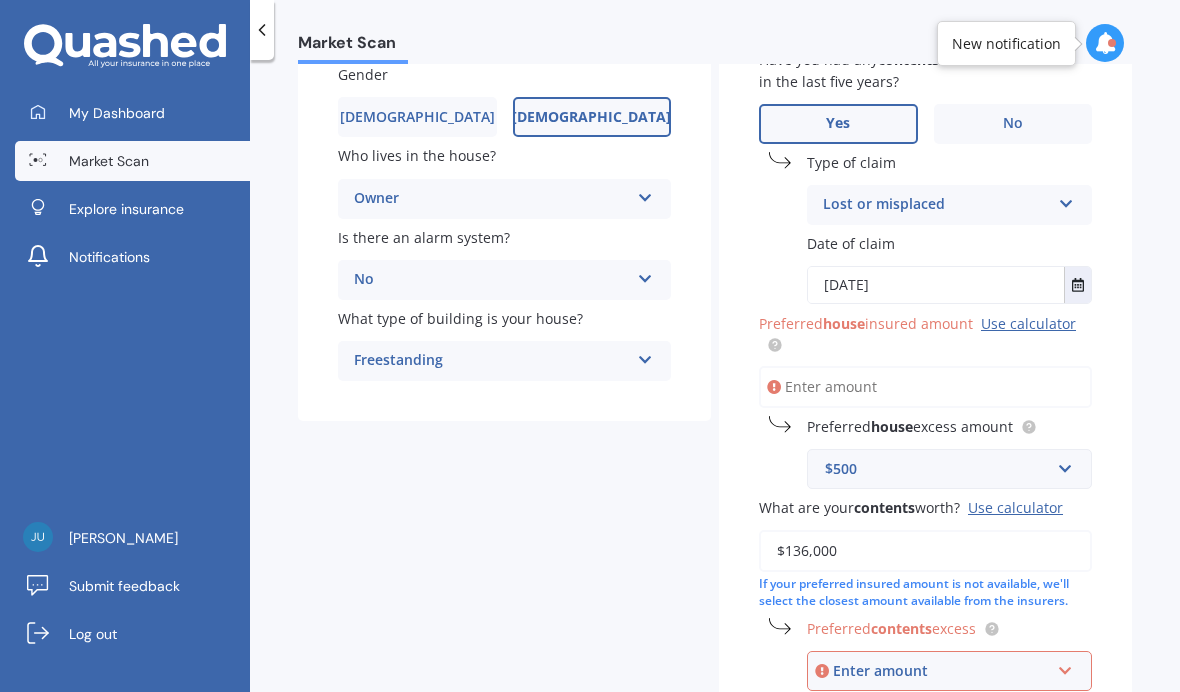 scroll, scrollTop: 255, scrollLeft: 0, axis: vertical 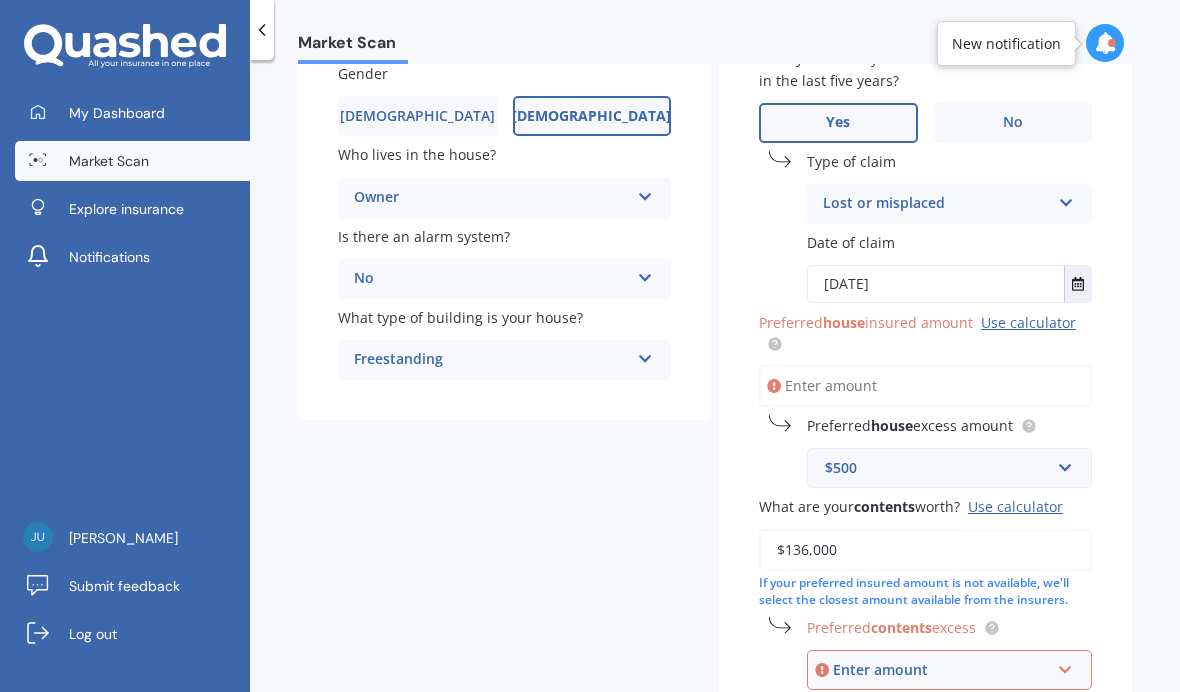click on "Use calculator" at bounding box center [1028, 322] 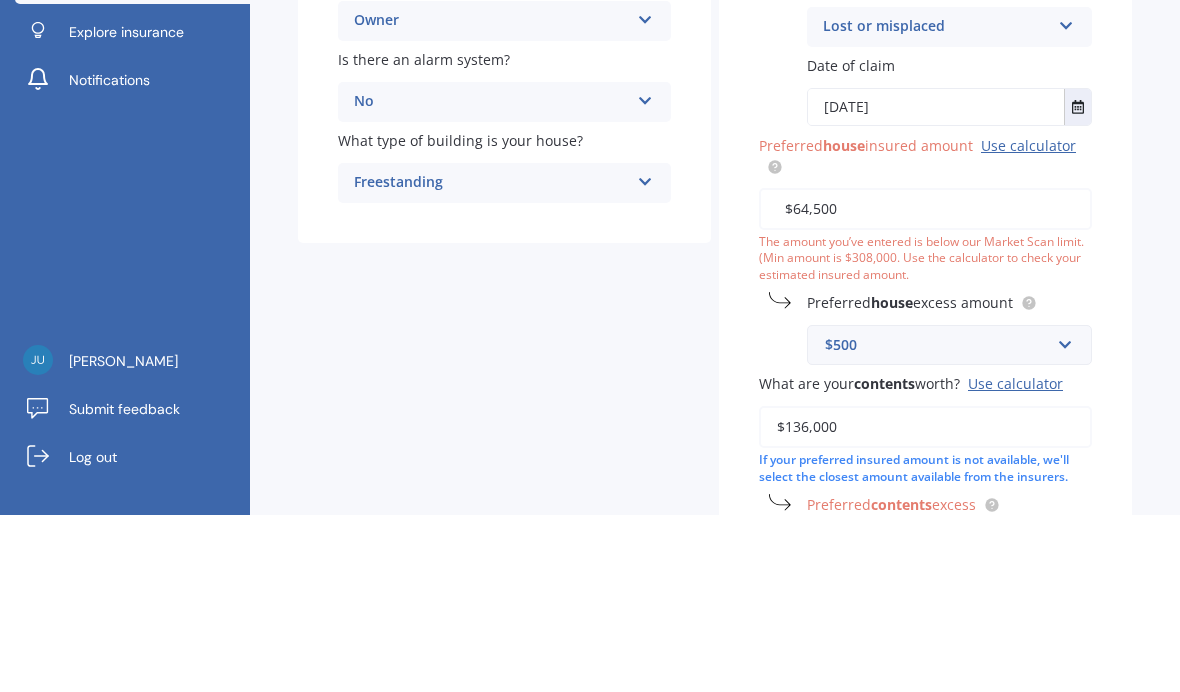 type on "$645,000" 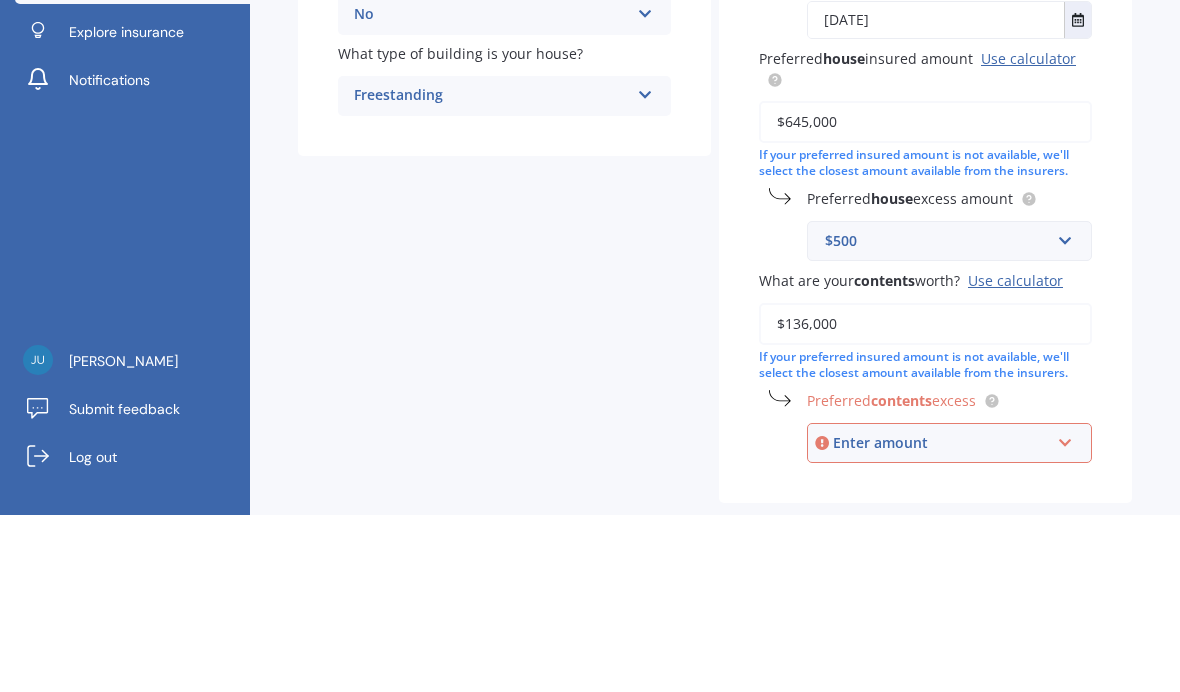 scroll, scrollTop: 342, scrollLeft: 0, axis: vertical 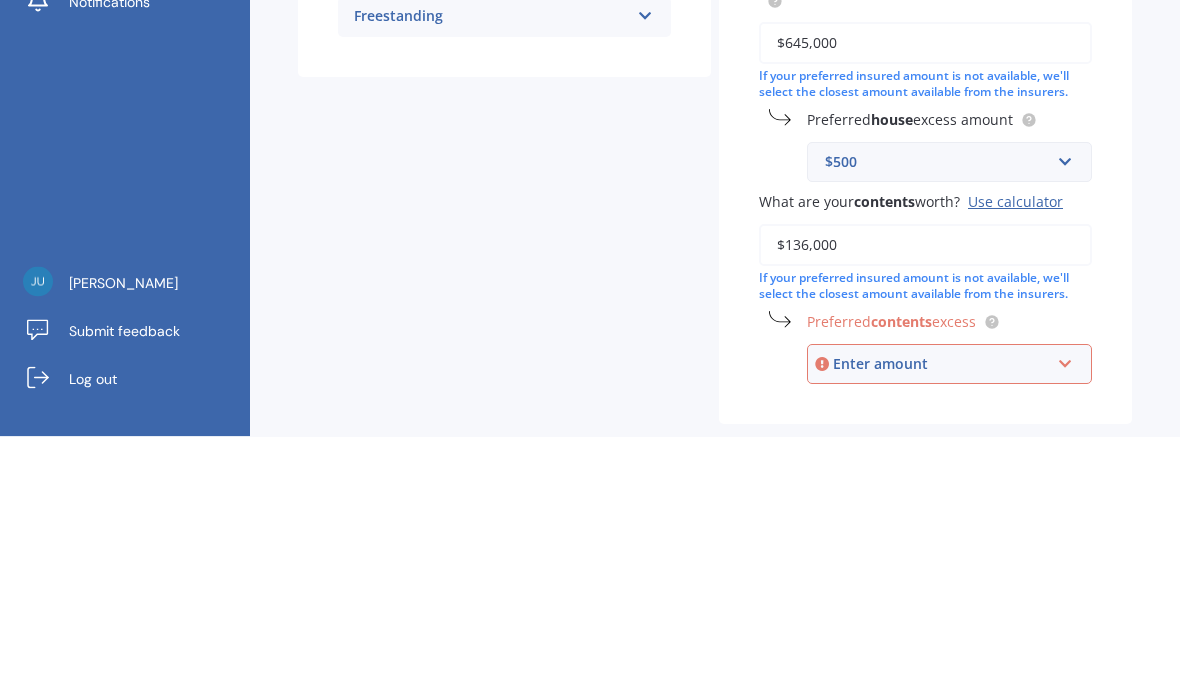 click on "Have you had any  house  accidents or claims in the last five years? Yes No Have you had any  contents  accidents or claims in the last five years? Yes No Type of claim Lost or misplaced Accidental damage Broken glass Earthquake Fire Flood Fusion Gradual damage Lost or misplaced Malicious damage Storm damage Water damage Other Date of claim 17/07/2020 Jul 2020   Today Mo Tu We Th Fr Sa Su 29 30 01 02 03 04 05 06 07 08 09 10 11 12 13 14 15 16 17 18 19 20 21 22 23 24 25 26 27 28 29 30 31 01 02 Preferred  house  insured amount Use calculator $645,000 If your preferred insured amount is not available, we'll select the closest amount available from the insurers. Preferred  house  excess amount $500 $300 $400 $500 $750 $1,000 $2,000 $2,500 What are your  contents  worth? Use calculator $136,000 If your preferred insured amount is not available, we'll select the closest amount available from the insurers. Preferred  contents  excess Enter amount $250 $300 $400 $500 $750 $1,000 $2,000" at bounding box center (925, 250) 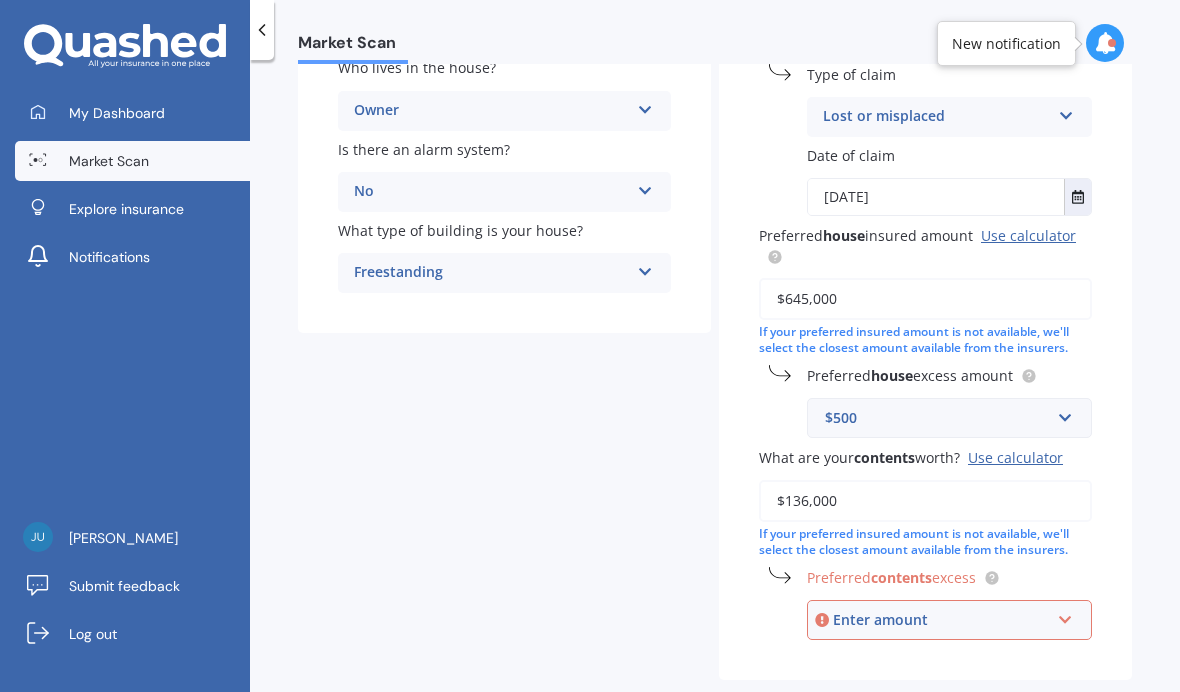 click on "Previous Next" at bounding box center (925, 723) 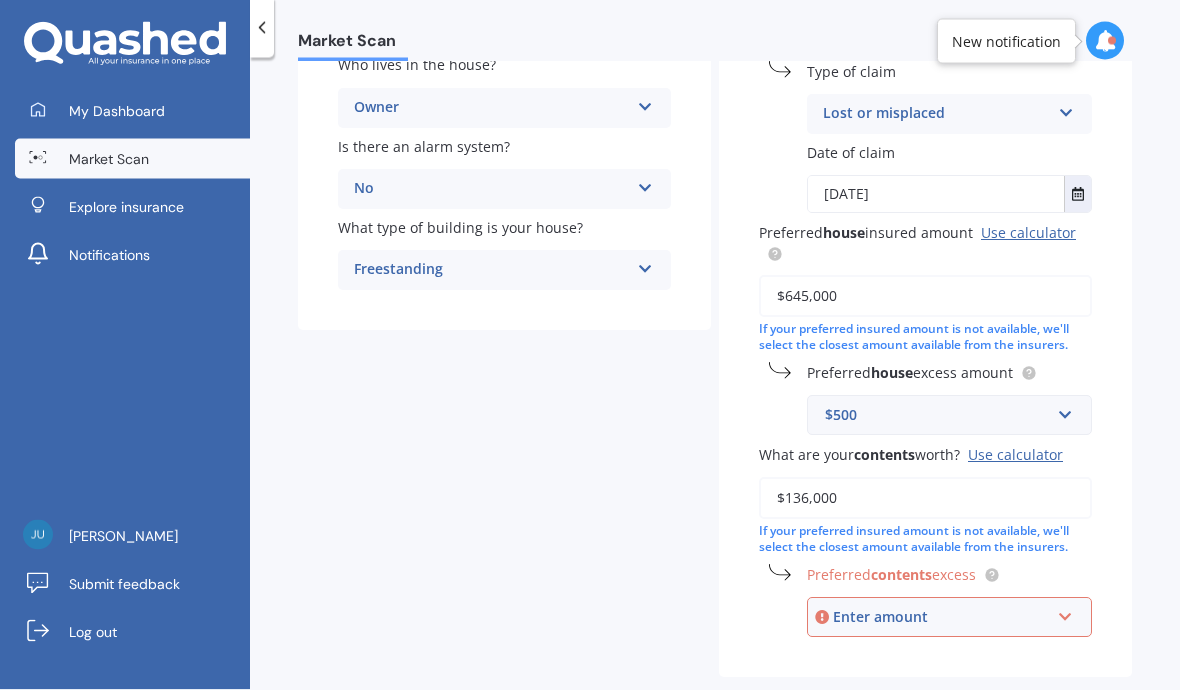 scroll, scrollTop: 0, scrollLeft: 0, axis: both 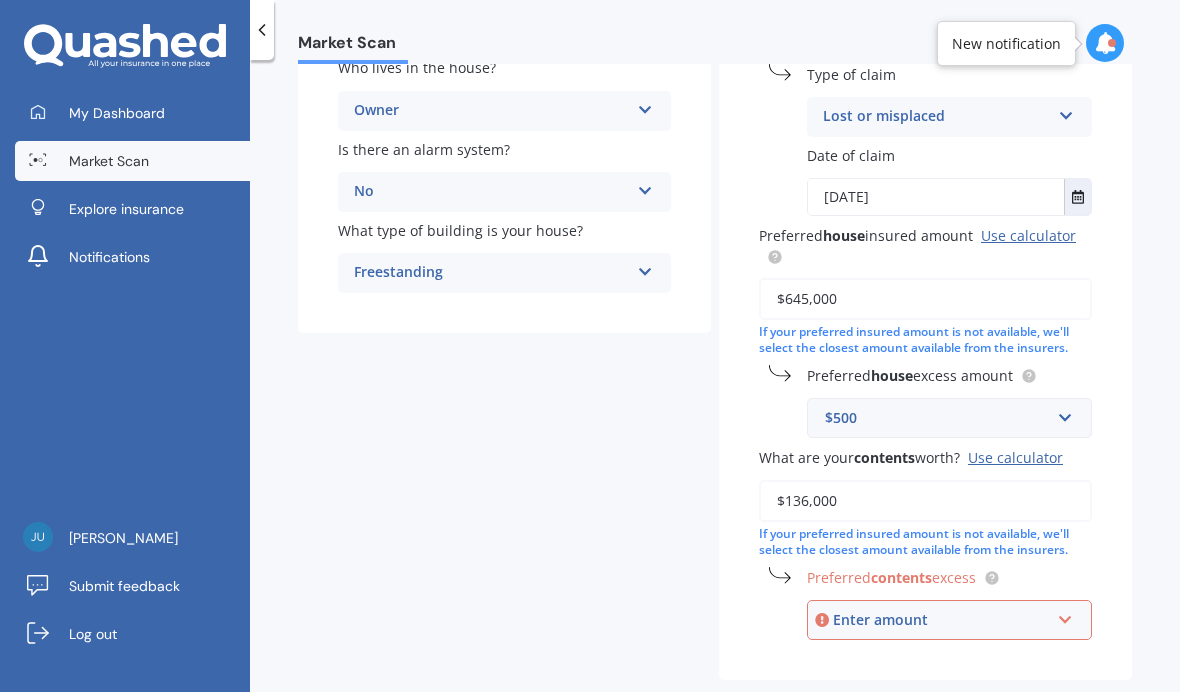 click on "Previous Next" at bounding box center [925, 723] 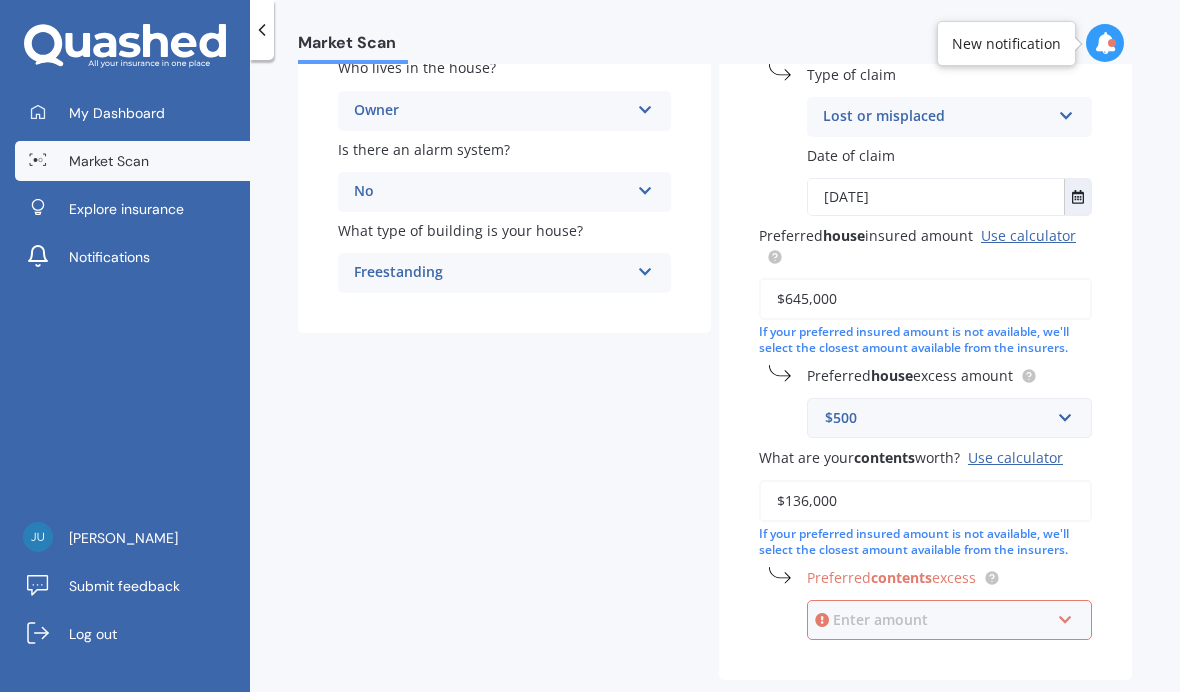 click at bounding box center [942, 620] 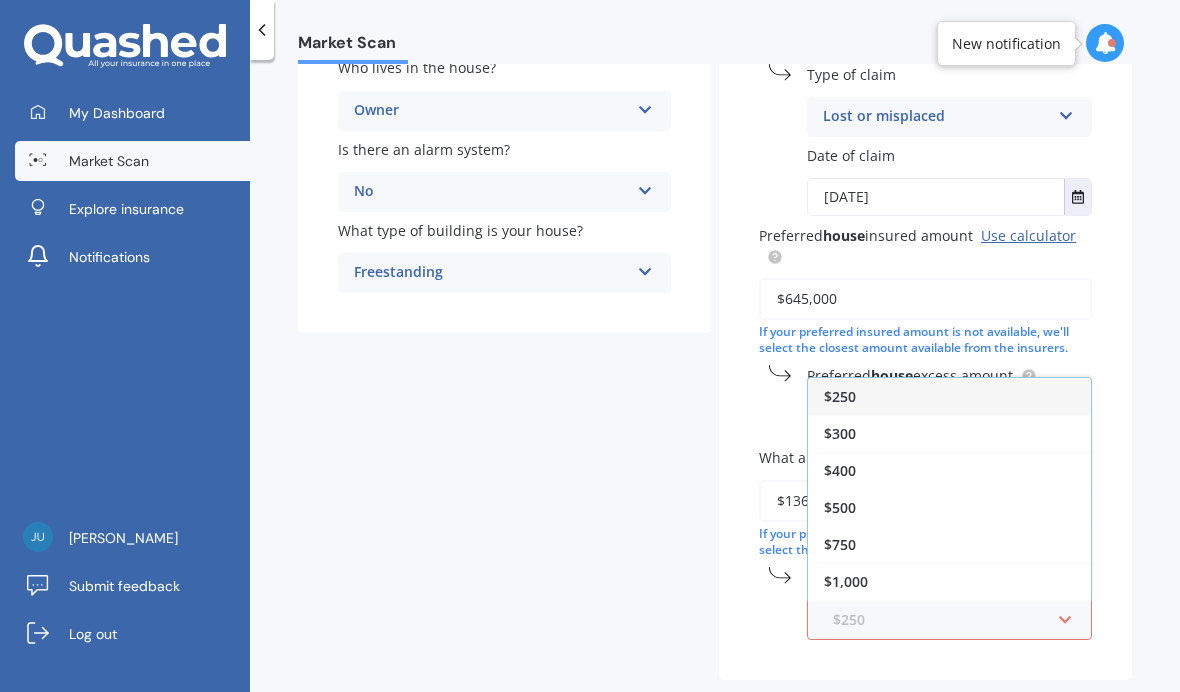 scroll, scrollTop: 61, scrollLeft: 0, axis: vertical 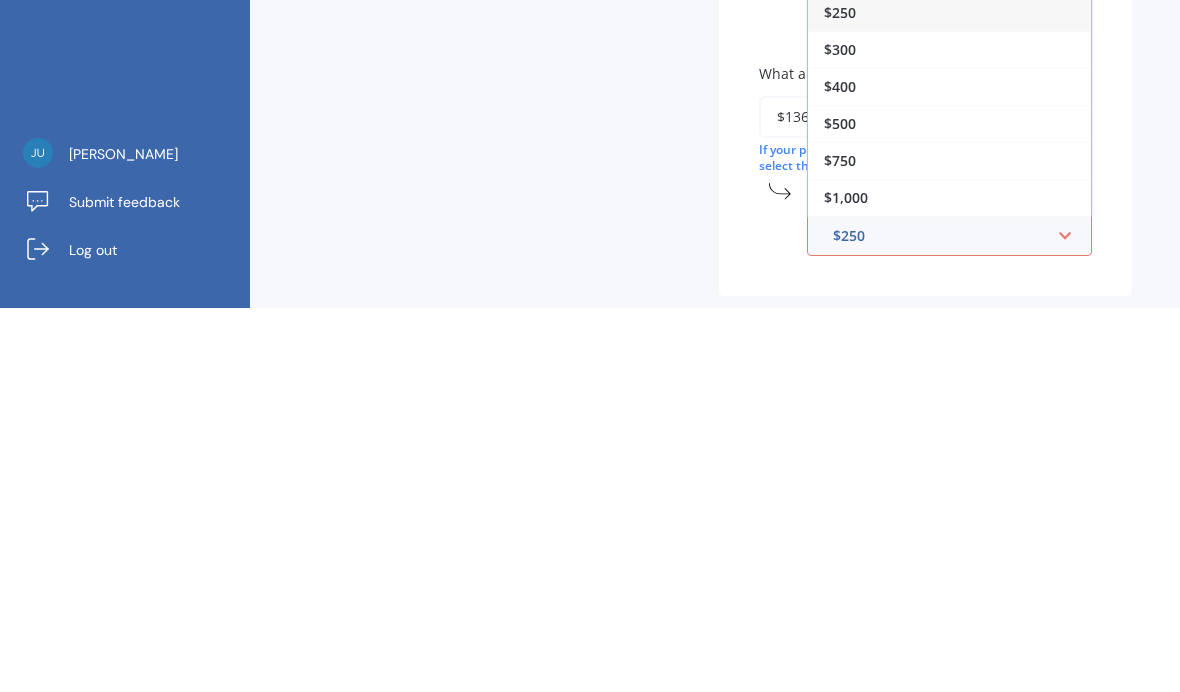 click on "$500" at bounding box center [840, 507] 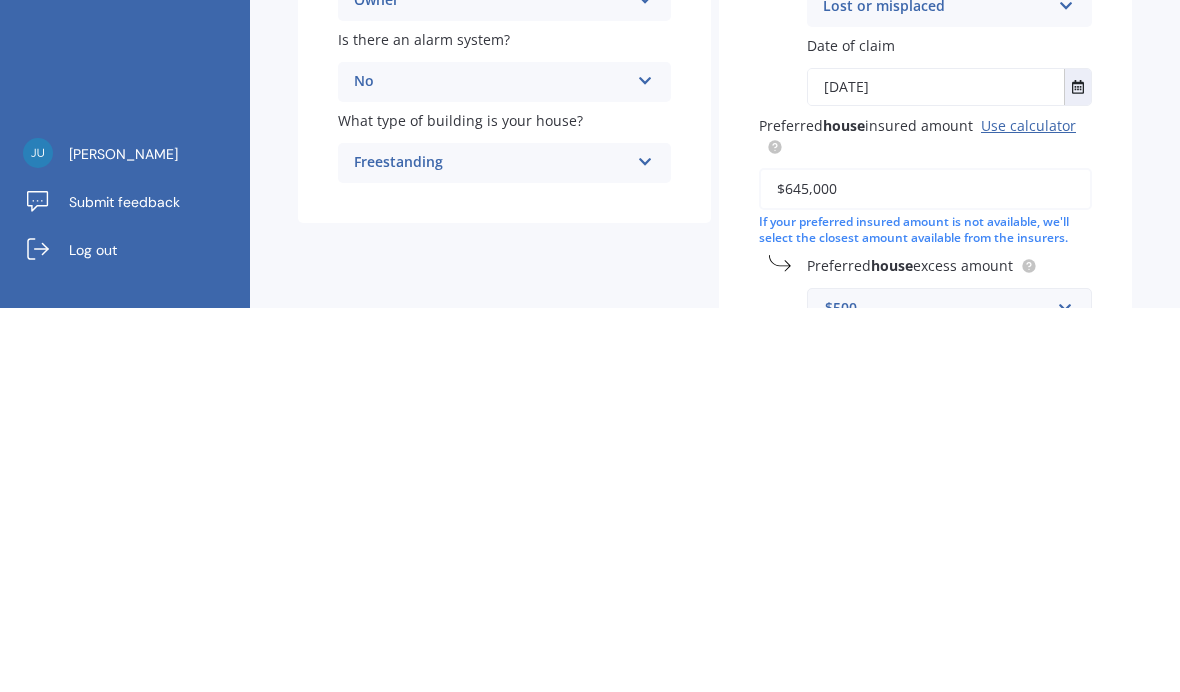 scroll, scrollTop: 66, scrollLeft: 0, axis: vertical 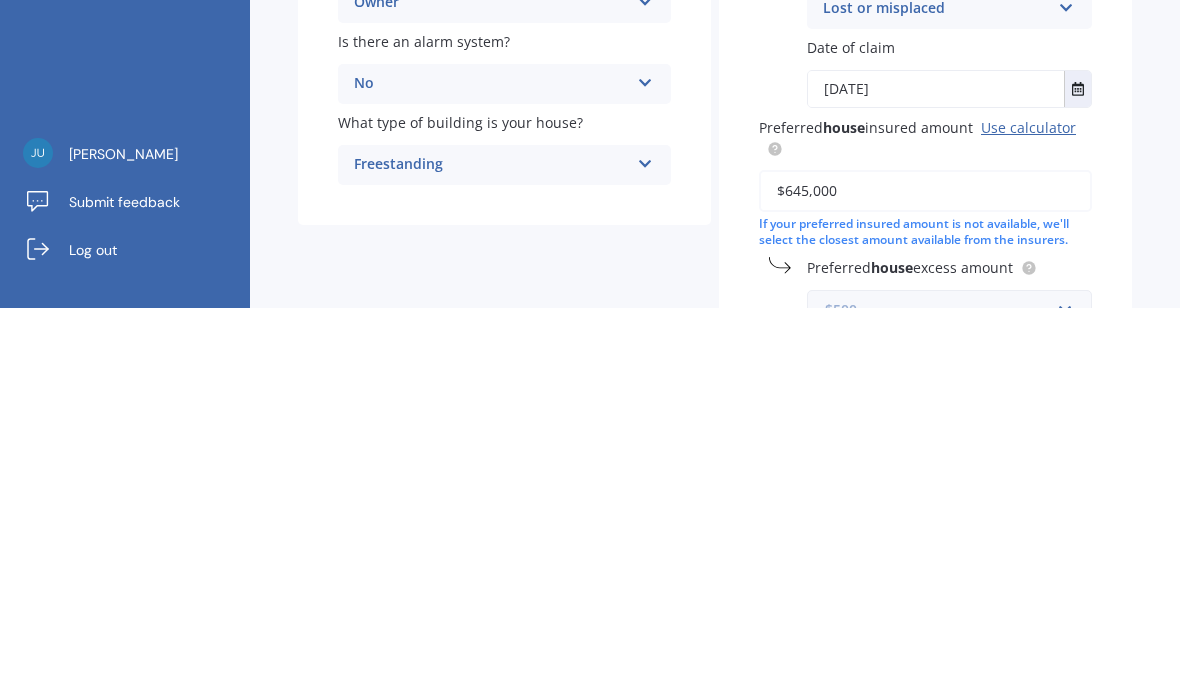 click at bounding box center [942, 694] 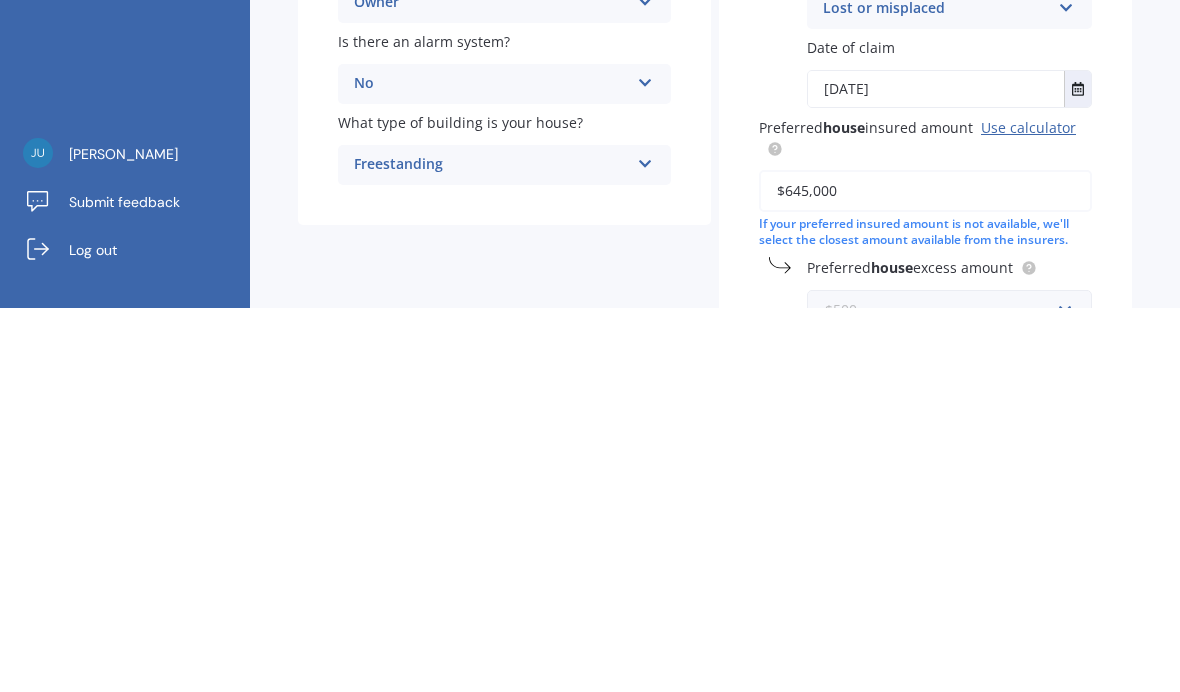 scroll, scrollTop: 36, scrollLeft: 0, axis: vertical 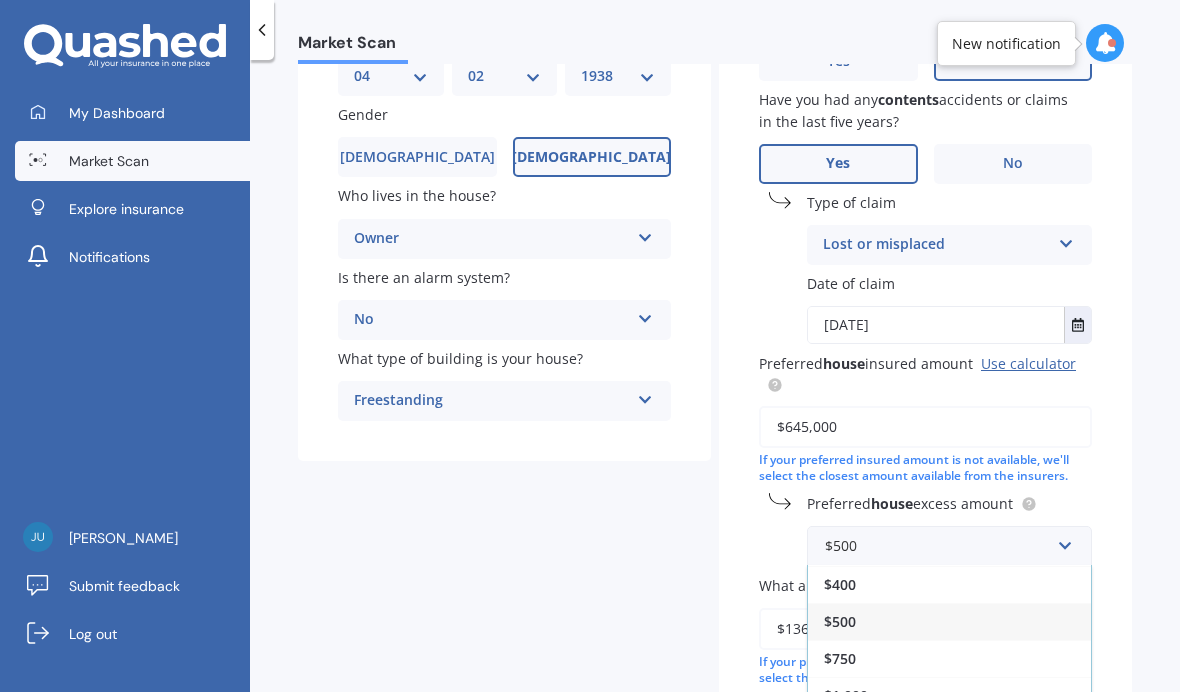 click on "$750" at bounding box center (840, 658) 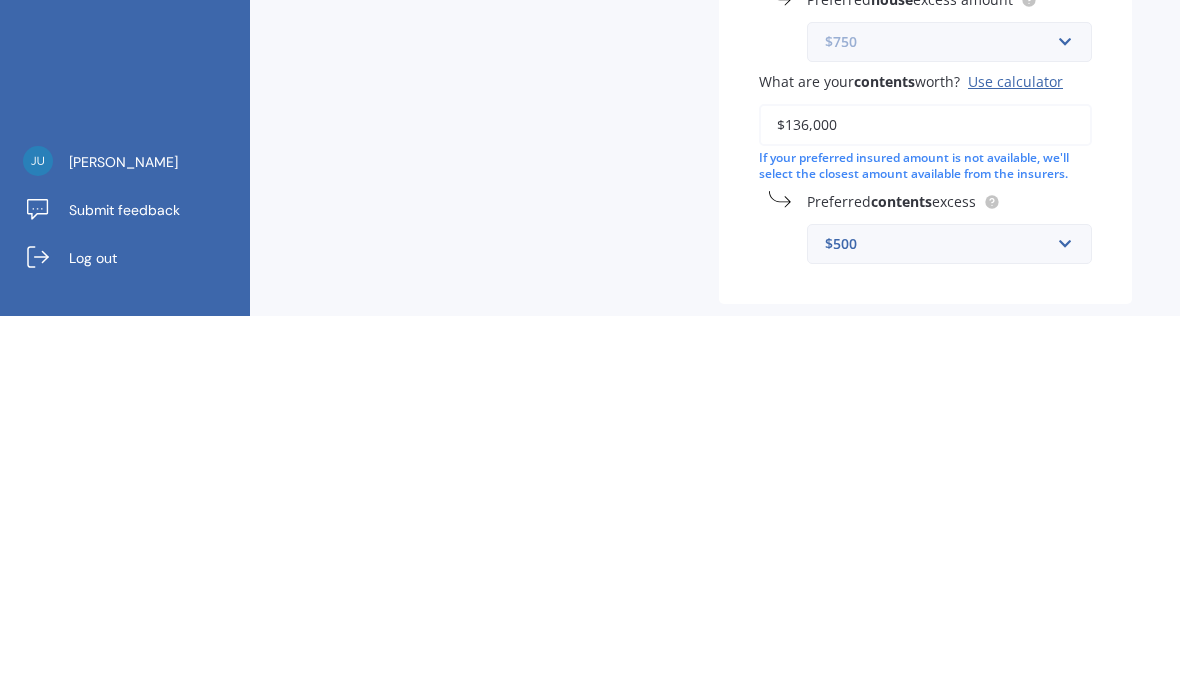 scroll, scrollTop: 342, scrollLeft: 0, axis: vertical 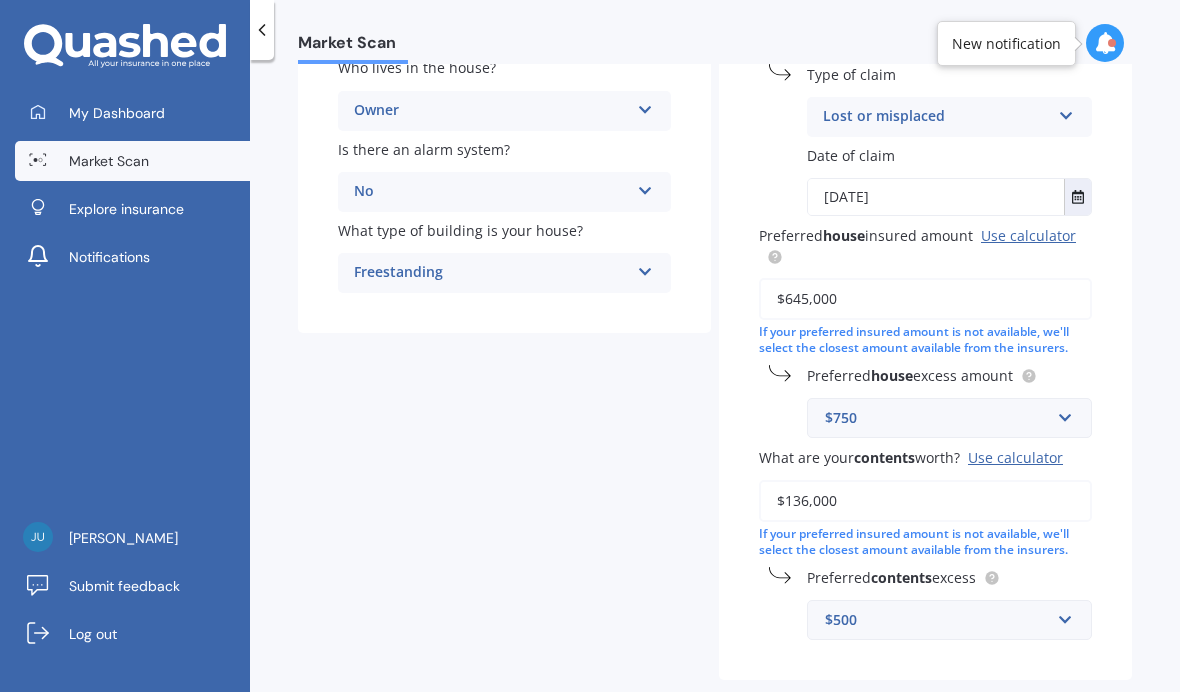 click on "Next" at bounding box center [1044, 723] 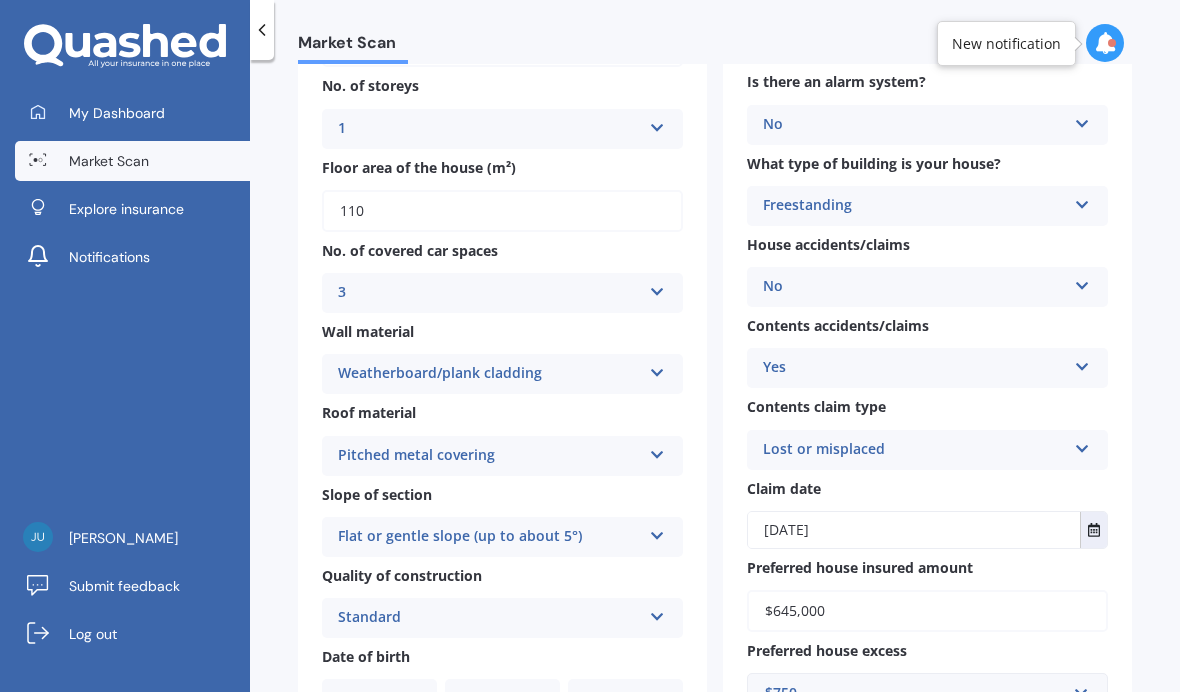 scroll, scrollTop: 270, scrollLeft: 0, axis: vertical 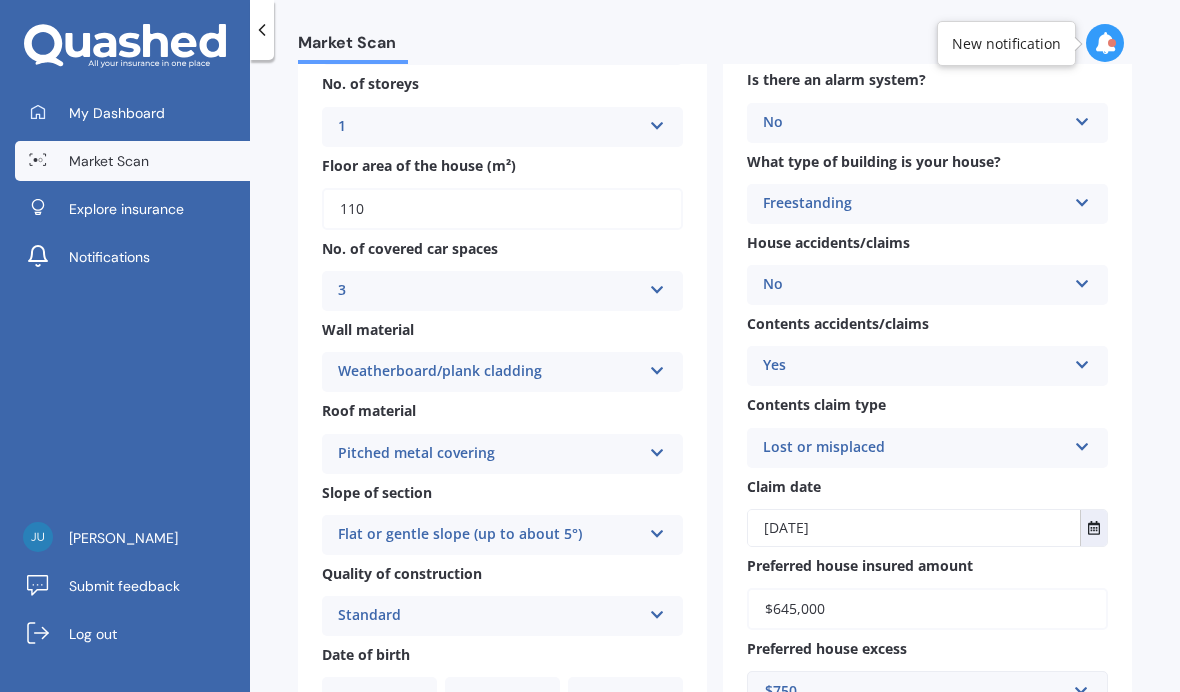 click at bounding box center (657, 286) 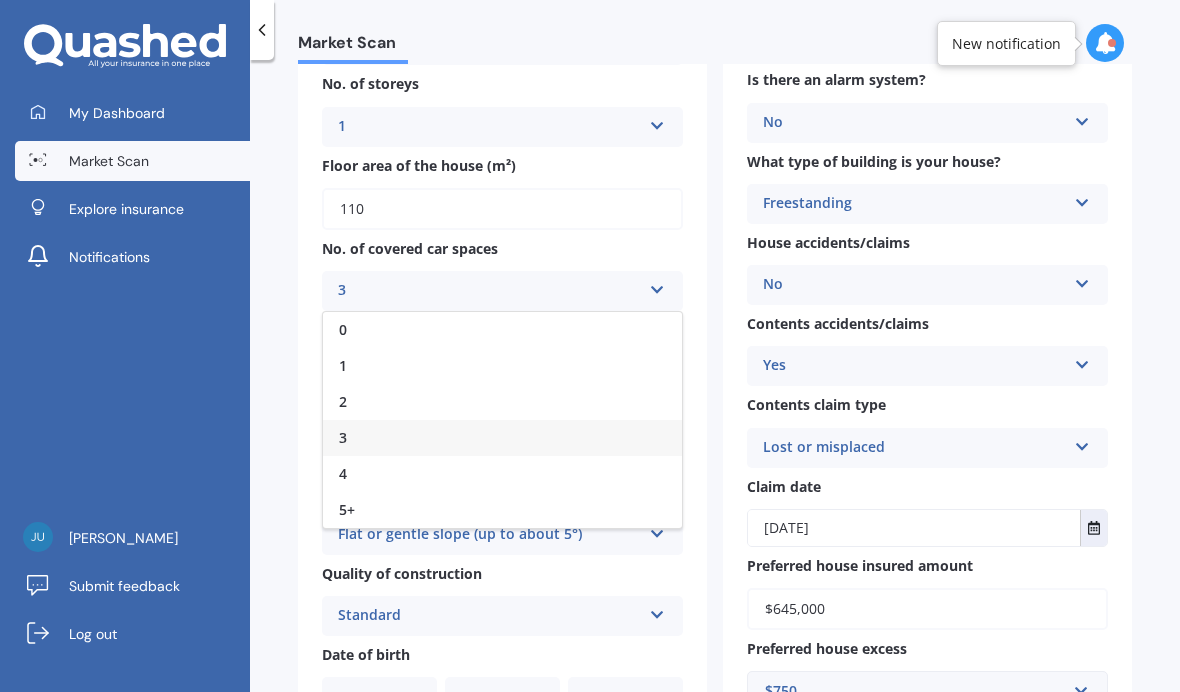 click on "2" at bounding box center (343, 401) 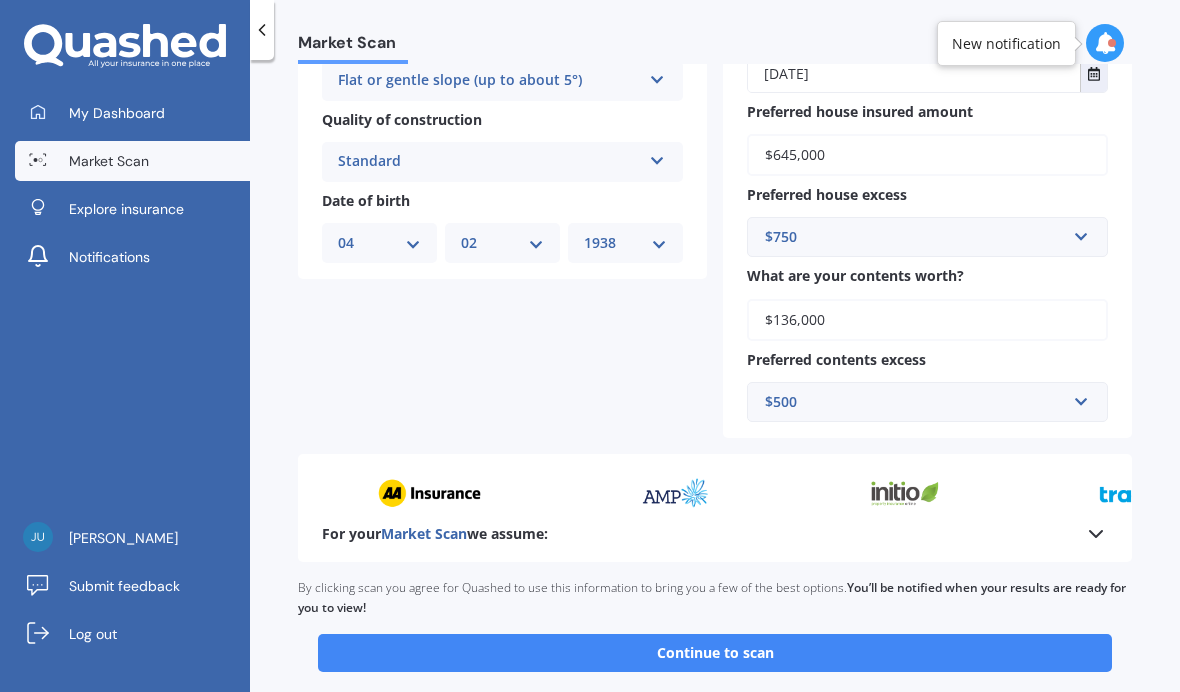 scroll, scrollTop: 721, scrollLeft: 0, axis: vertical 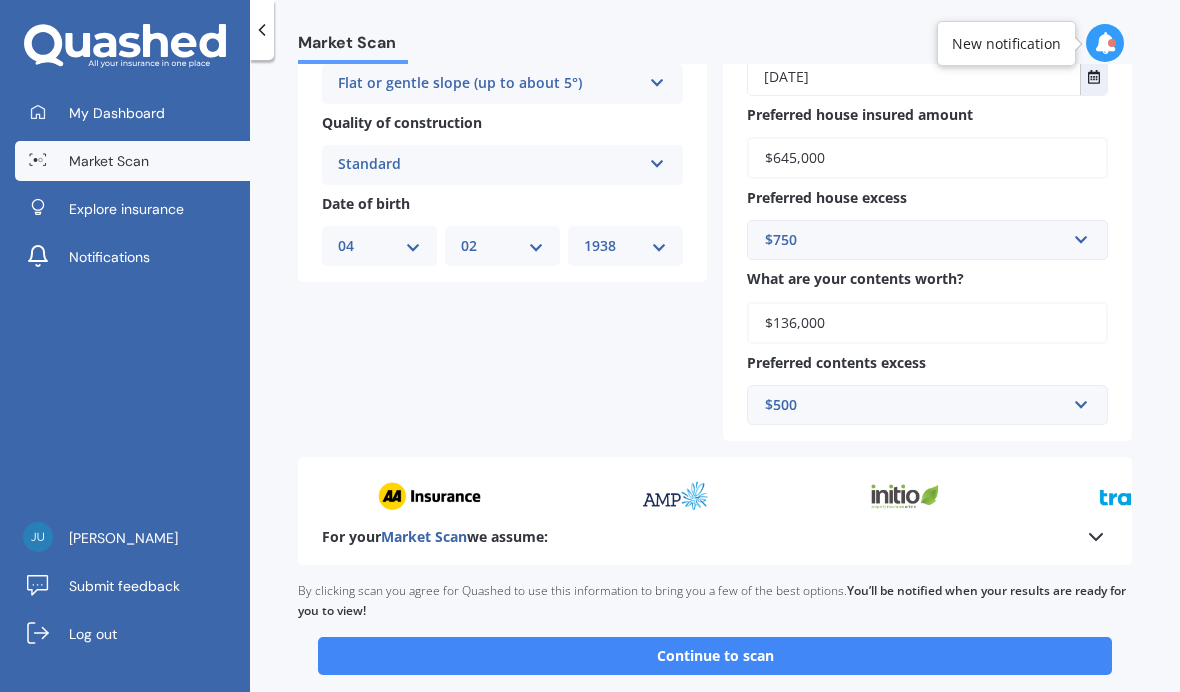 click on "Continue to scan" at bounding box center [715, 656] 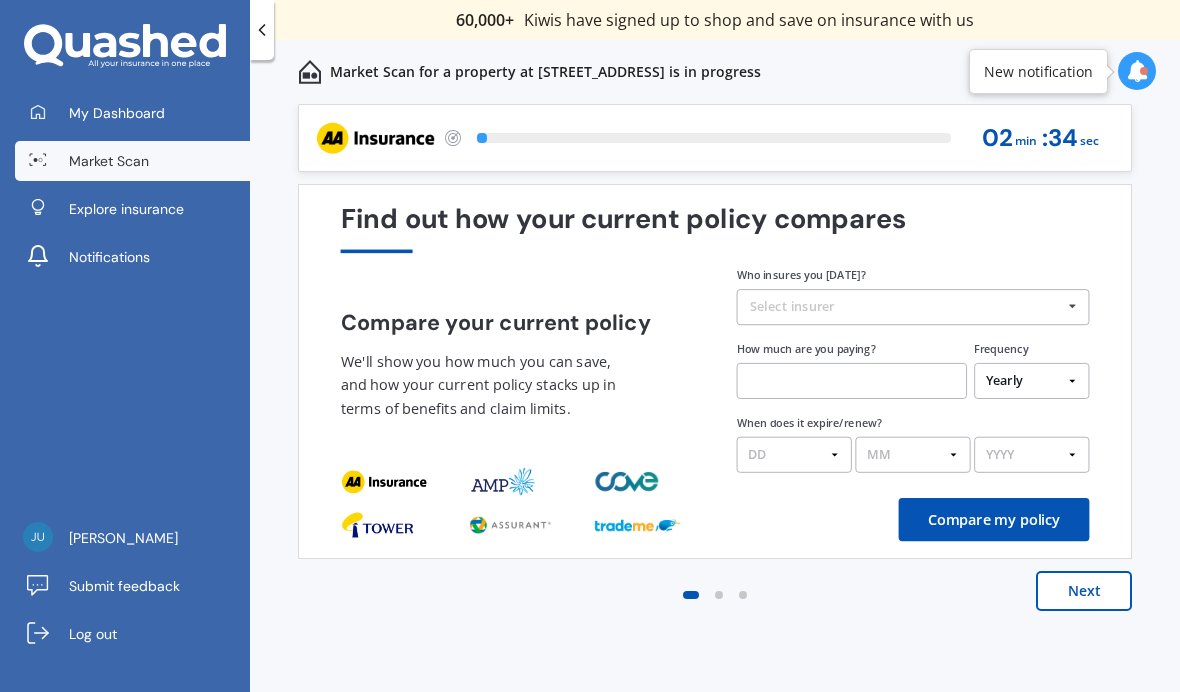 scroll, scrollTop: 82, scrollLeft: 0, axis: vertical 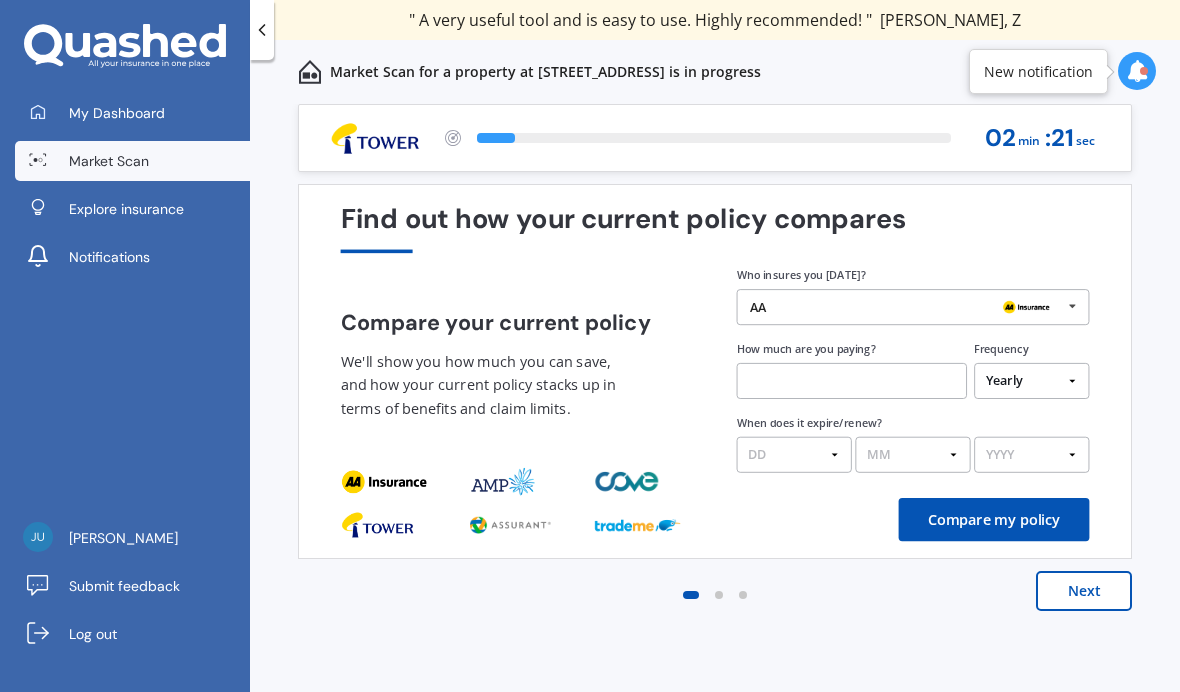 click at bounding box center [719, 595] 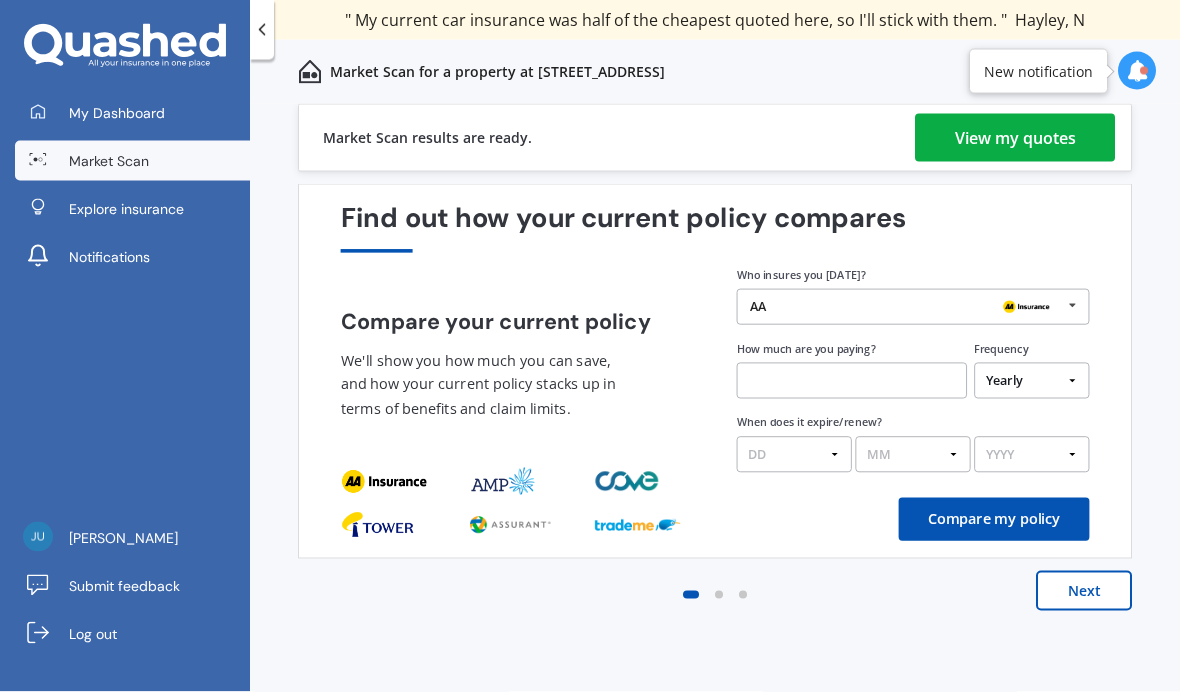 scroll, scrollTop: 58, scrollLeft: 0, axis: vertical 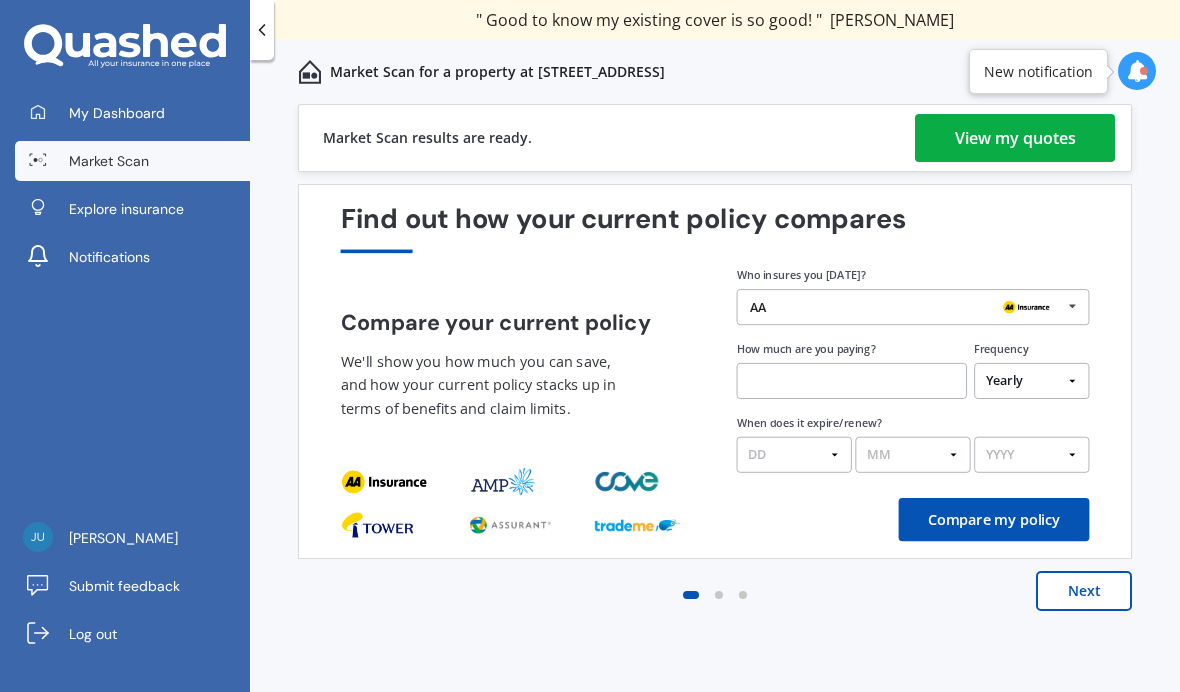 click on "Yearly Six-Monthly Quarterly Monthly Fortnightly Weekly One-Off" at bounding box center (1031, 381) 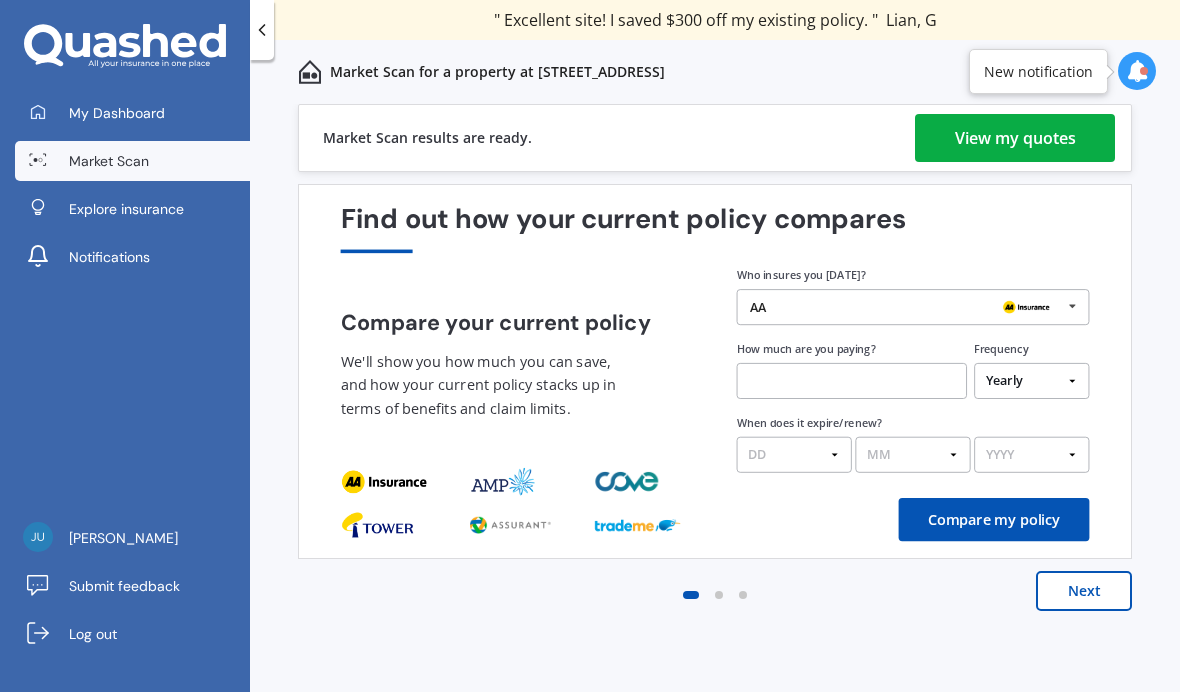 select on "Monthly" 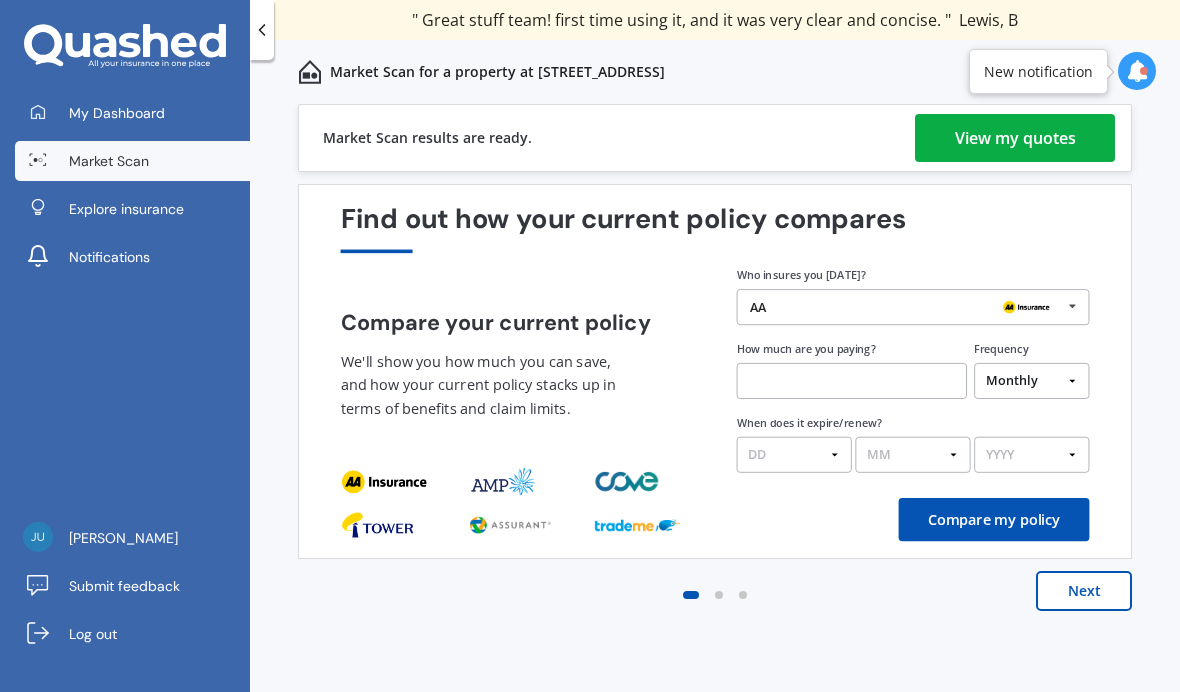 click at bounding box center [852, 381] 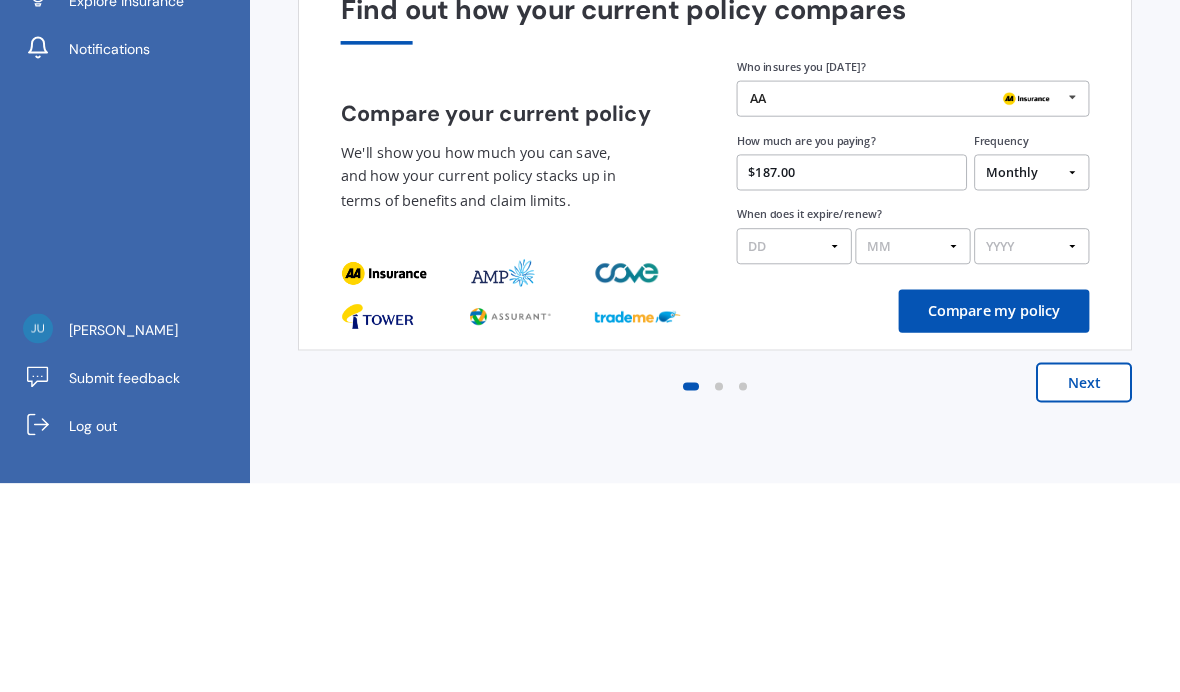 type on "$187.00" 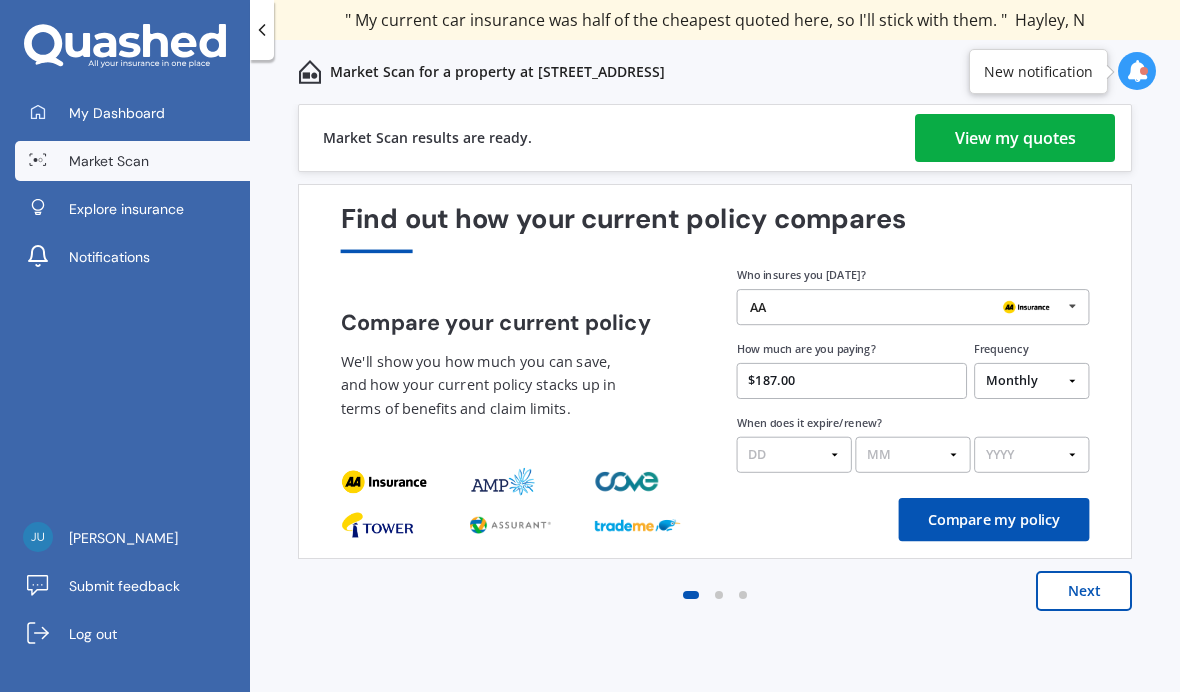 select on "2025" 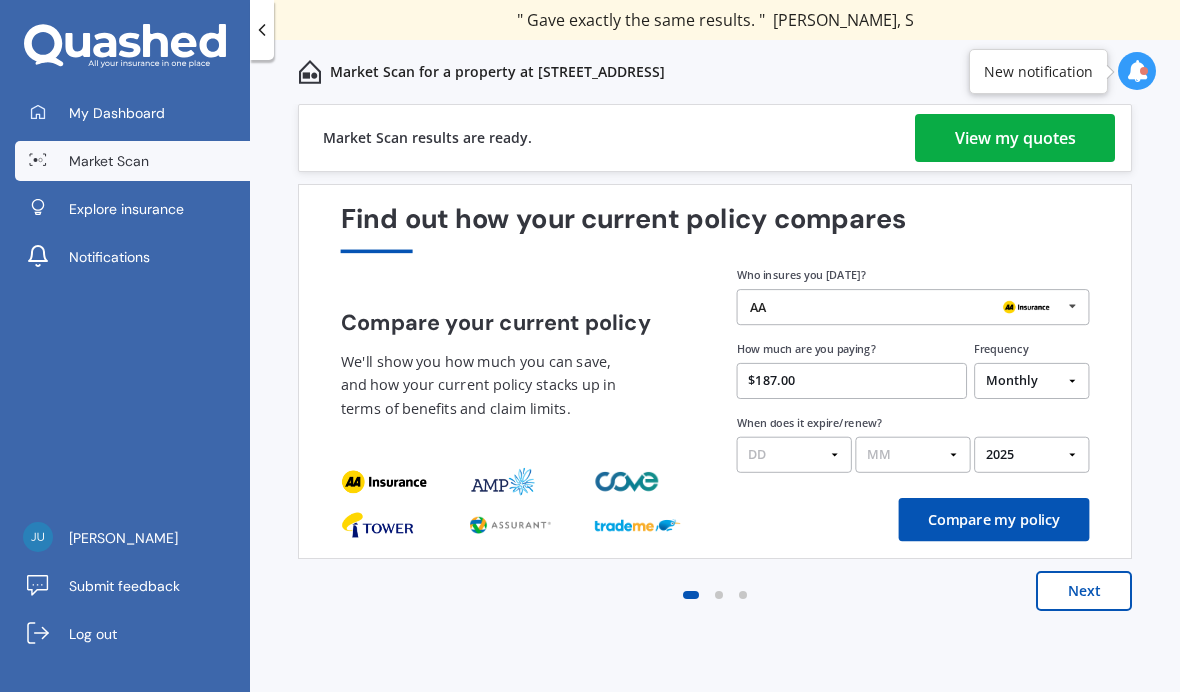 click on "Compare my policy" at bounding box center (994, 519) 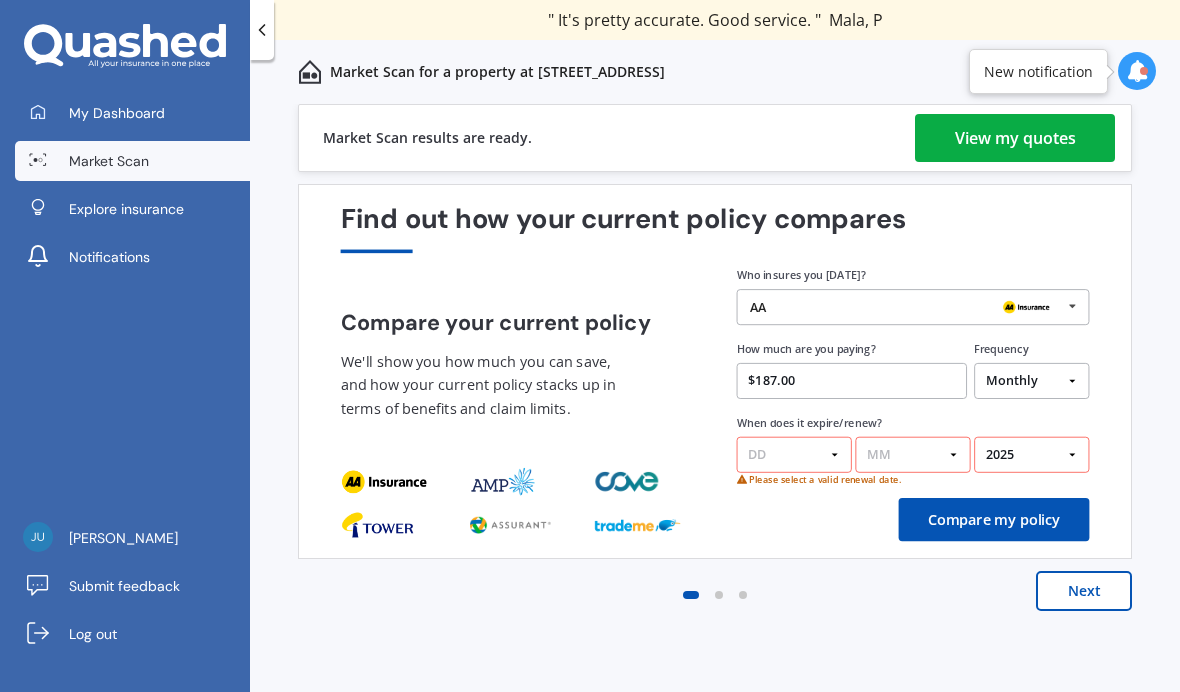click on "DD 01 02 03 04 05 06 07 08 09 10 11 12 13 14 15 16 17 18 19 20 21 22 23 24 25 26 27 28 29 30 31" at bounding box center (794, 455) 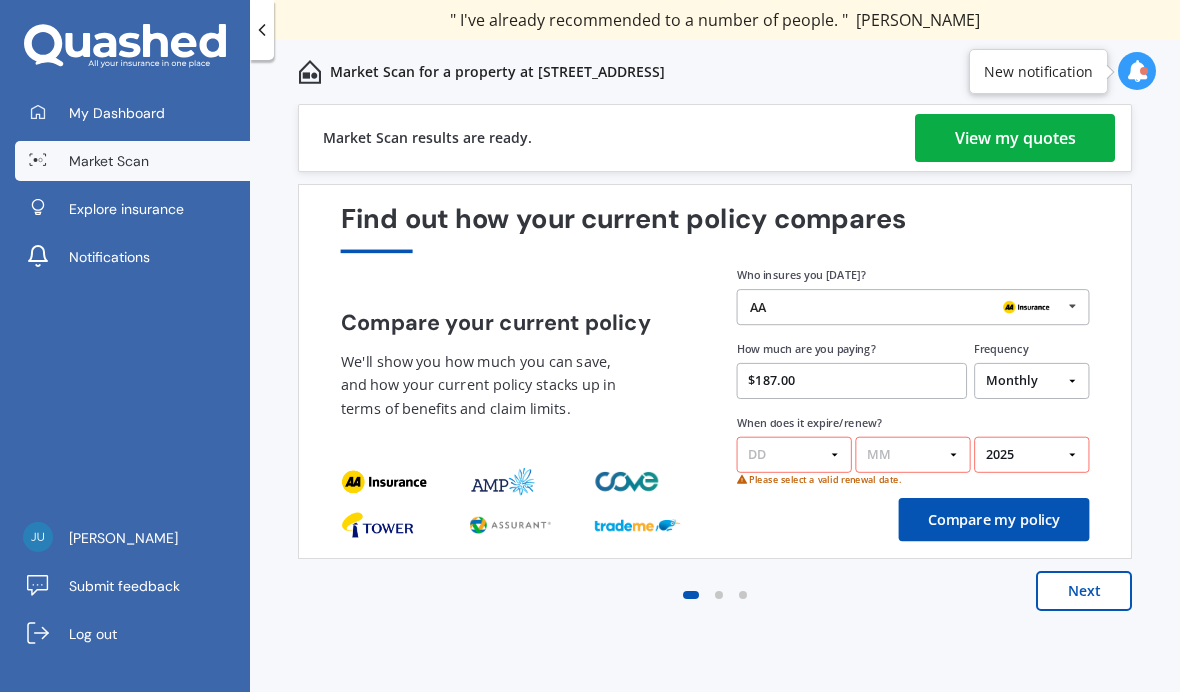 select on "07" 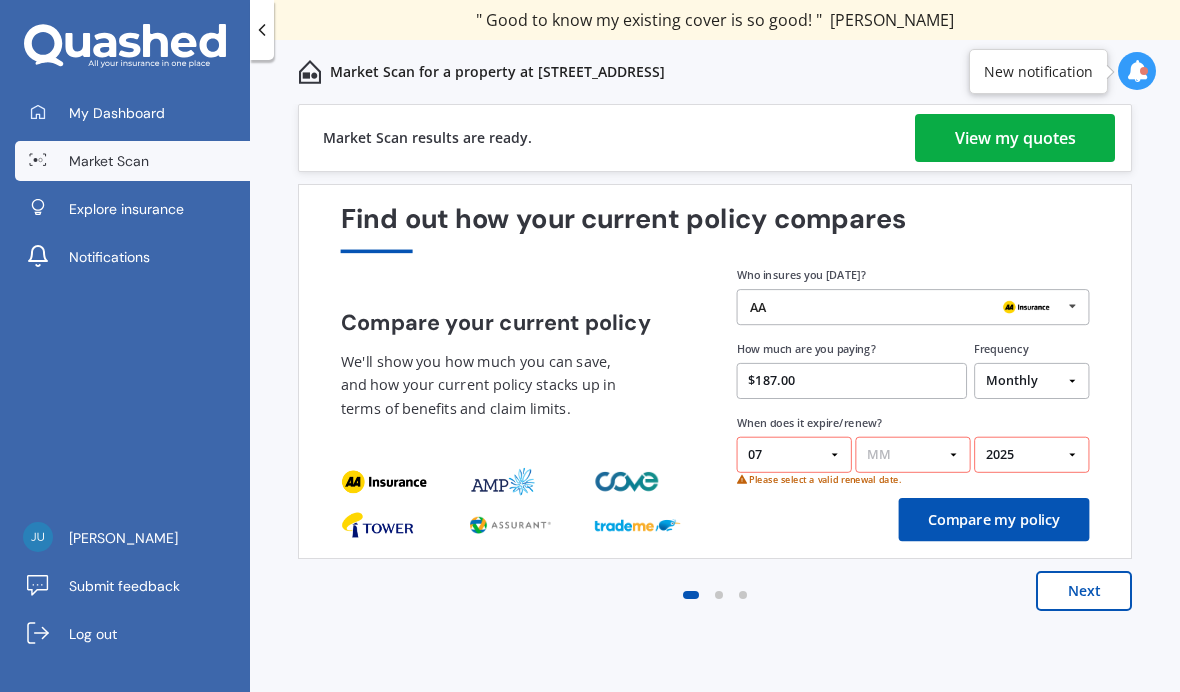 click on "MM 01 02 03 04 05 06 07 08 09 10 11 12" at bounding box center (912, 455) 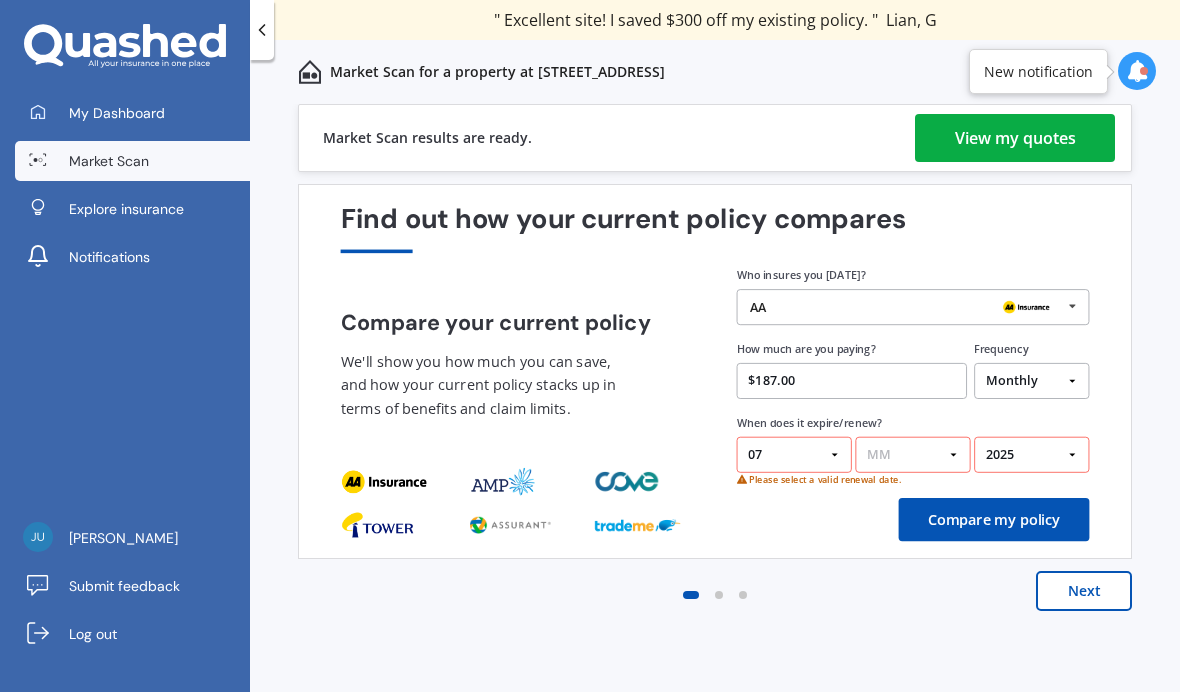 select on "08" 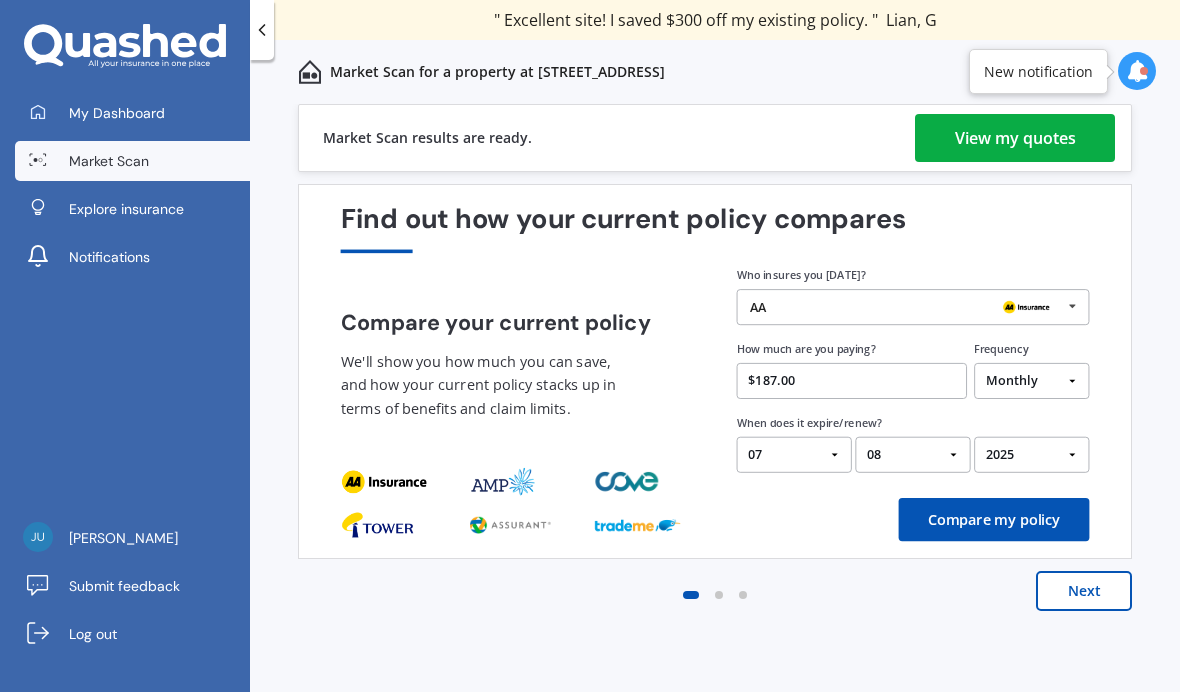 click on "Compare my policy" at bounding box center [994, 519] 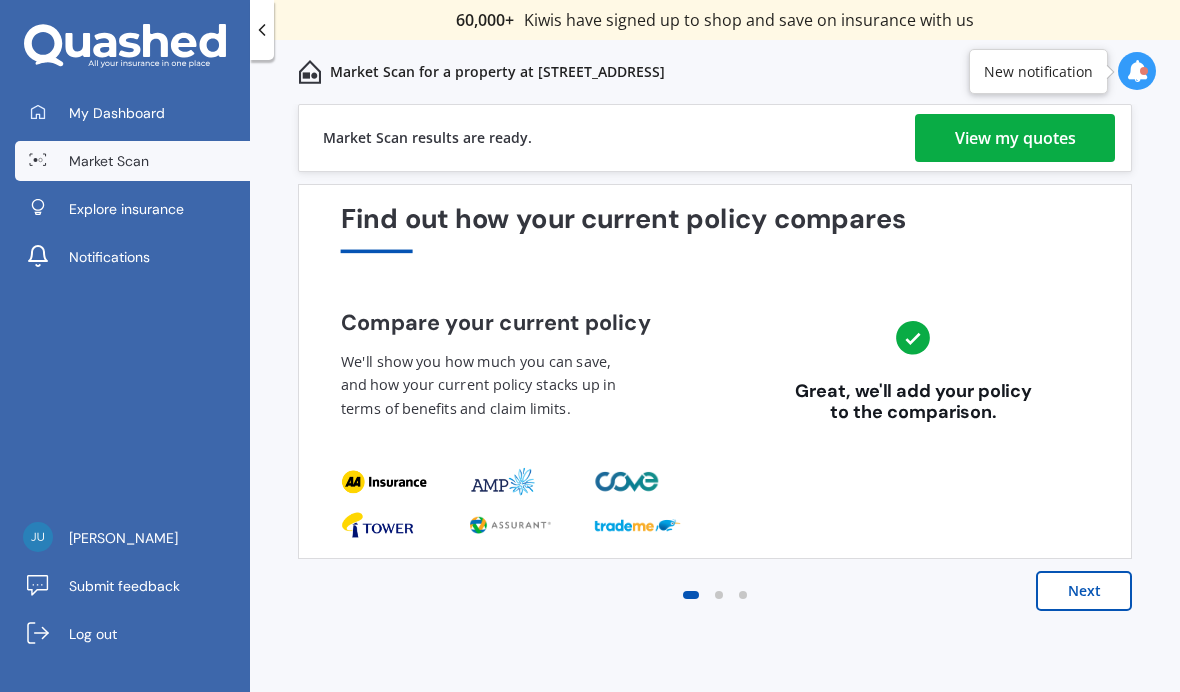 click on "Next" at bounding box center [1084, 591] 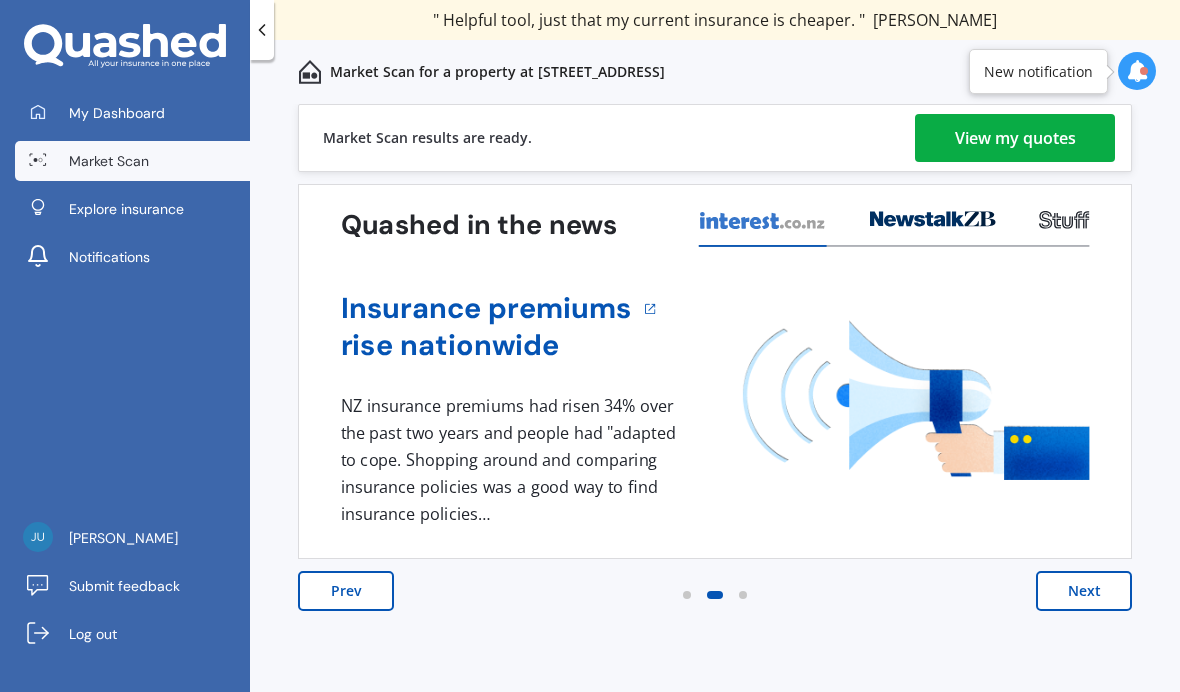 click on "Next" at bounding box center (1084, 591) 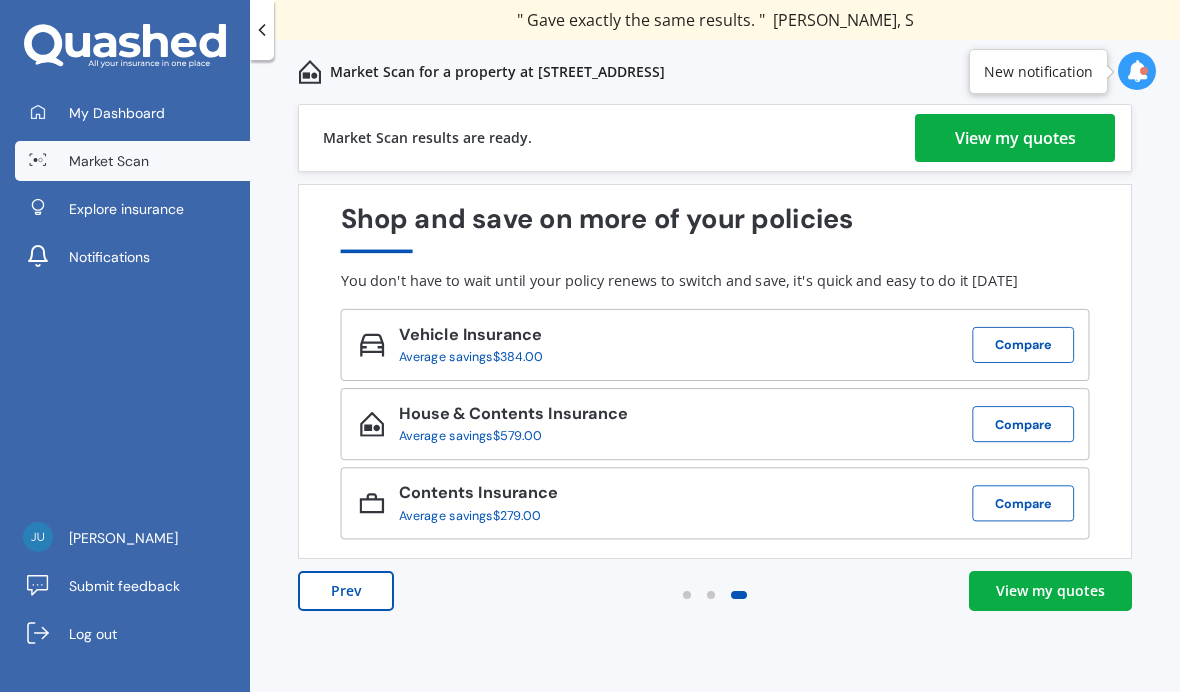 click on "View my quotes" at bounding box center [1050, 591] 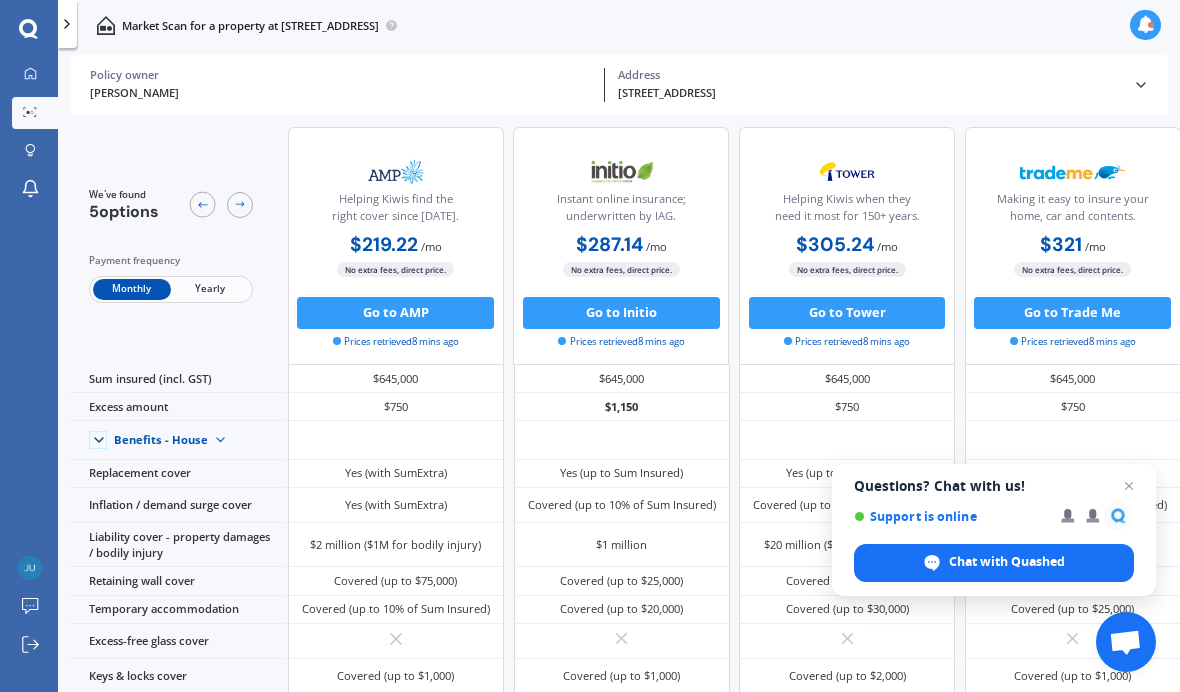 scroll, scrollTop: 7, scrollLeft: 280, axis: both 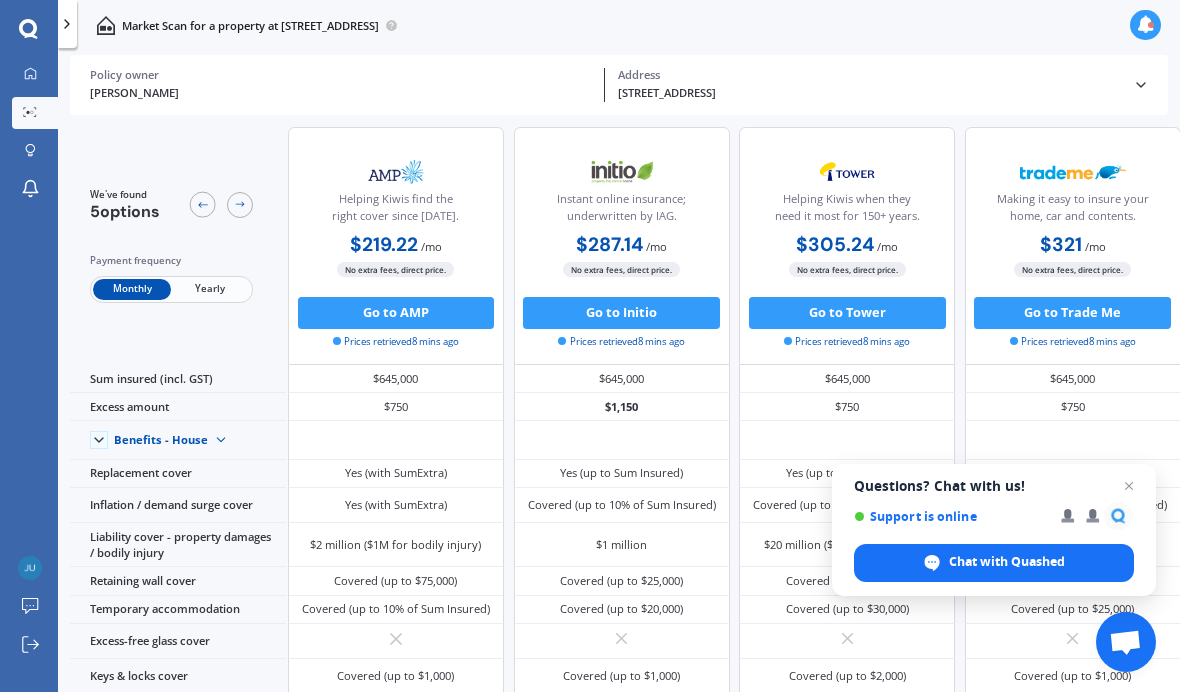 click at bounding box center [1073, 440] 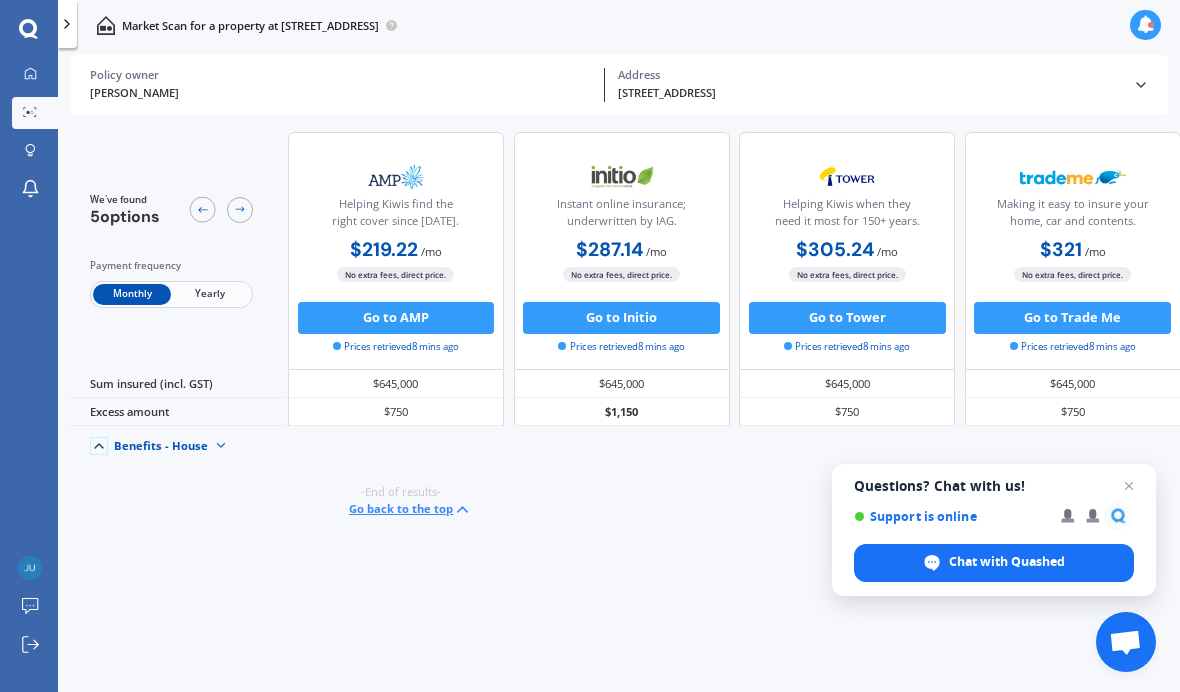scroll, scrollTop: 0, scrollLeft: 280, axis: horizontal 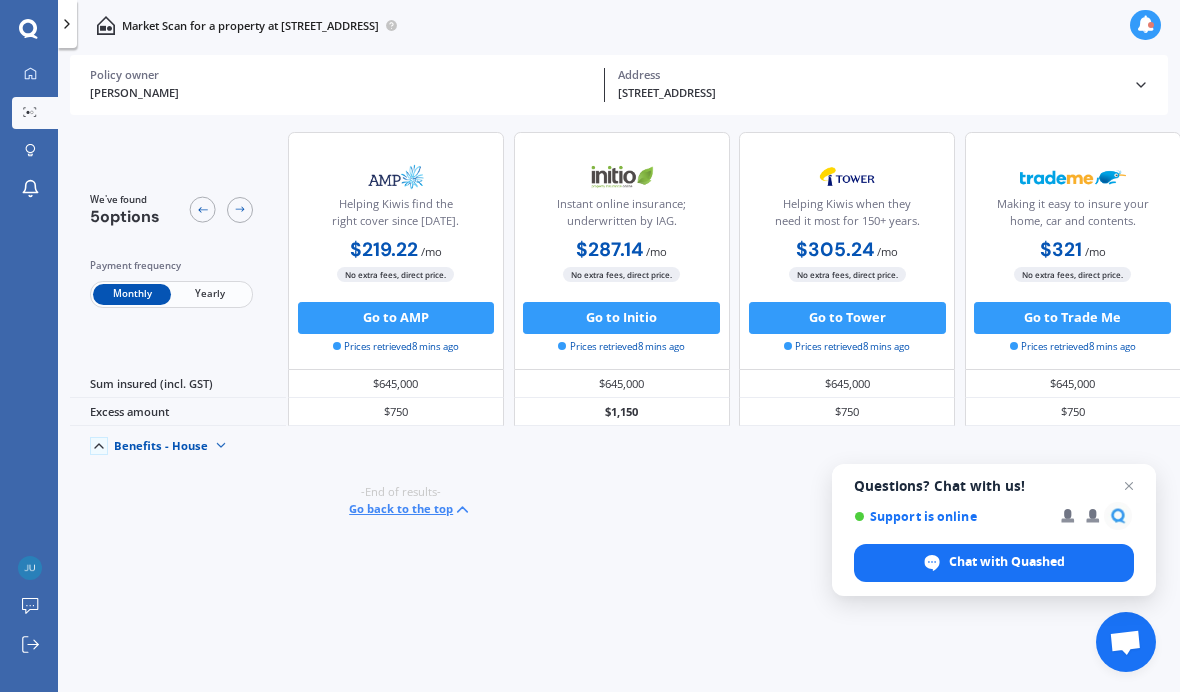 click on "Chat with Quashed" at bounding box center [1007, 562] 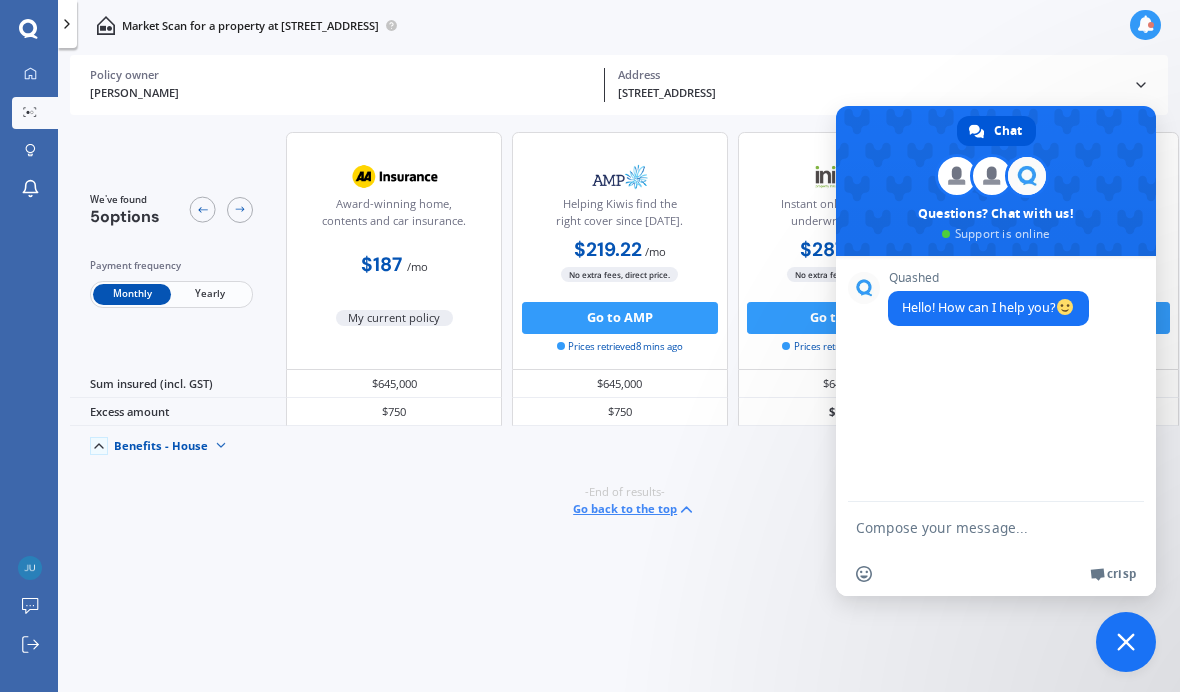 scroll, scrollTop: 0, scrollLeft: 0, axis: both 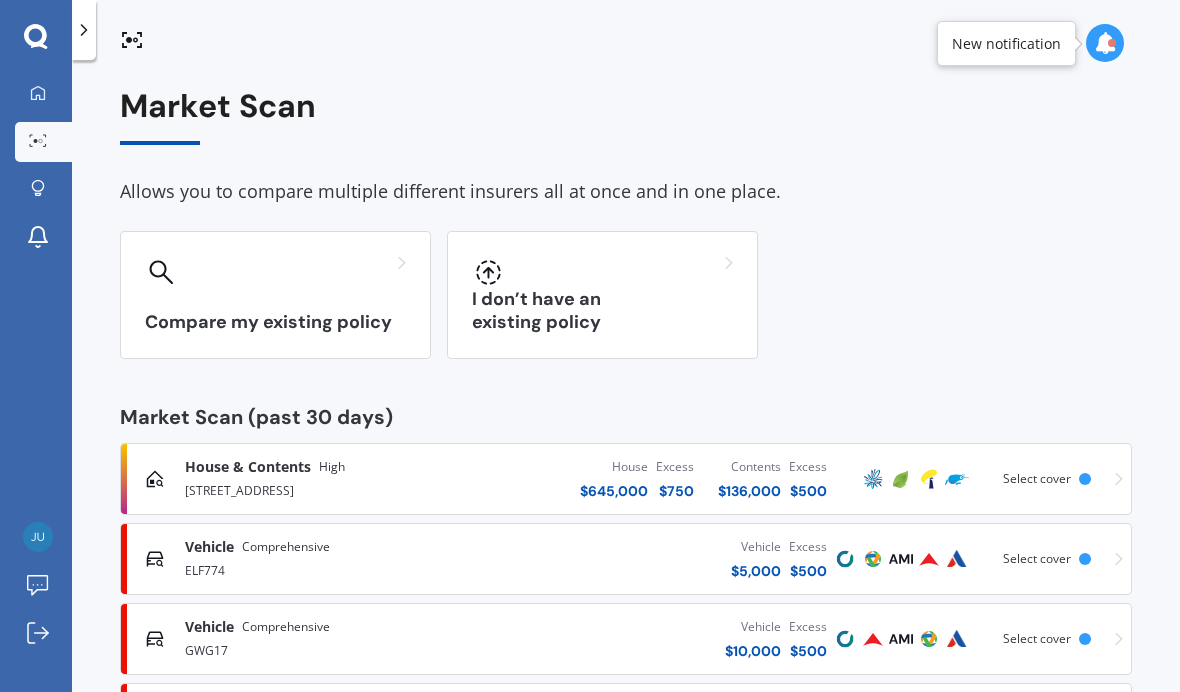 click on "High" at bounding box center [332, 467] 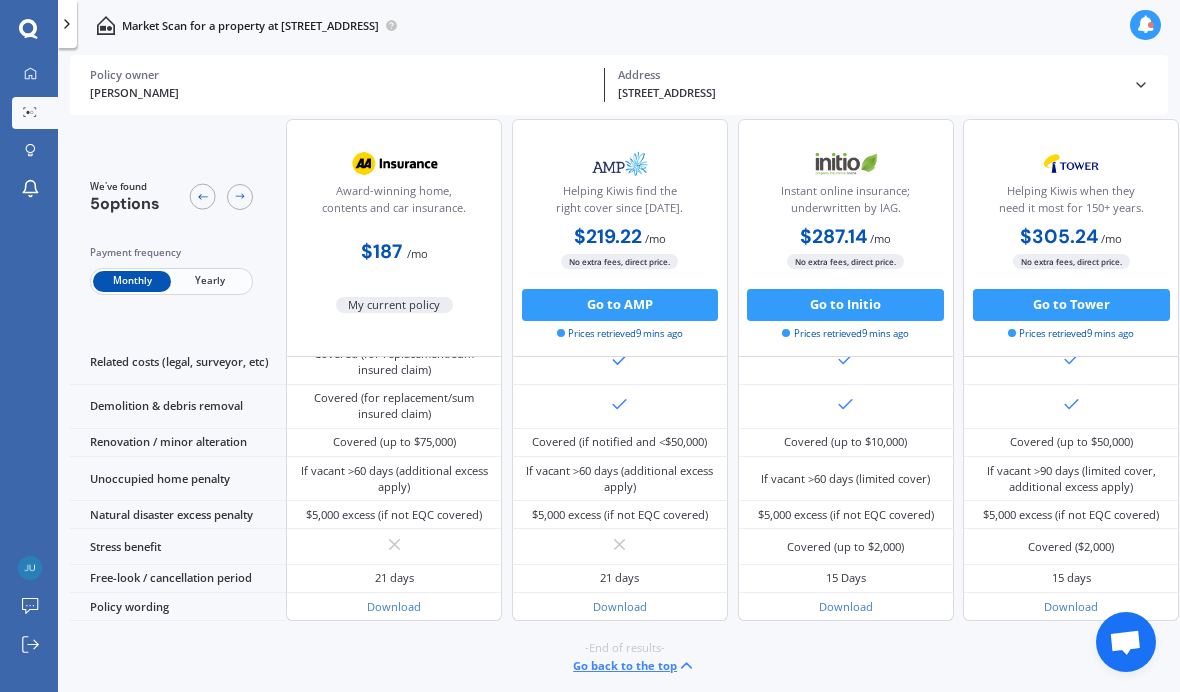 scroll, scrollTop: 1068, scrollLeft: 0, axis: vertical 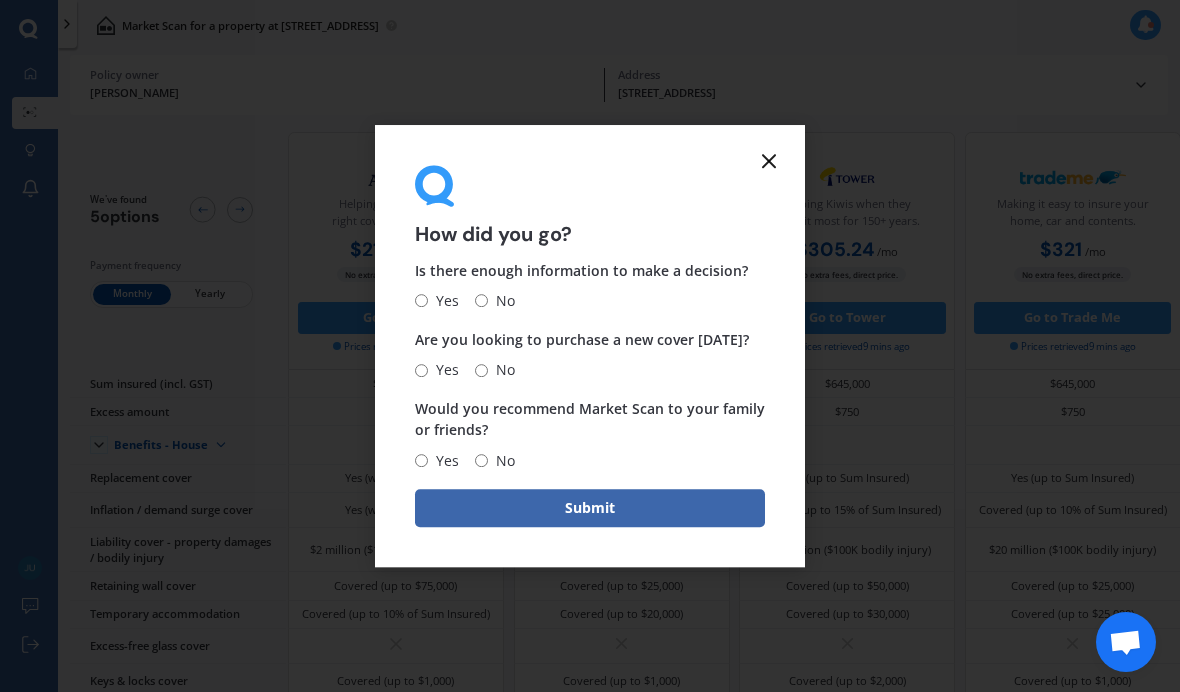 click 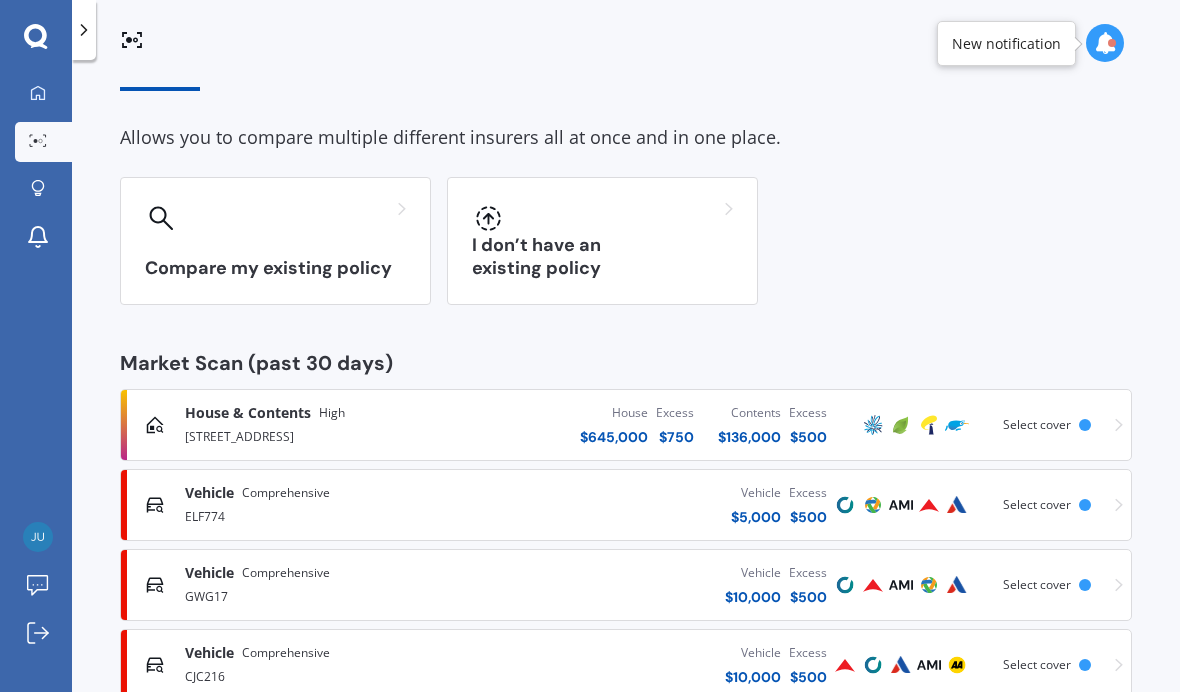 scroll, scrollTop: 54, scrollLeft: 0, axis: vertical 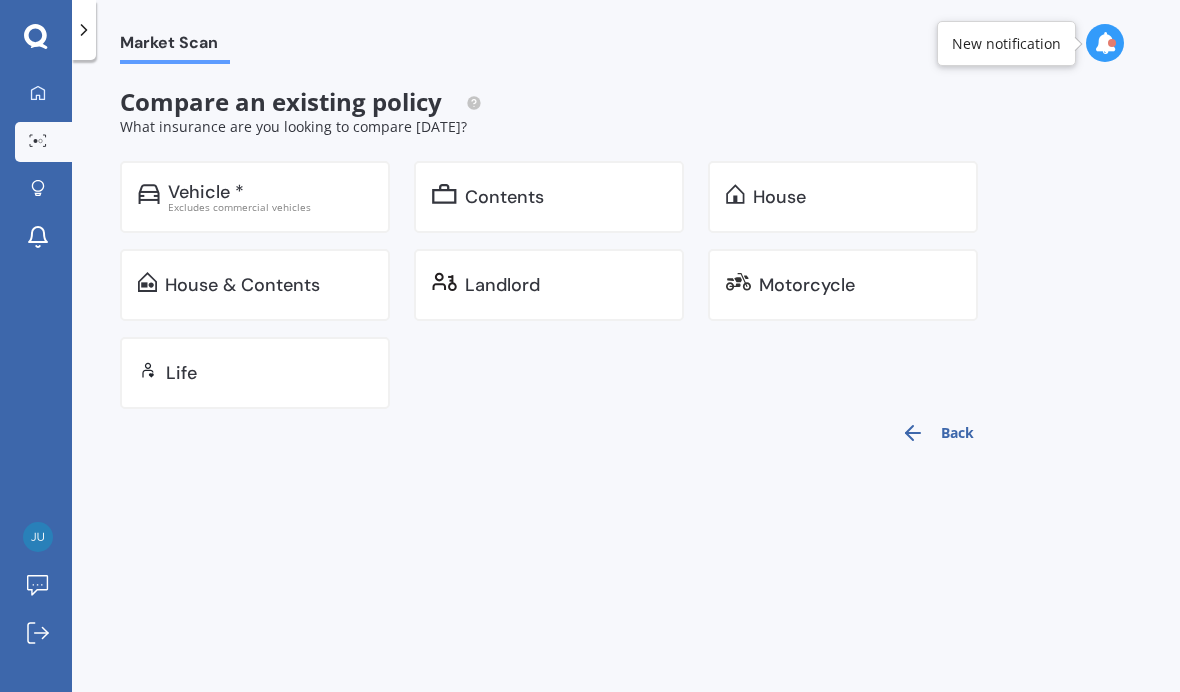 click on "House" at bounding box center [779, 197] 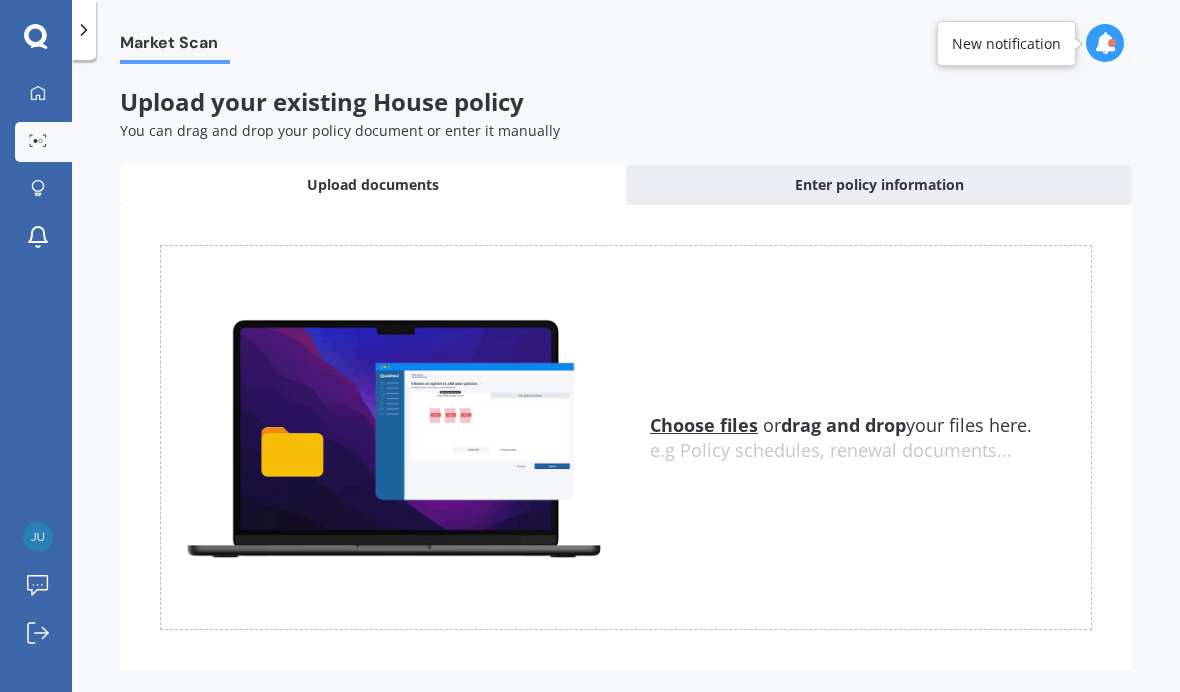 click on "Enter policy information" at bounding box center [879, 185] 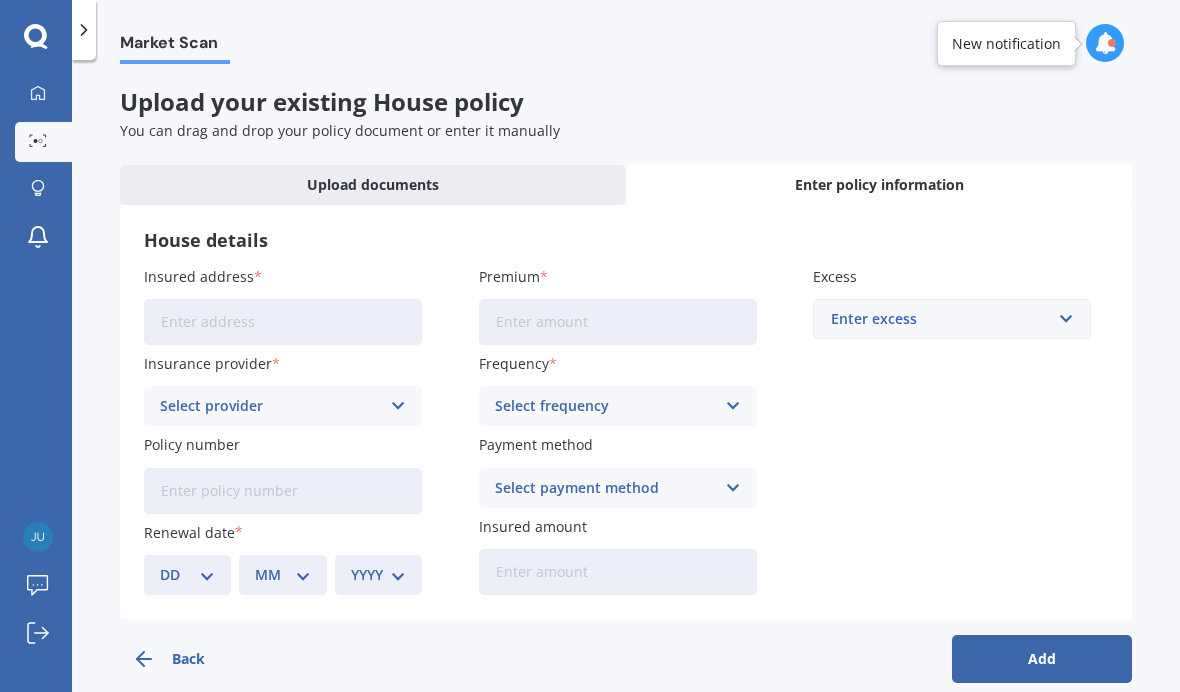 click on "Insured address" at bounding box center [283, 322] 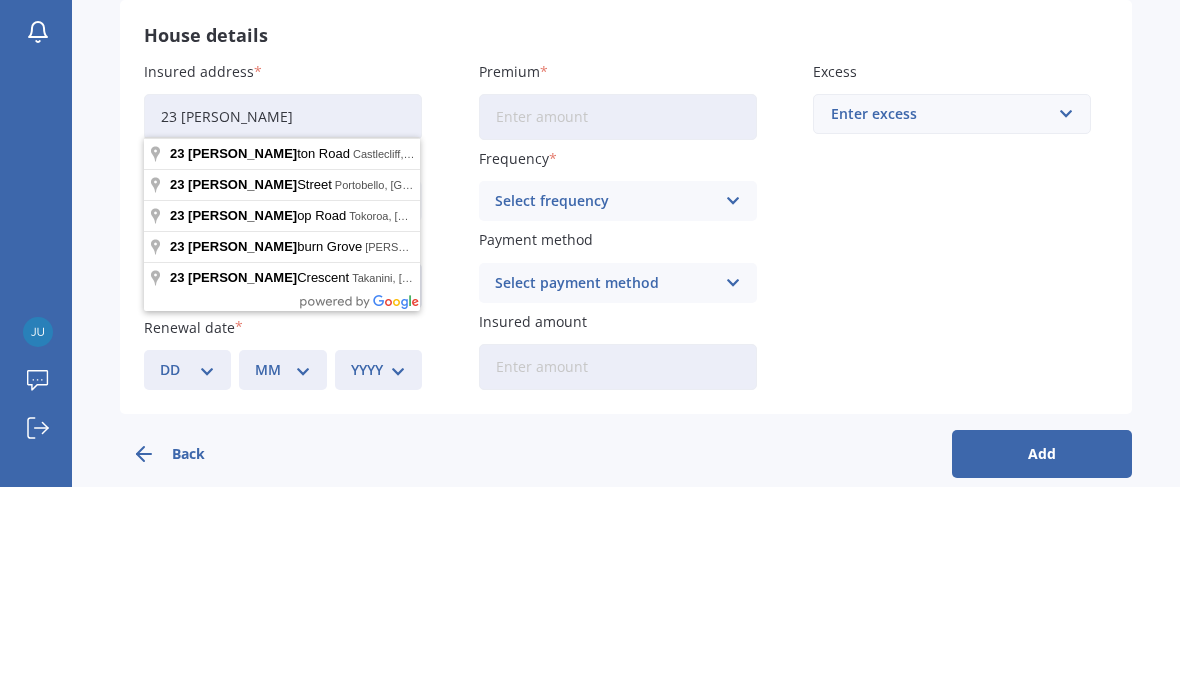 type on "23 Mosston Rd, CastlecliffWhanganui 4501" 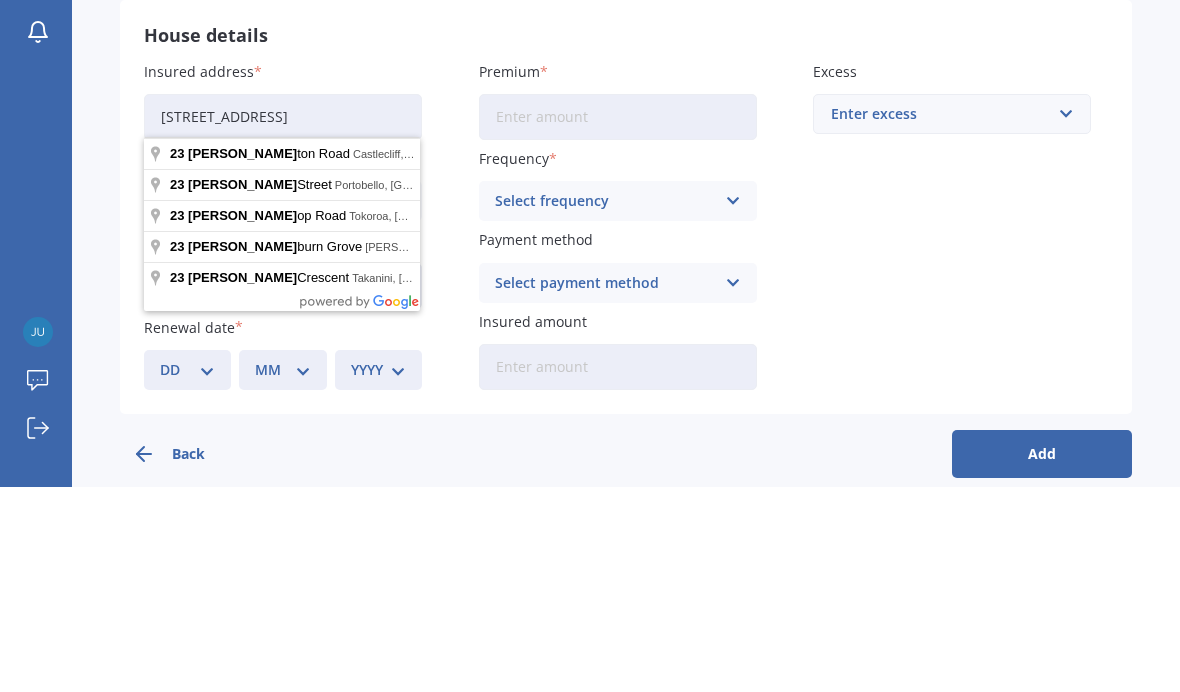 scroll, scrollTop: 82, scrollLeft: 0, axis: vertical 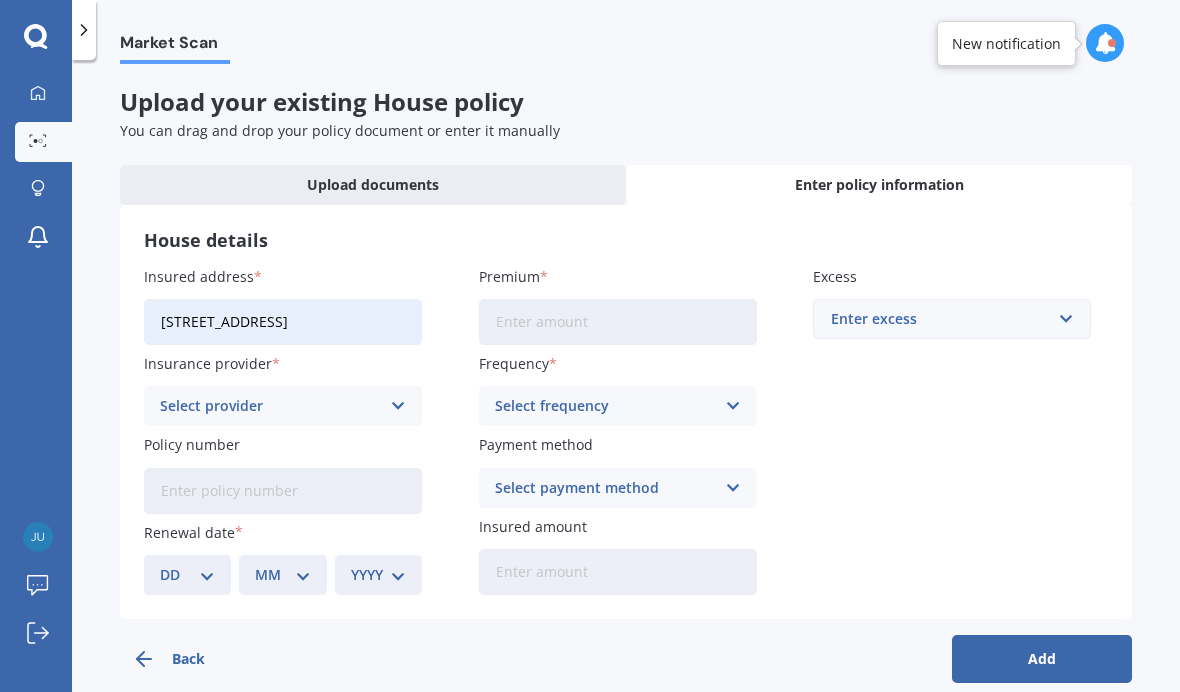 click at bounding box center [398, 406] 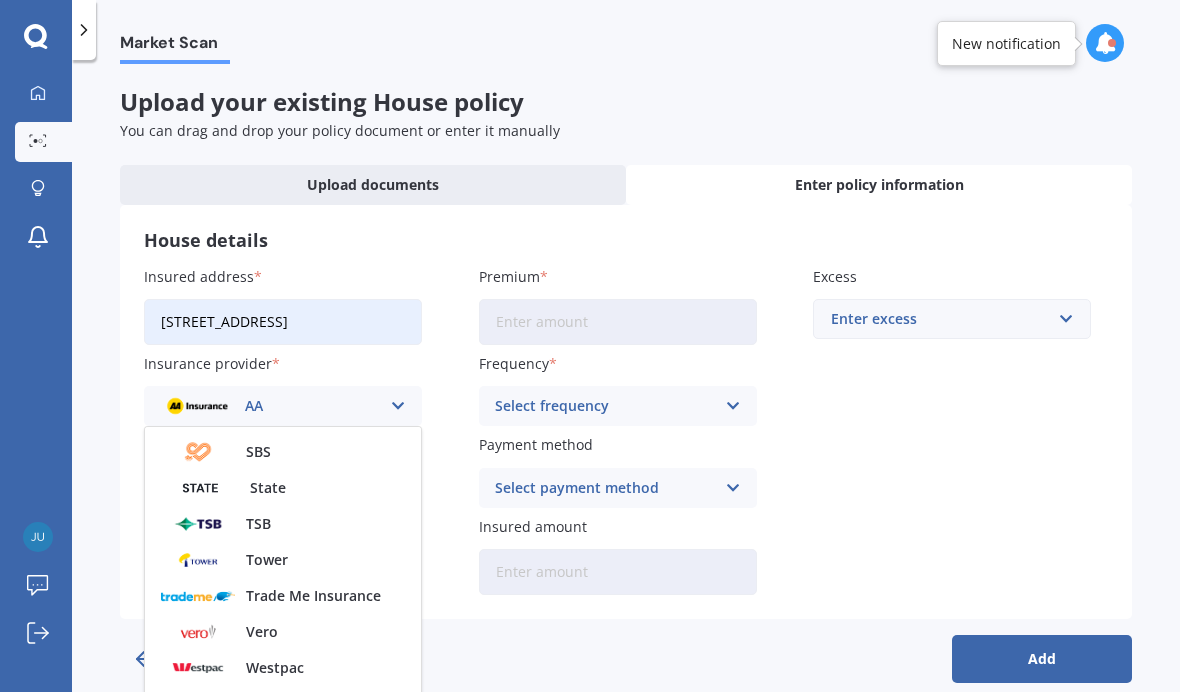 scroll, scrollTop: 540, scrollLeft: 0, axis: vertical 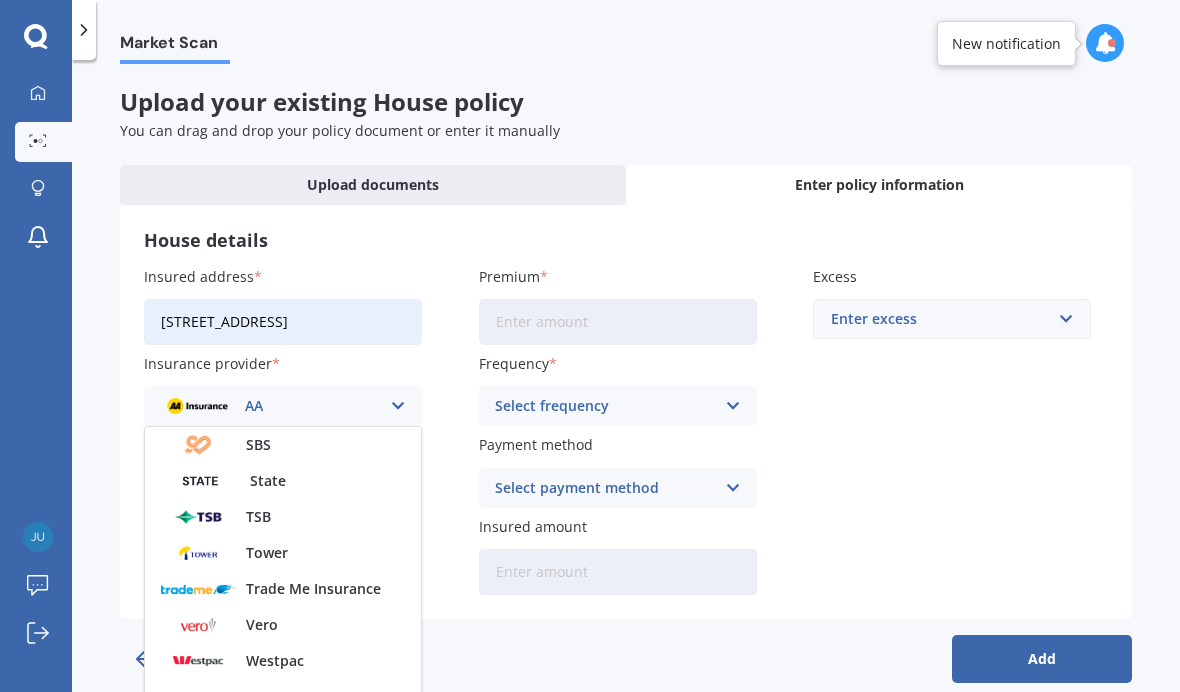 click on "Vero" at bounding box center [262, 625] 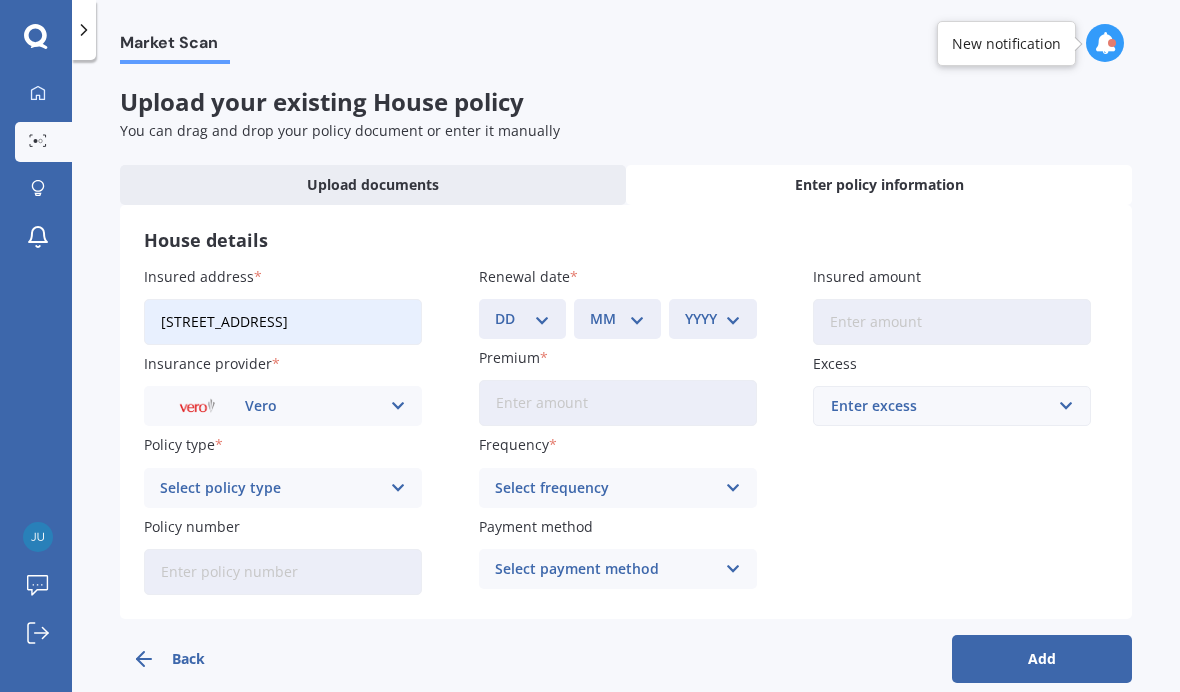 click at bounding box center (398, 488) 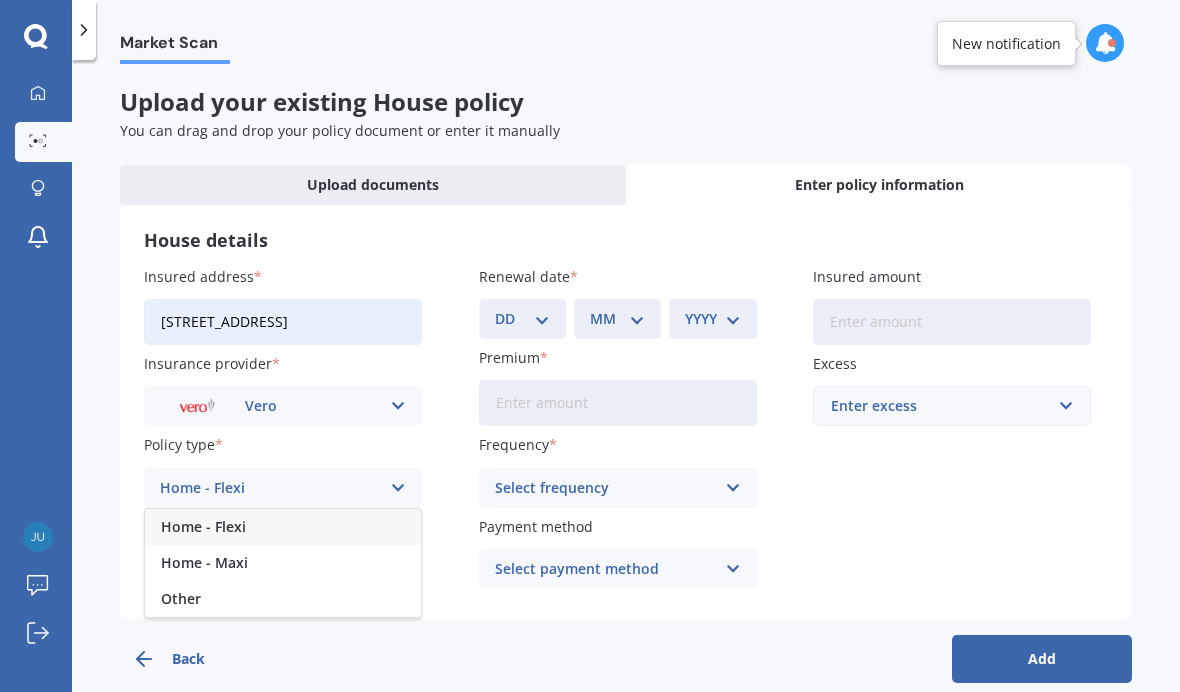 click on "Other" at bounding box center [181, 599] 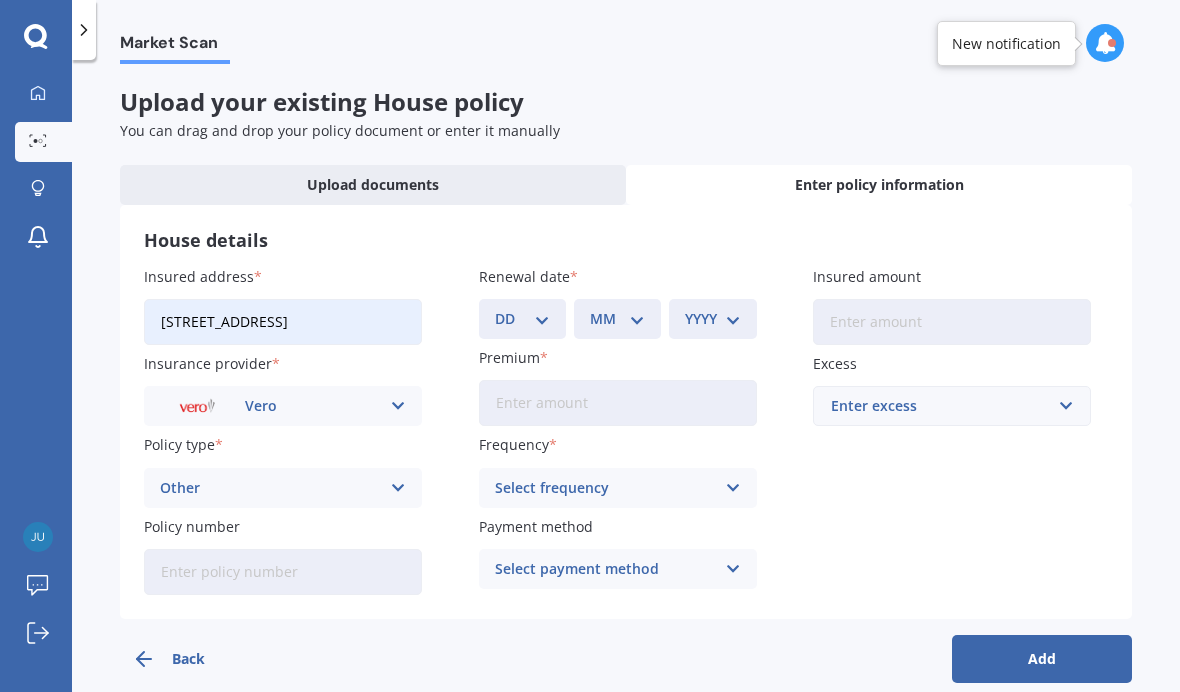 click on "Policy number" at bounding box center (283, 572) 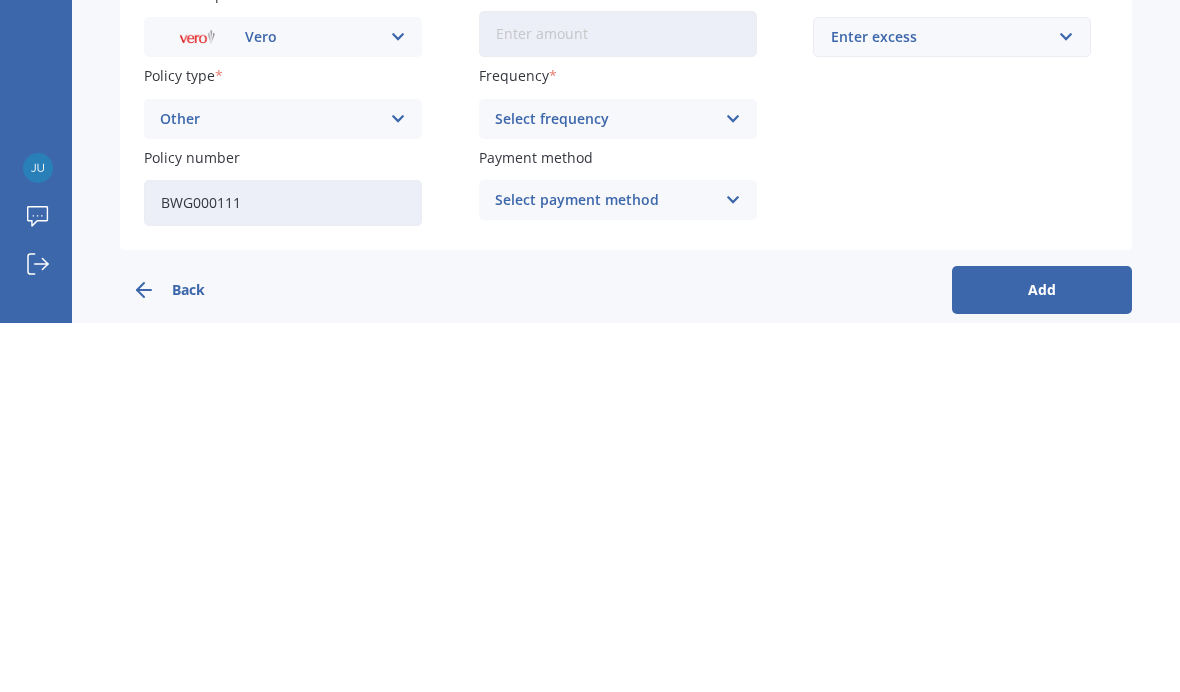 type on "BWG000111" 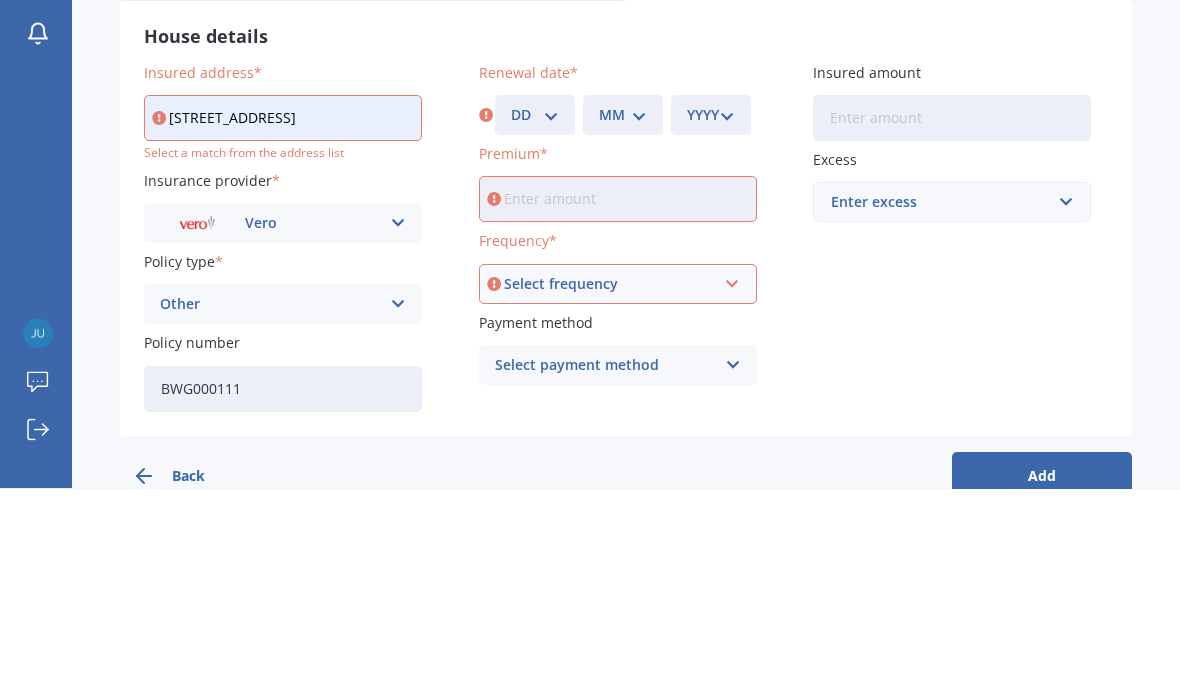 click on "MM 01 02 03 04 05 06 07 08 09 10 11 12" at bounding box center [623, 319] 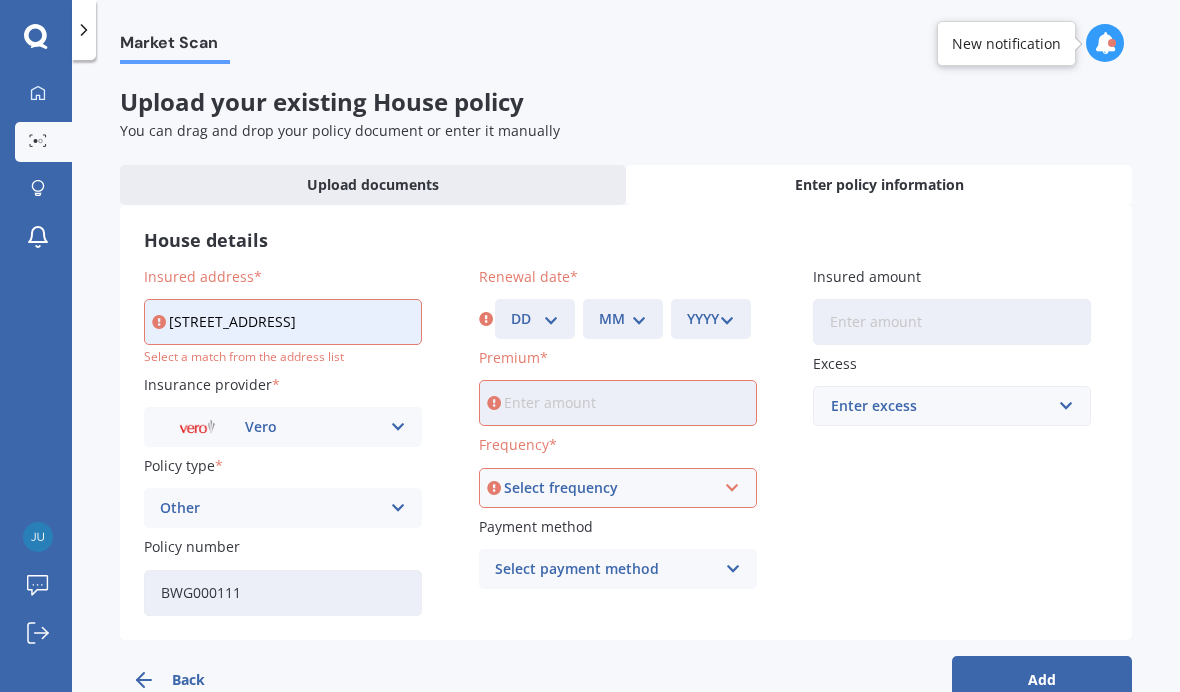 click at bounding box center (731, 488) 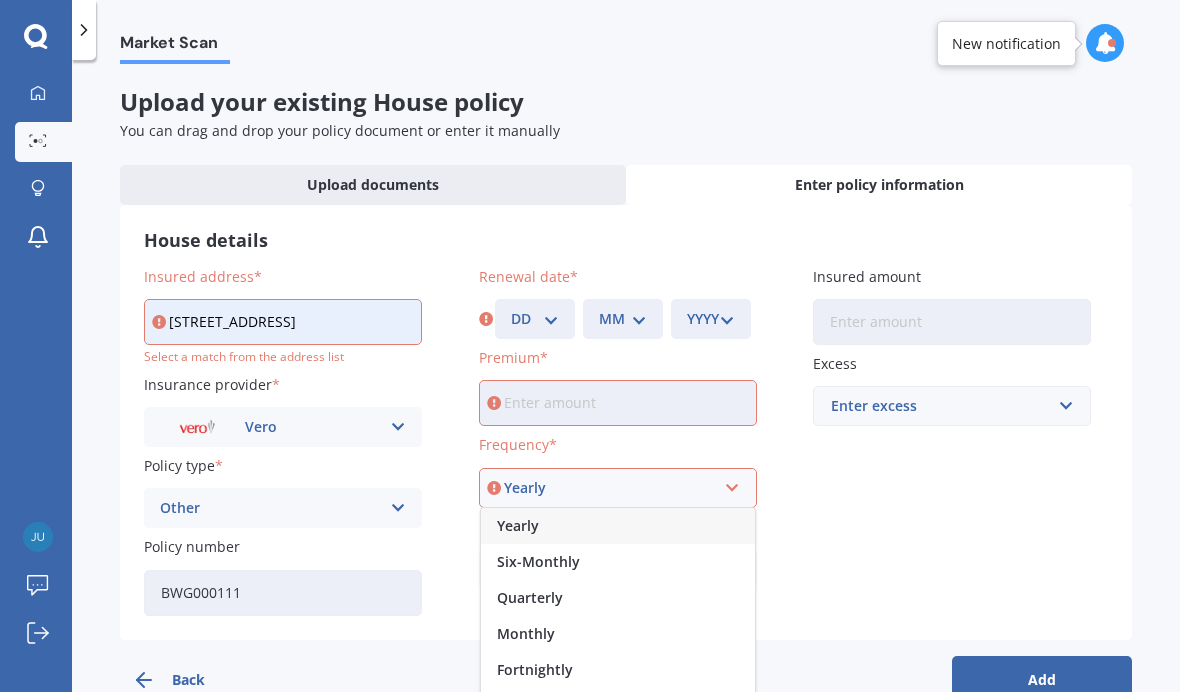 click on "Monthly" at bounding box center (526, 634) 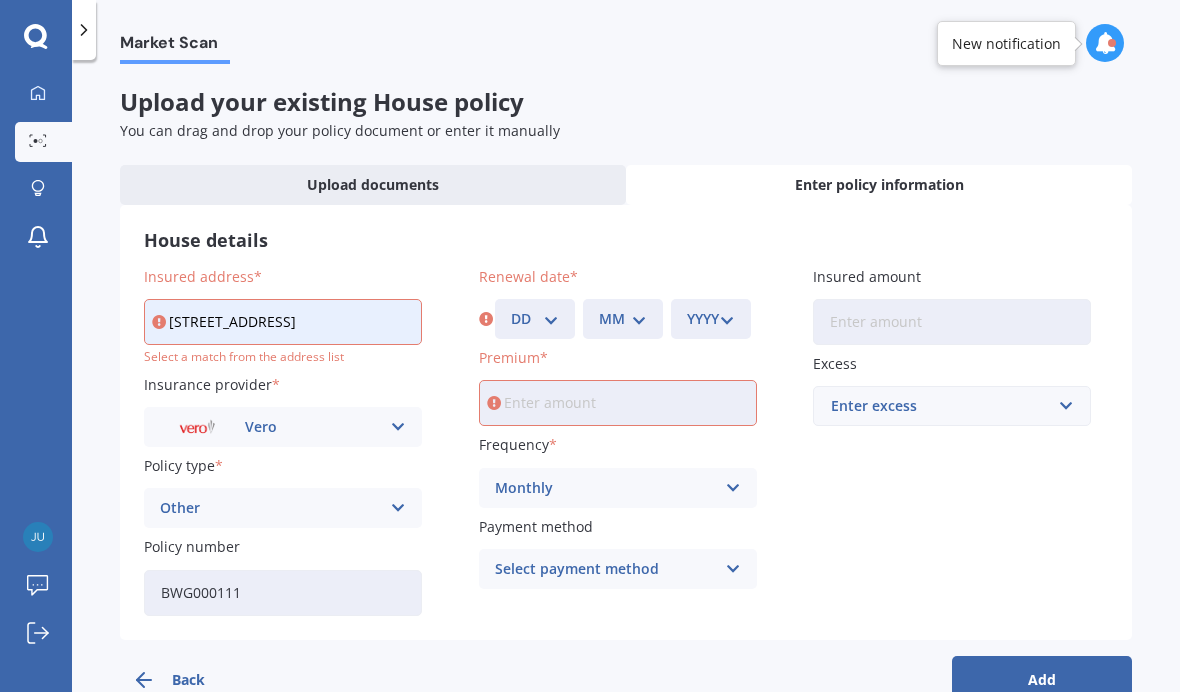 click at bounding box center [732, 569] 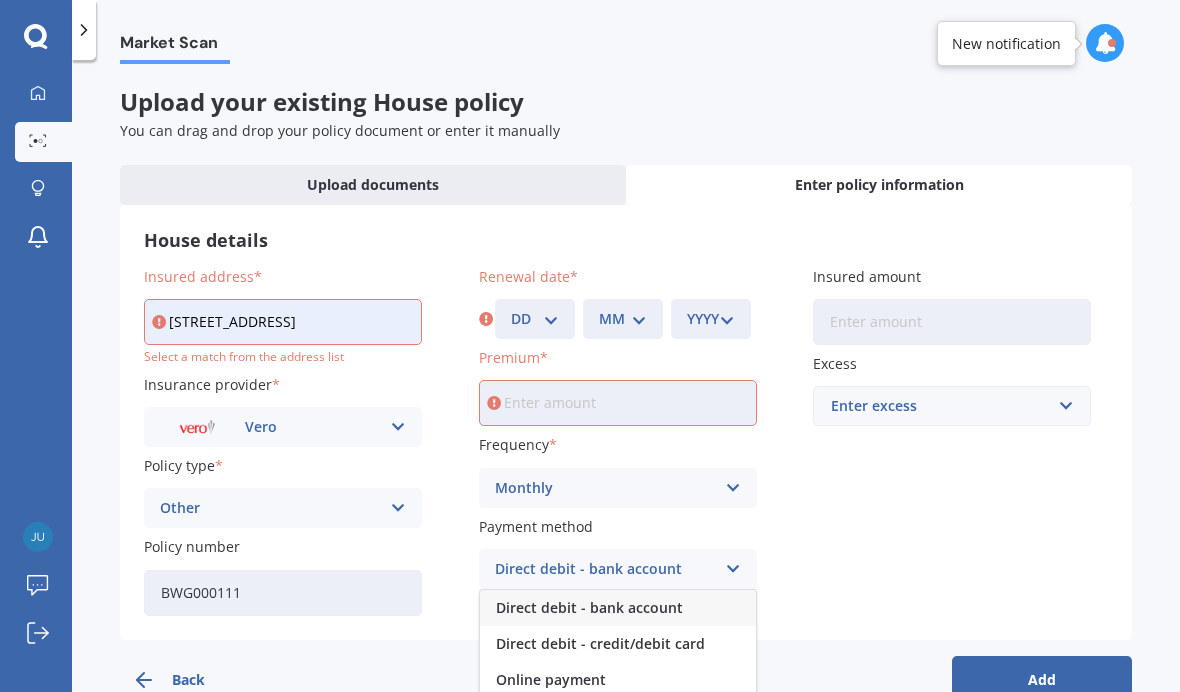 click on "Direct debit - bank account" at bounding box center [589, 608] 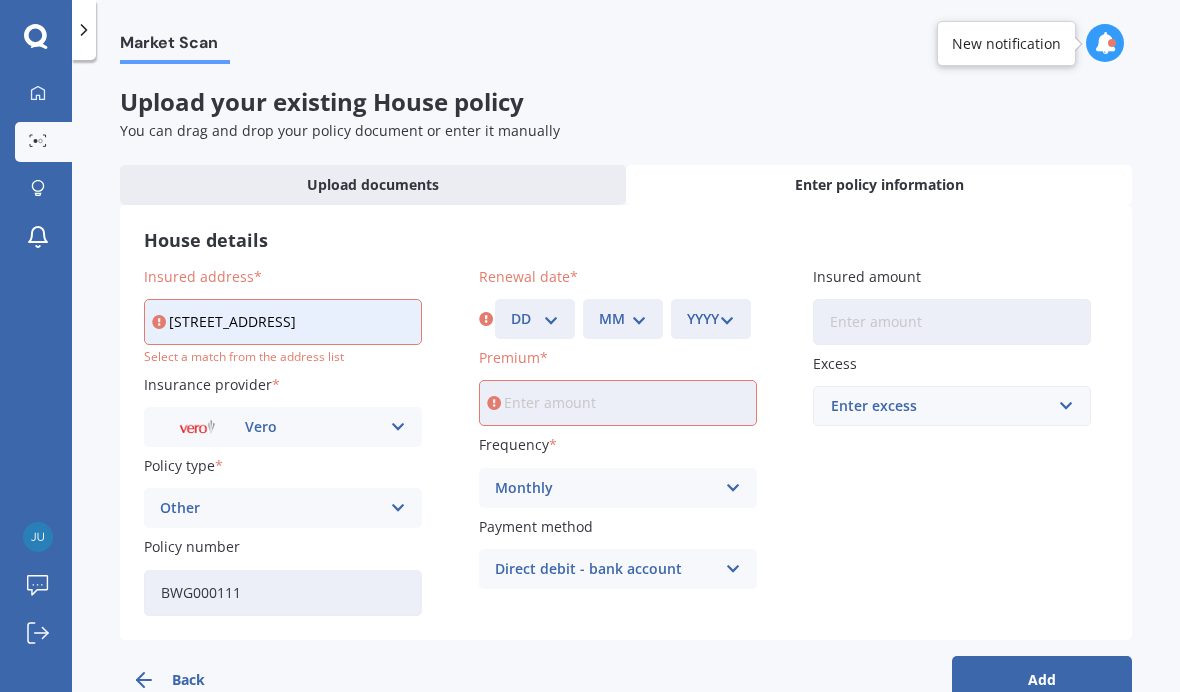 click on "DD 01 02 03 04 05 06 07 08 09 10 11 12 13 14 15 16 17 18 19 20 21 22 23 24 25 26 27 28 29 30 31" at bounding box center (535, 319) 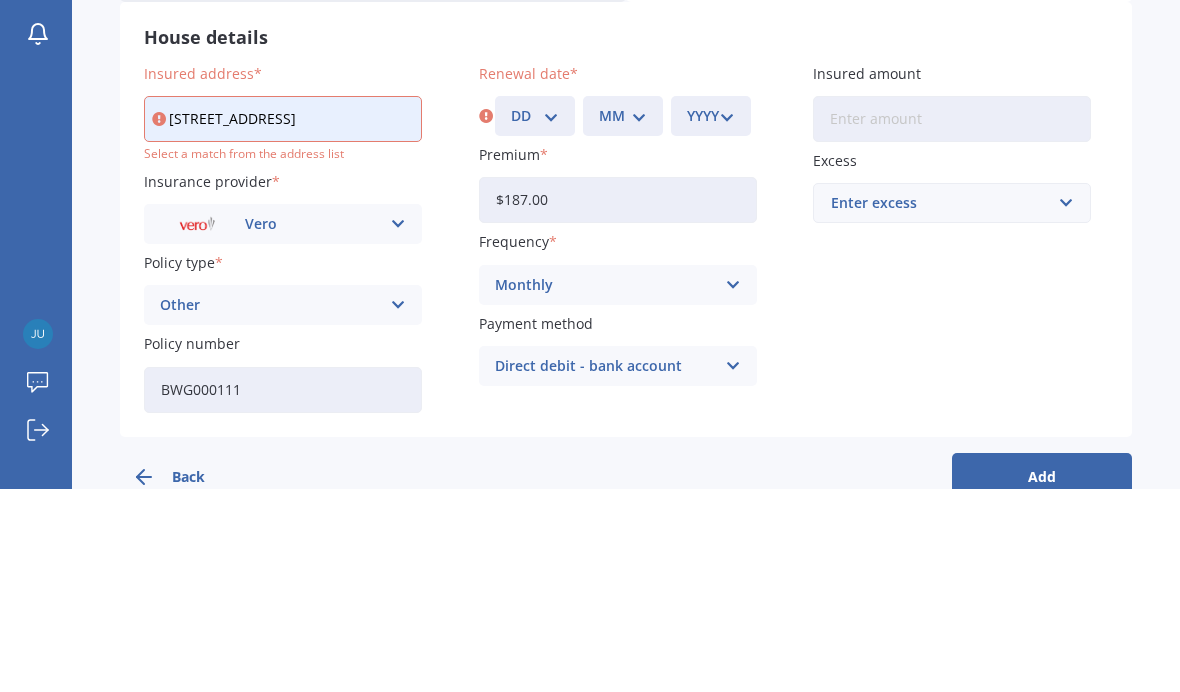 type on "$187.00" 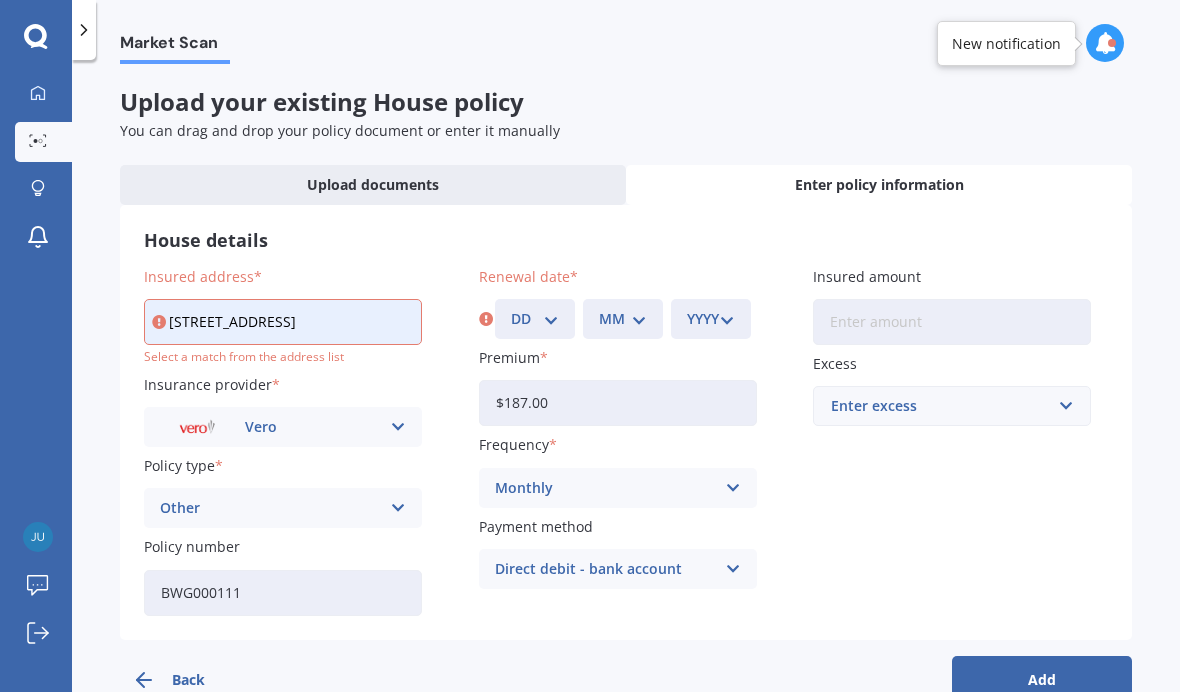 scroll, scrollTop: 82, scrollLeft: 0, axis: vertical 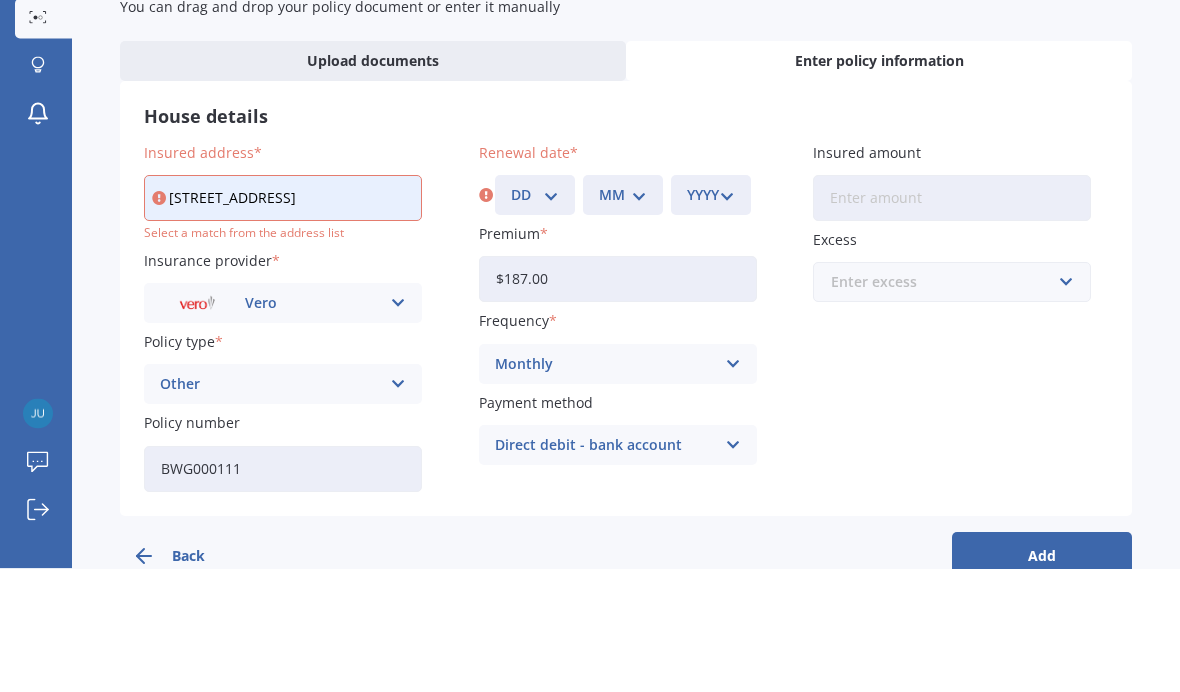 click at bounding box center [945, 406] 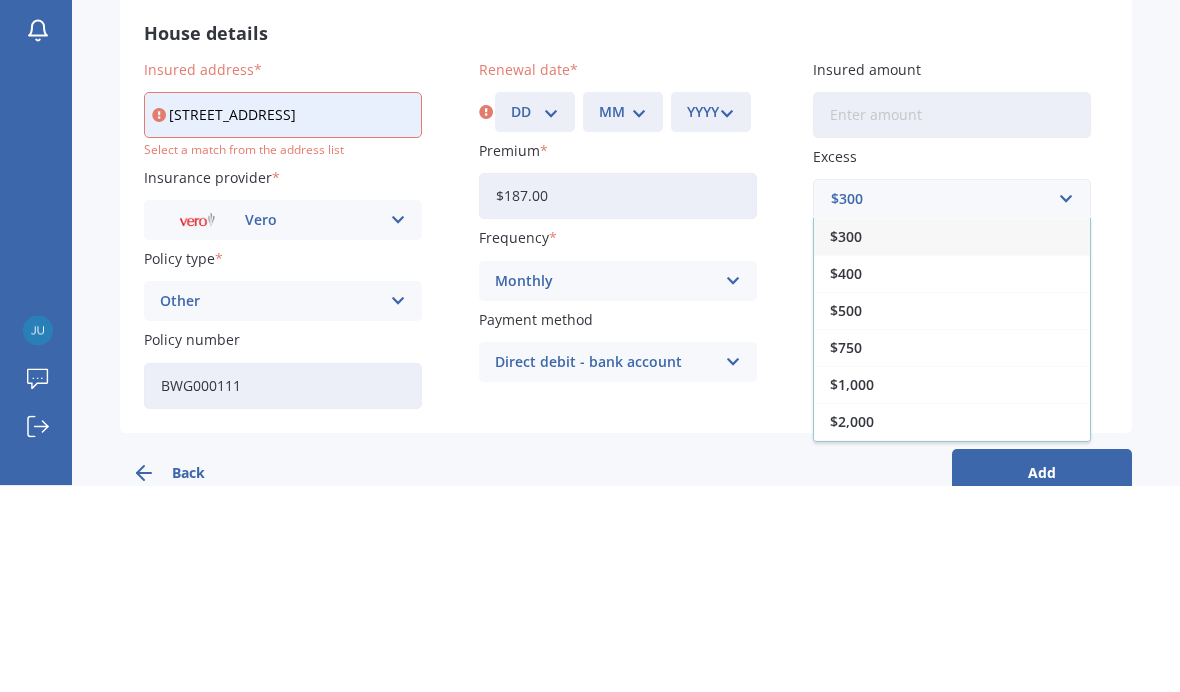 click on "$500" at bounding box center [846, 518] 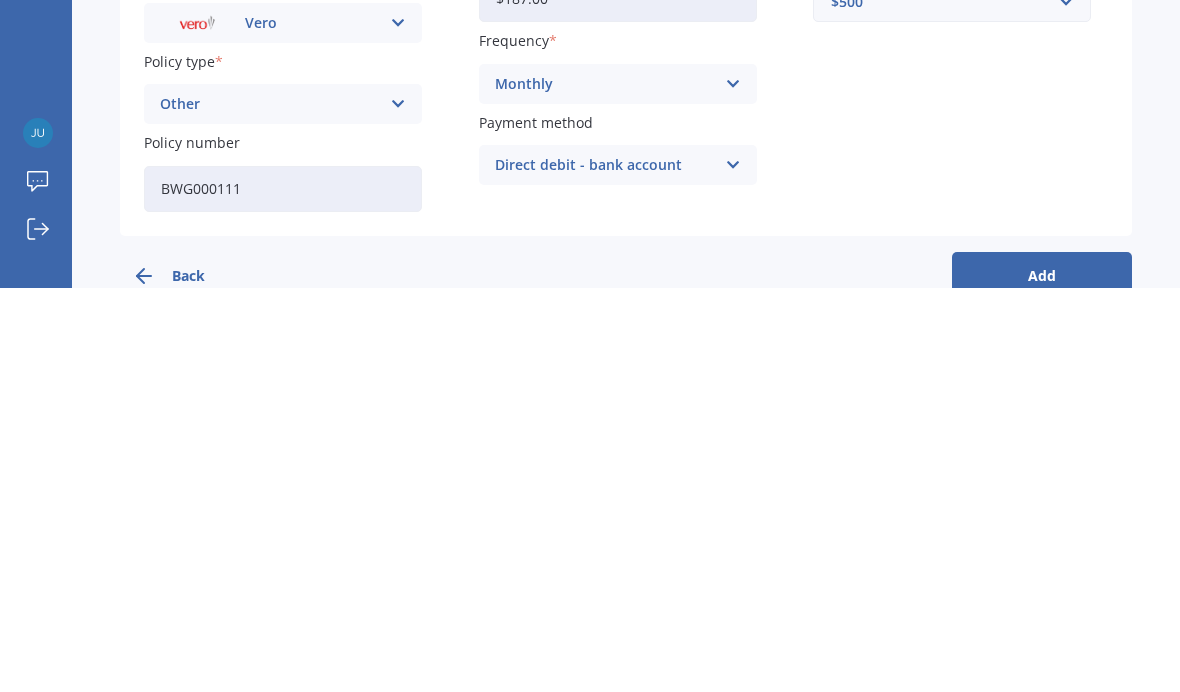click on "Add" at bounding box center (1042, 680) 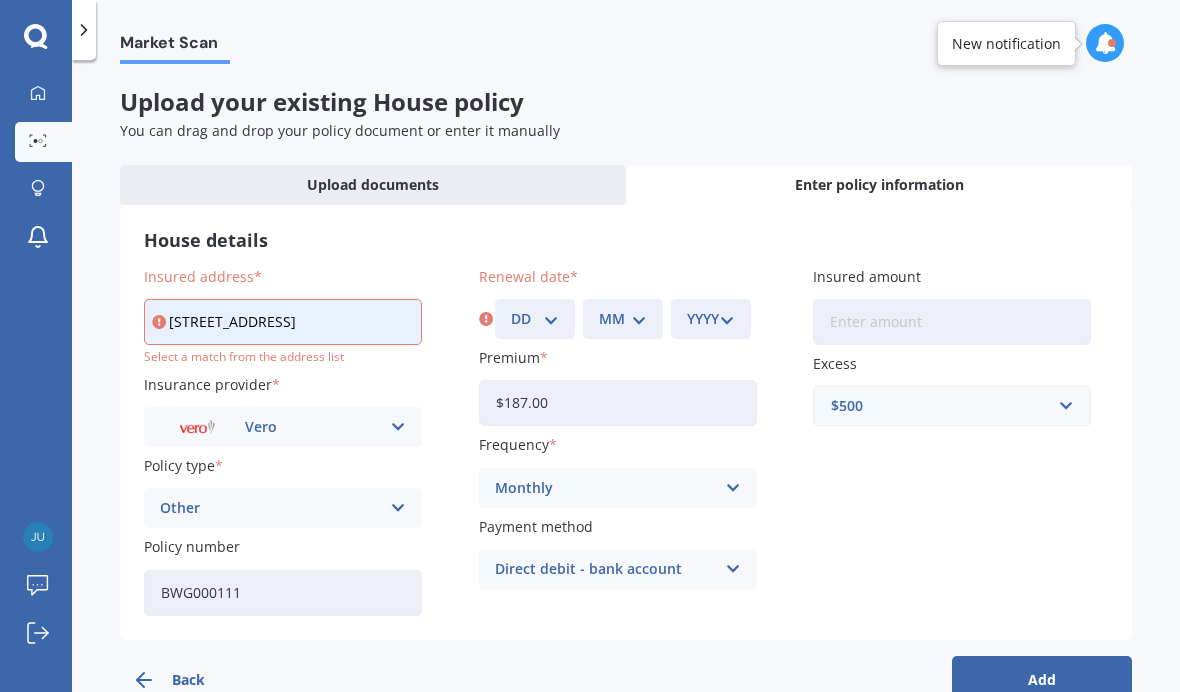 click on "DD 01 02 03 04 05 06 07 08 09 10 11 12 13 14 15 16 17 18 19 20 21 22 23 24 25 26 27 28 29 30 31" at bounding box center [535, 319] 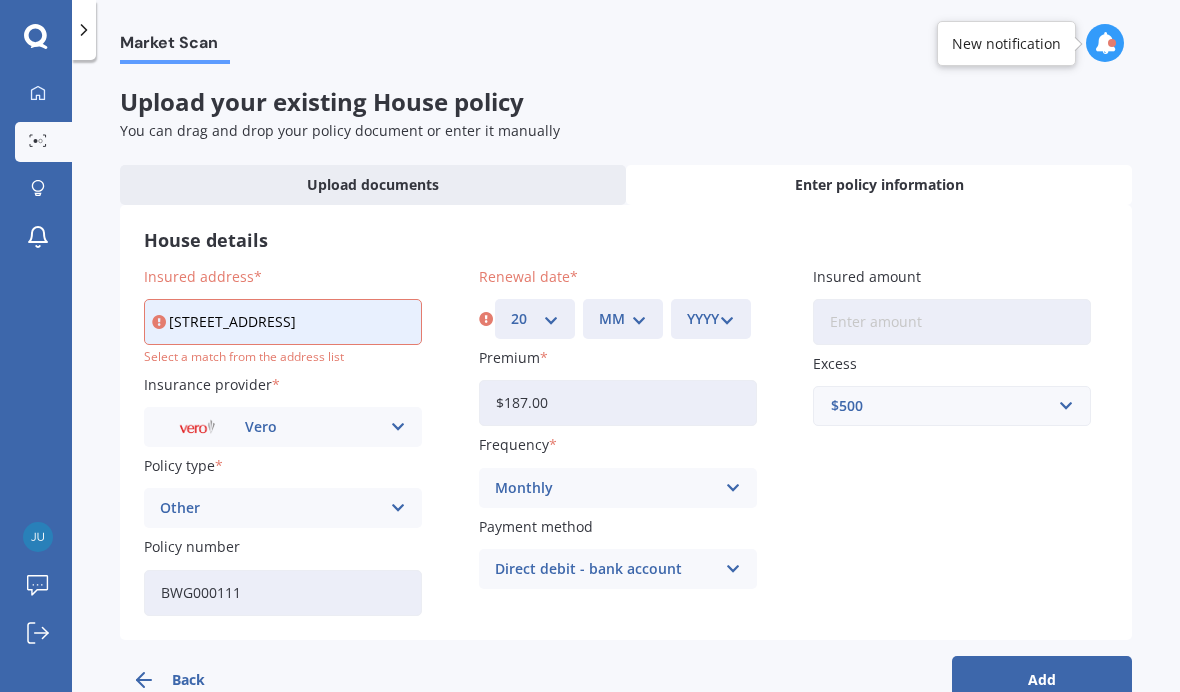 click on "MM 01 02 03 04 05 06 07 08 09 10 11 12" at bounding box center [623, 319] 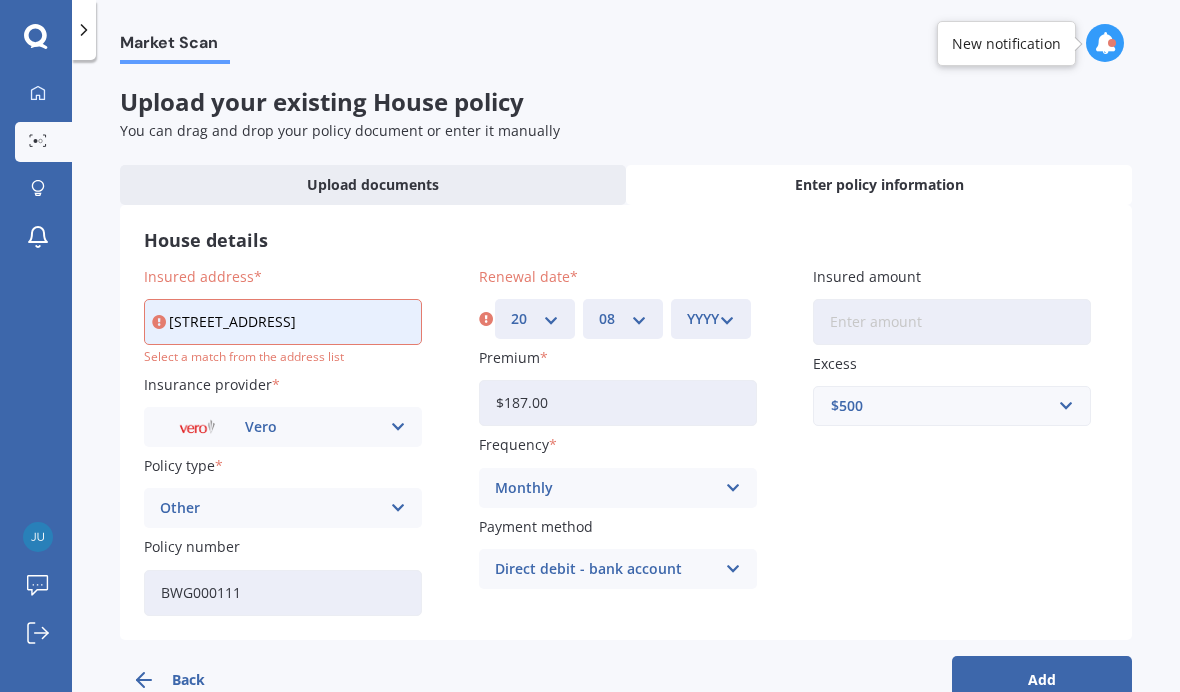 click on "YYYY 2027 2026 2025 2024 2023 2022 2021 2020 2019 2018 2017 2016 2015 2014 2013 2012 2011 2010 2009 2008 2007 2006 2005 2004 2003 2002 2001 2000 1999 1998 1997 1996 1995 1994 1993 1992 1991 1990 1989 1988 1987 1986 1985 1984 1983 1982 1981 1980 1979 1978 1977 1976 1975 1974 1973 1972 1971 1970 1969 1968 1967 1966 1965 1964 1963 1962 1961 1960 1959 1958 1957 1956 1955 1954 1953 1952 1951 1950 1949 1948 1947 1946 1945 1944 1943 1942 1941 1940 1939 1938 1937 1936 1935 1934 1933 1932 1931 1930 1929 1928" at bounding box center [711, 319] 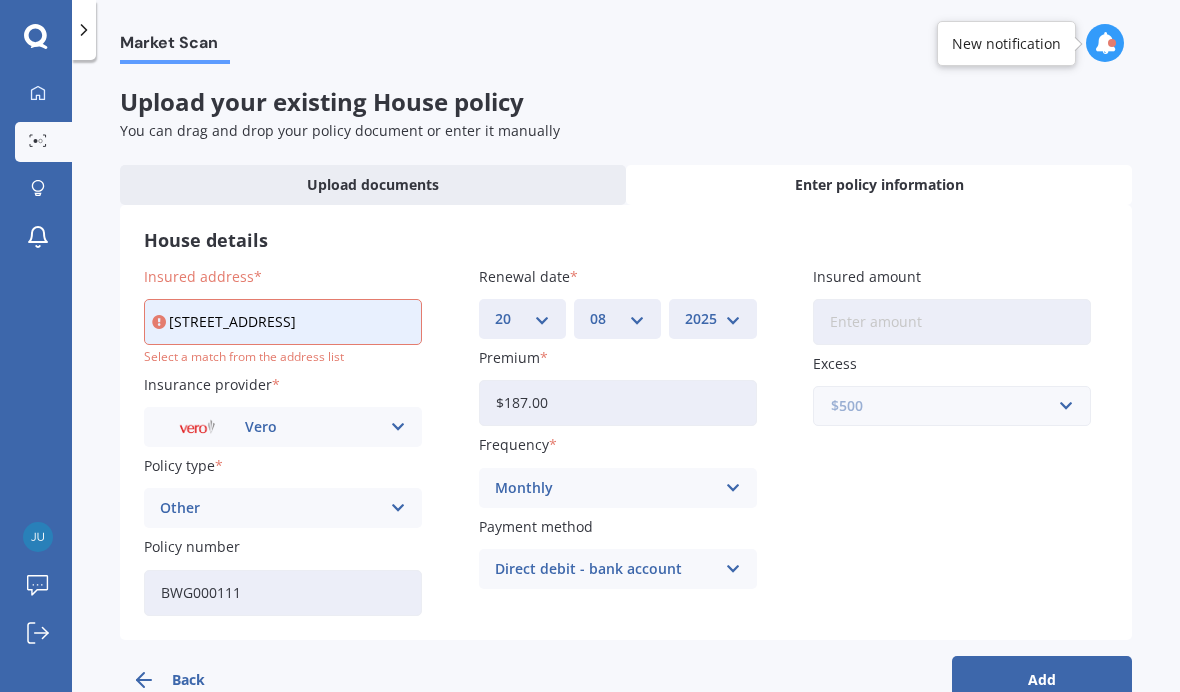 click at bounding box center [945, 406] 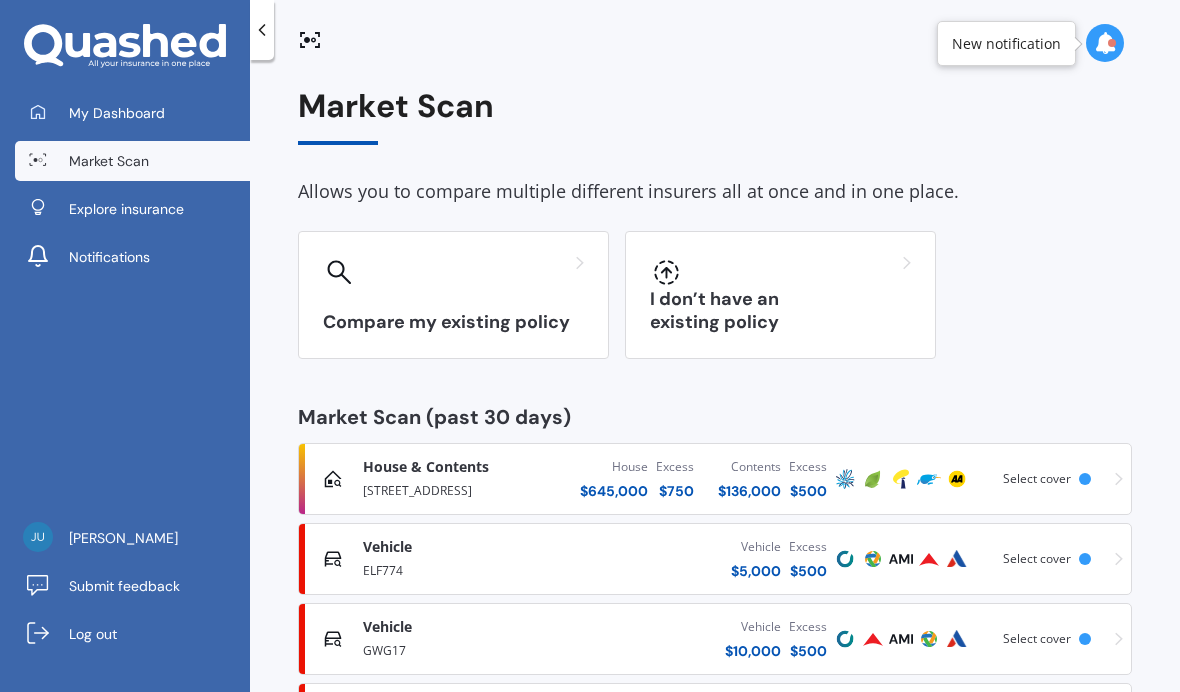 scroll, scrollTop: 0, scrollLeft: 0, axis: both 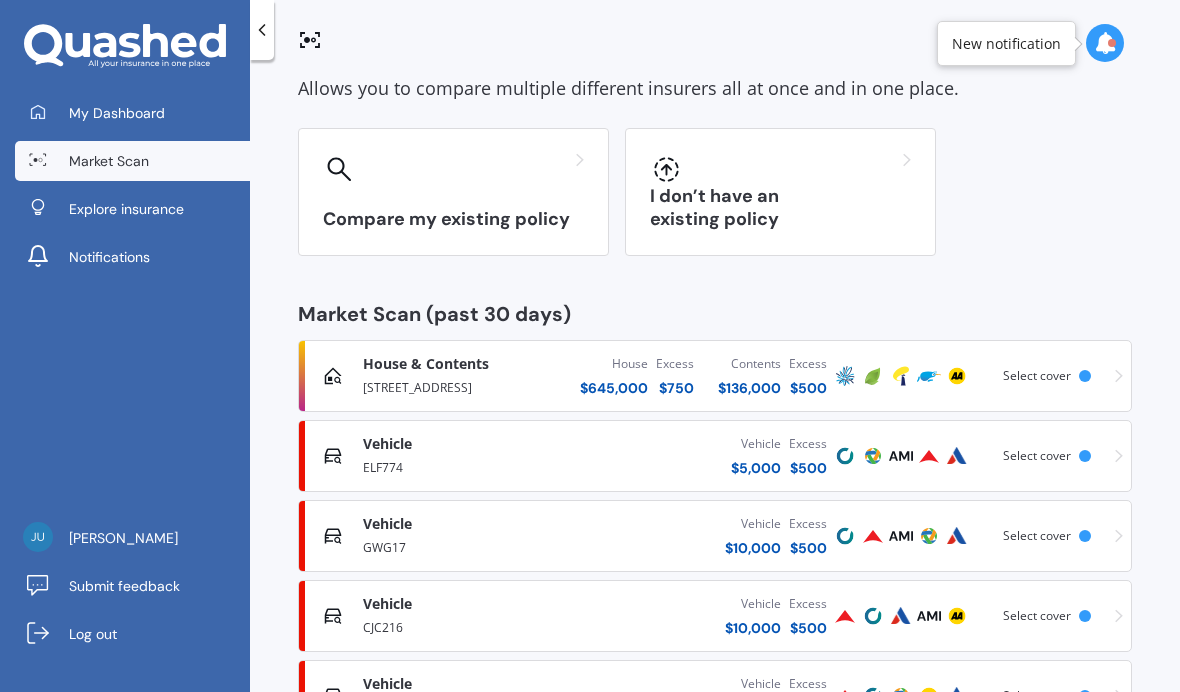 click on "Select cover" at bounding box center (1037, 375) 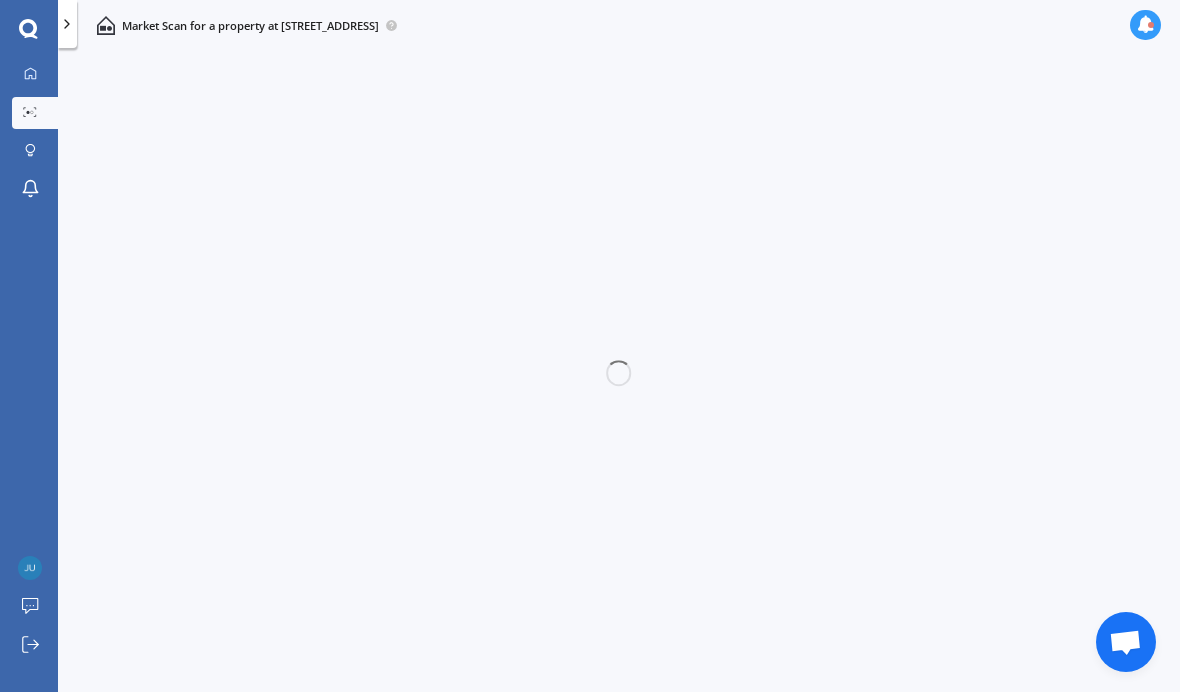 scroll, scrollTop: 0, scrollLeft: 0, axis: both 